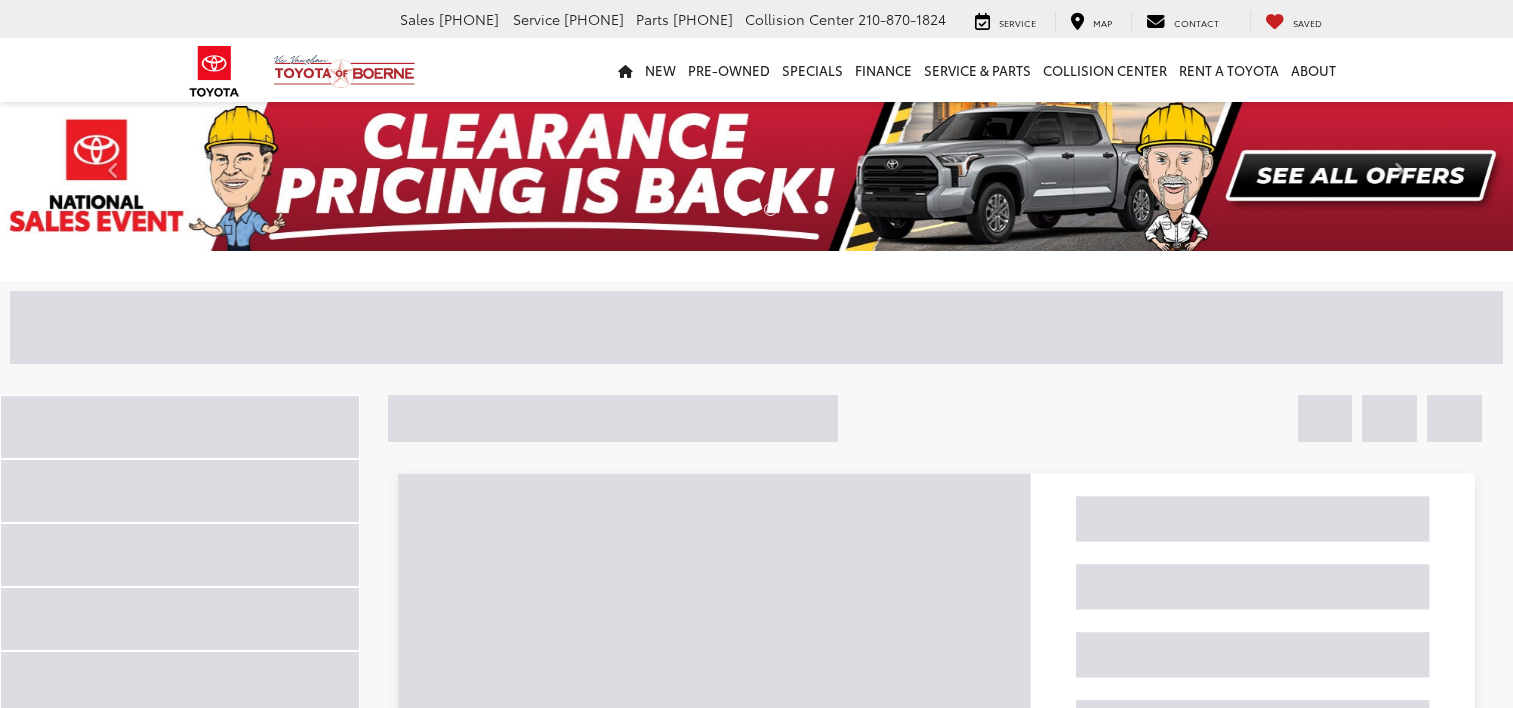 scroll, scrollTop: 0, scrollLeft: 0, axis: both 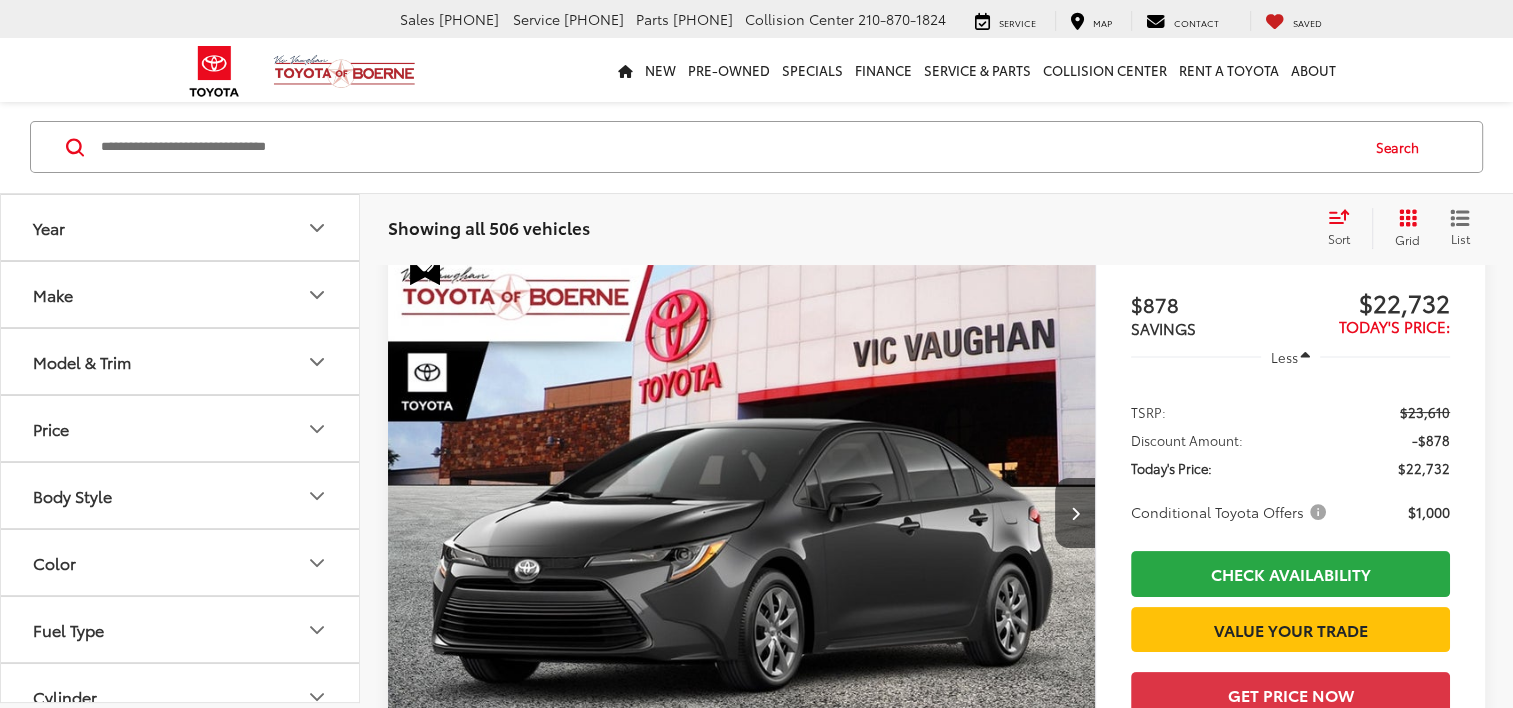 click on "Model & Trim" at bounding box center (181, 362) 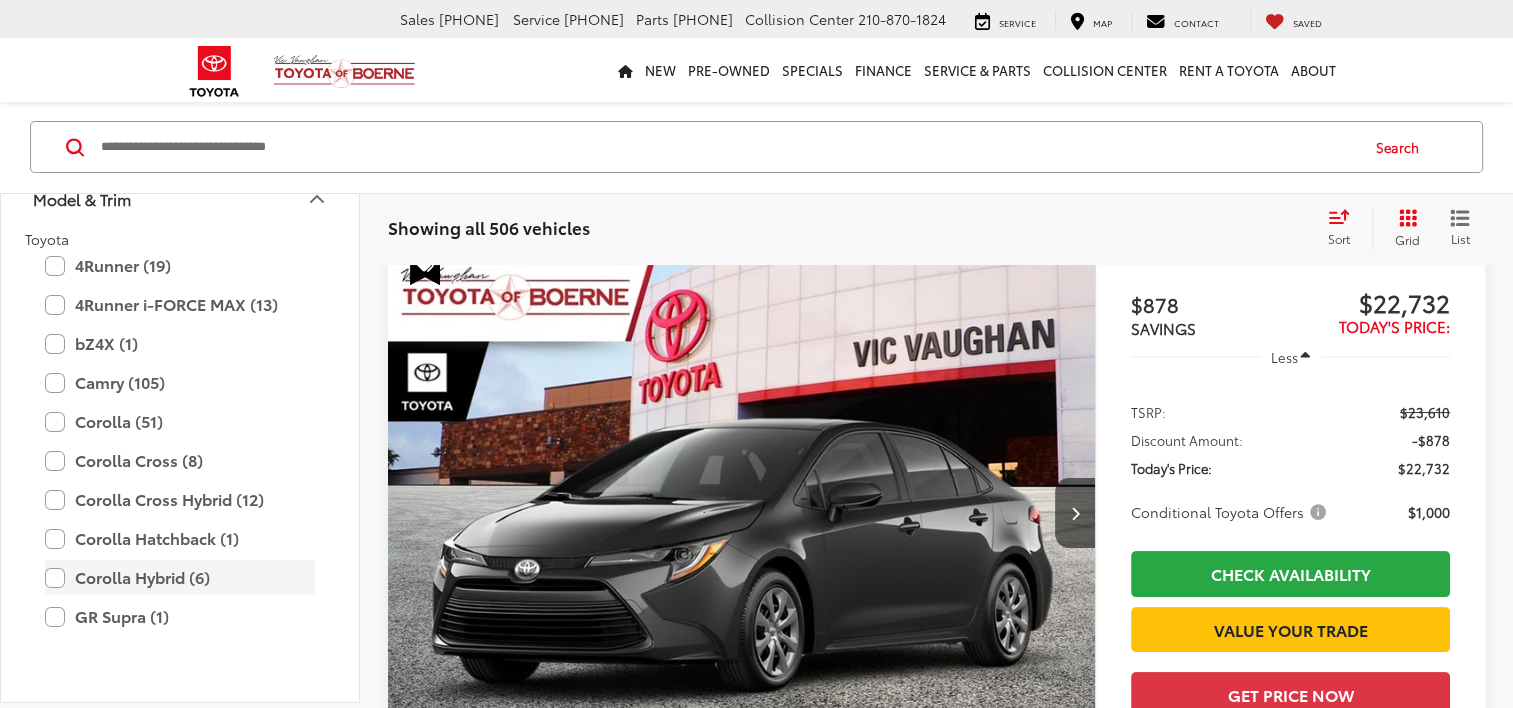 scroll, scrollTop: 300, scrollLeft: 0, axis: vertical 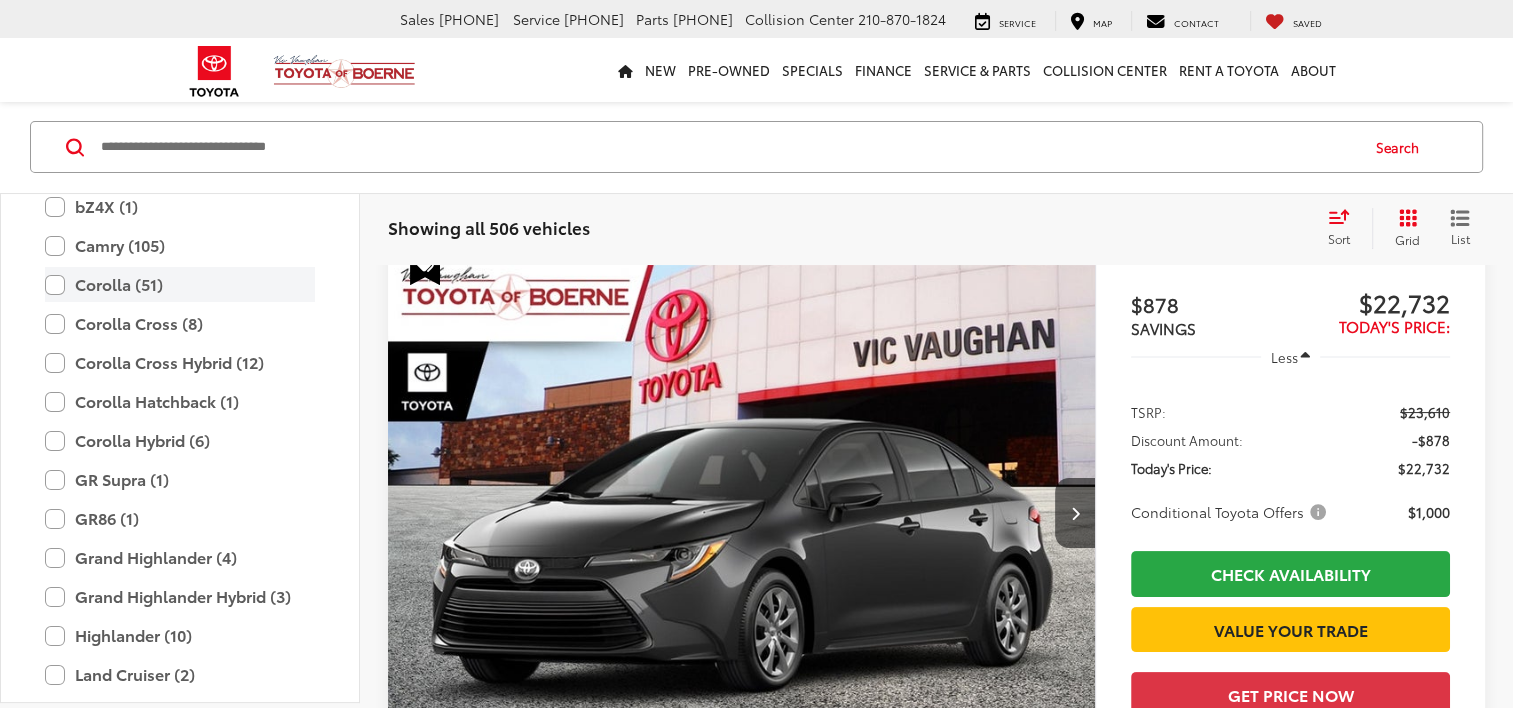click on "Corolla (51)" at bounding box center (180, 284) 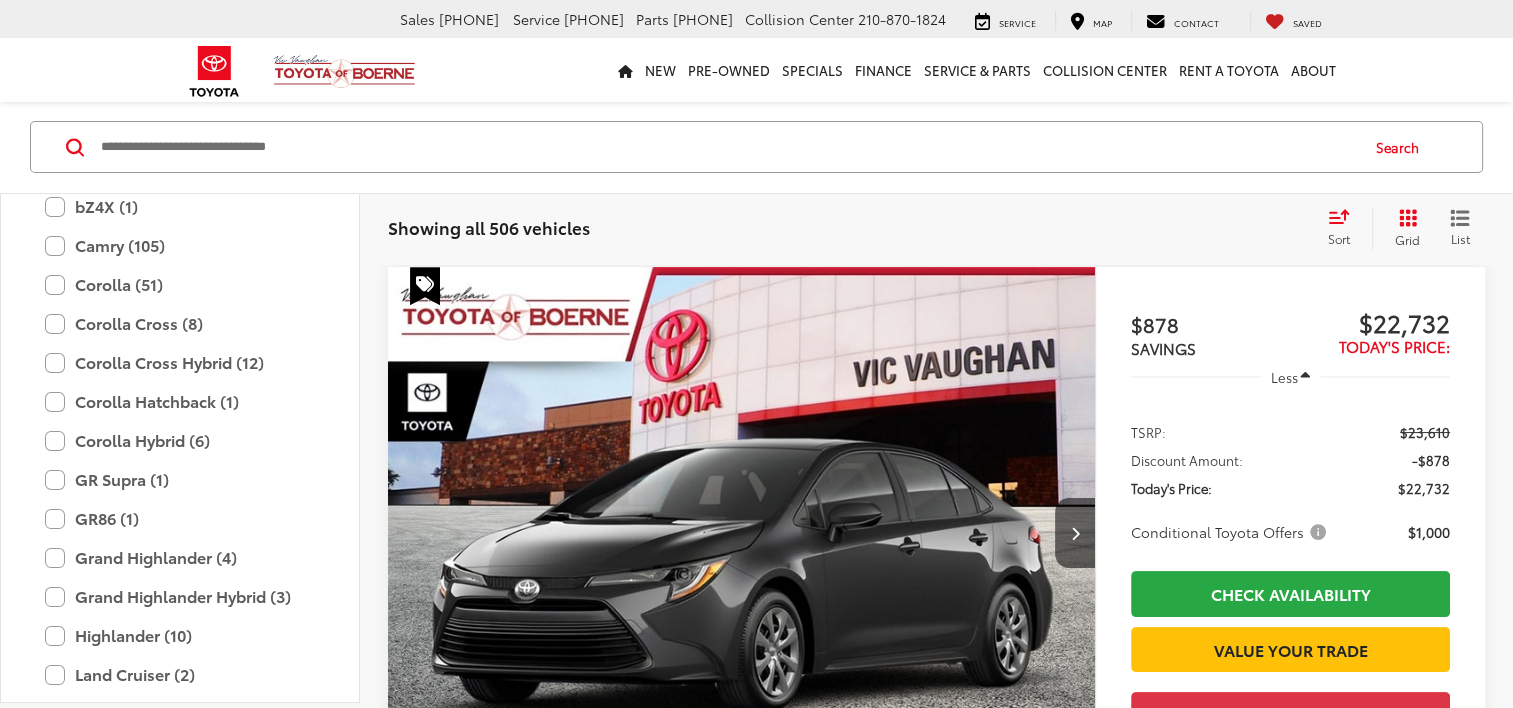 scroll, scrollTop: 179, scrollLeft: 0, axis: vertical 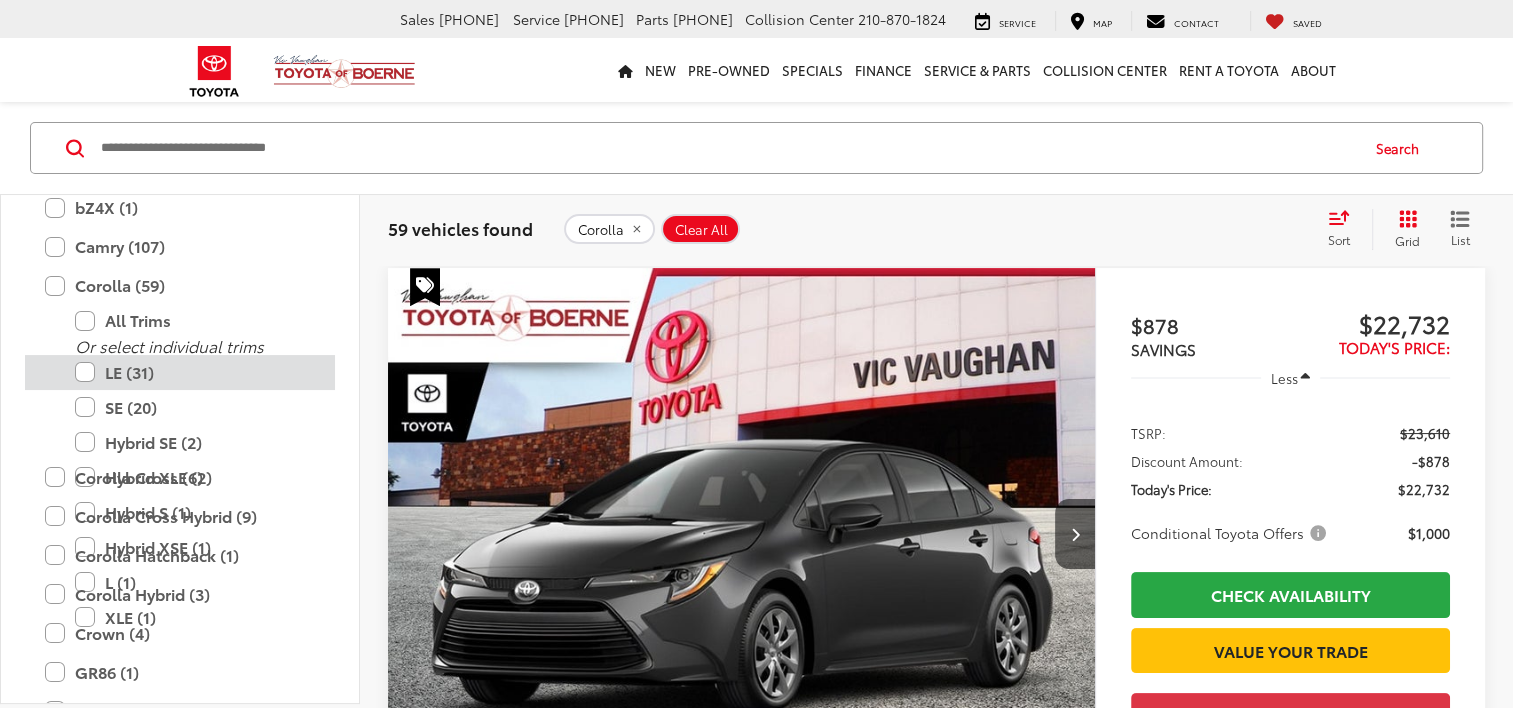 click on "LE (31)" at bounding box center (195, 372) 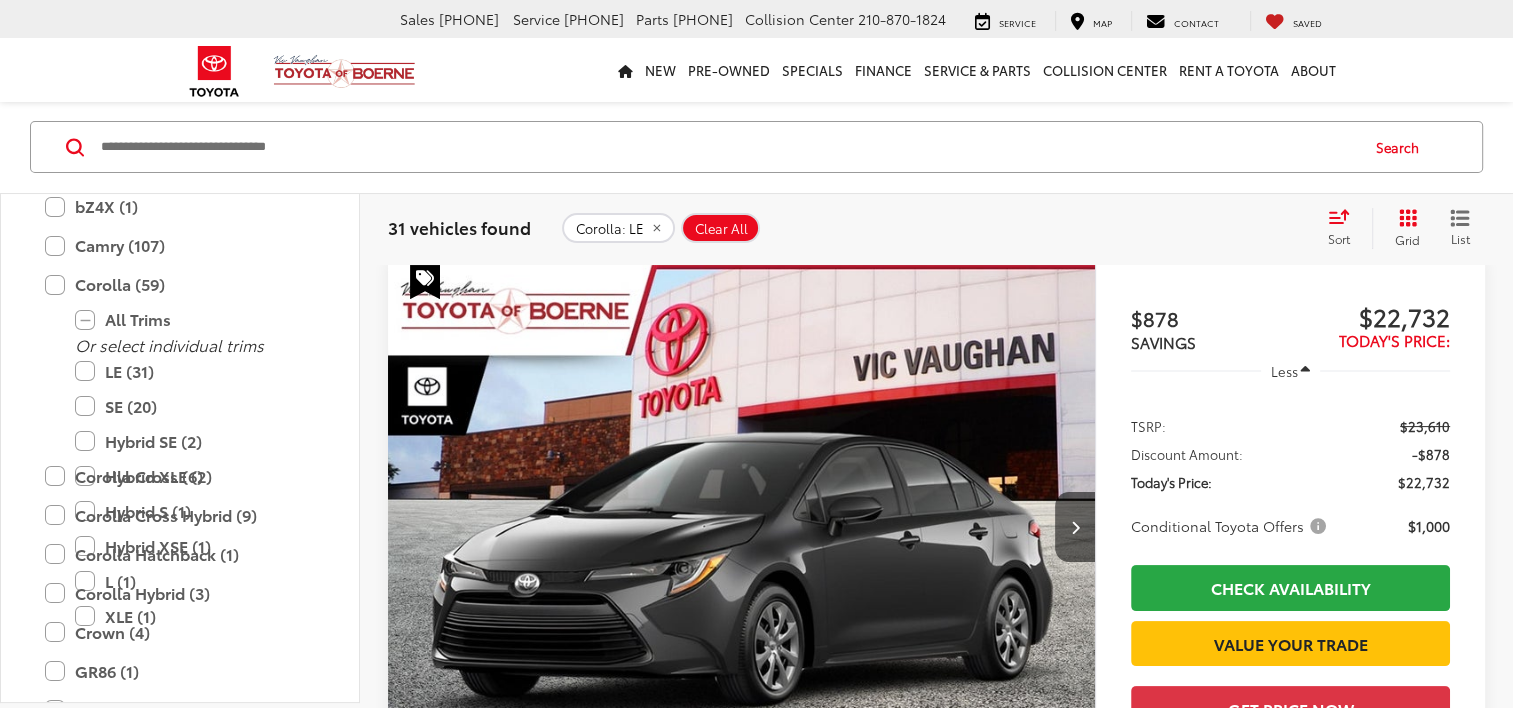 scroll, scrollTop: 179, scrollLeft: 0, axis: vertical 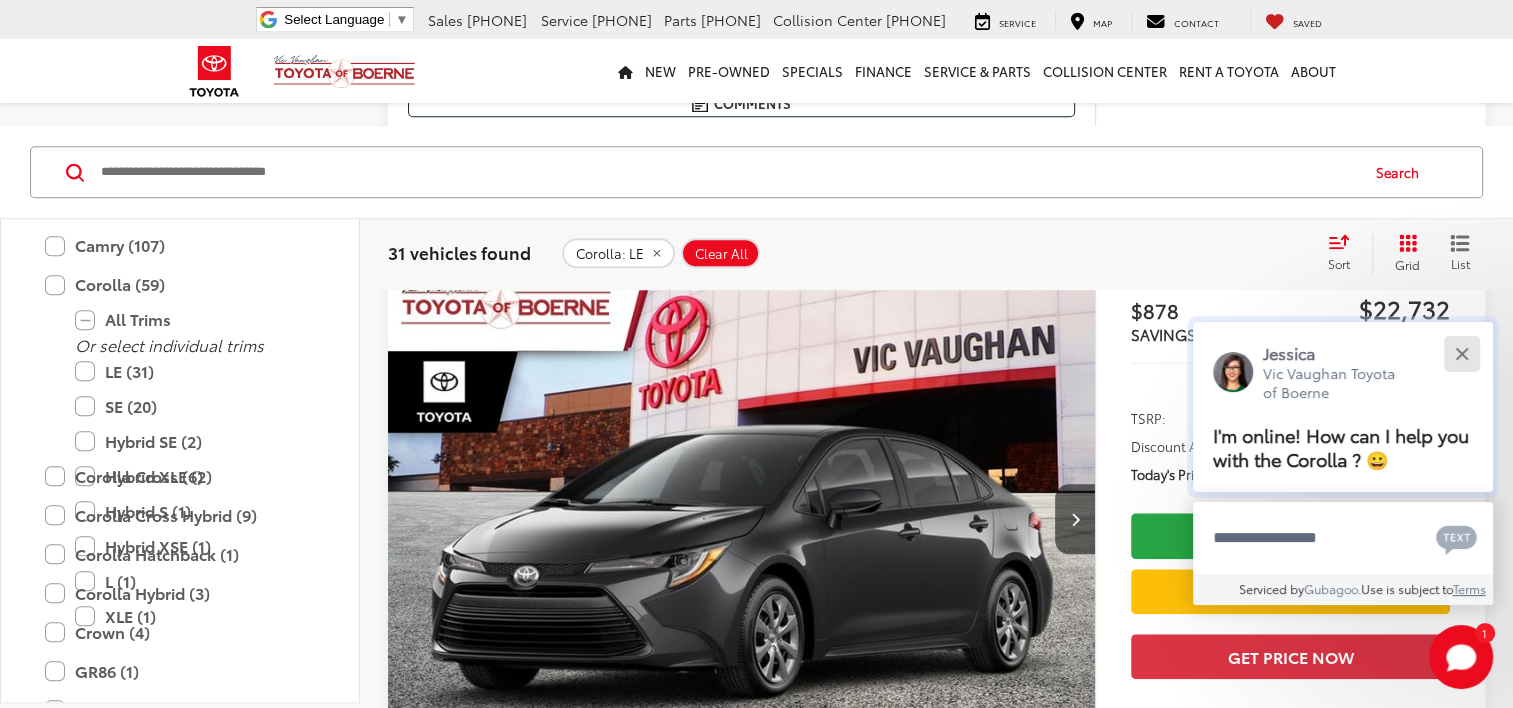 drag, startPoint x: 1461, startPoint y: 352, endPoint x: 1453, endPoint y: 359, distance: 10.630146 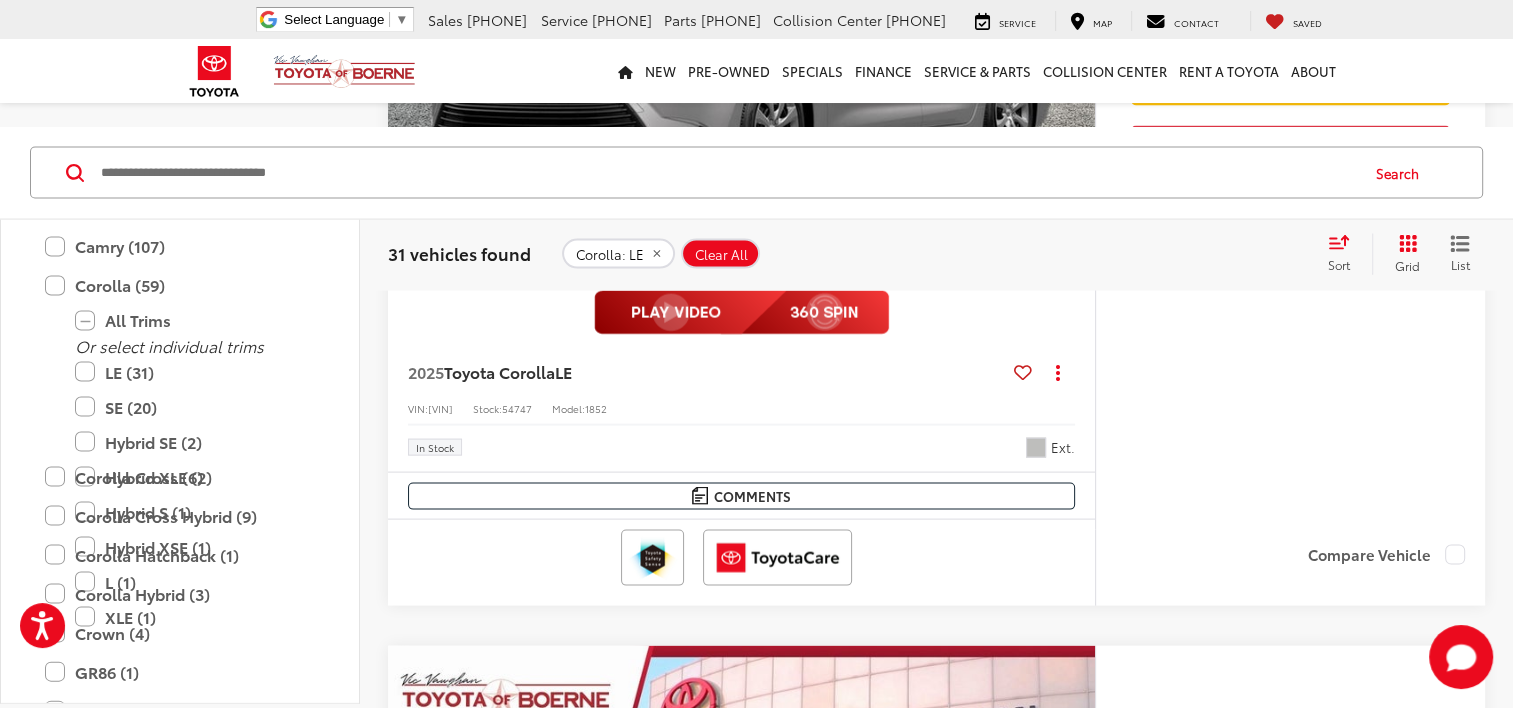 scroll, scrollTop: 4079, scrollLeft: 0, axis: vertical 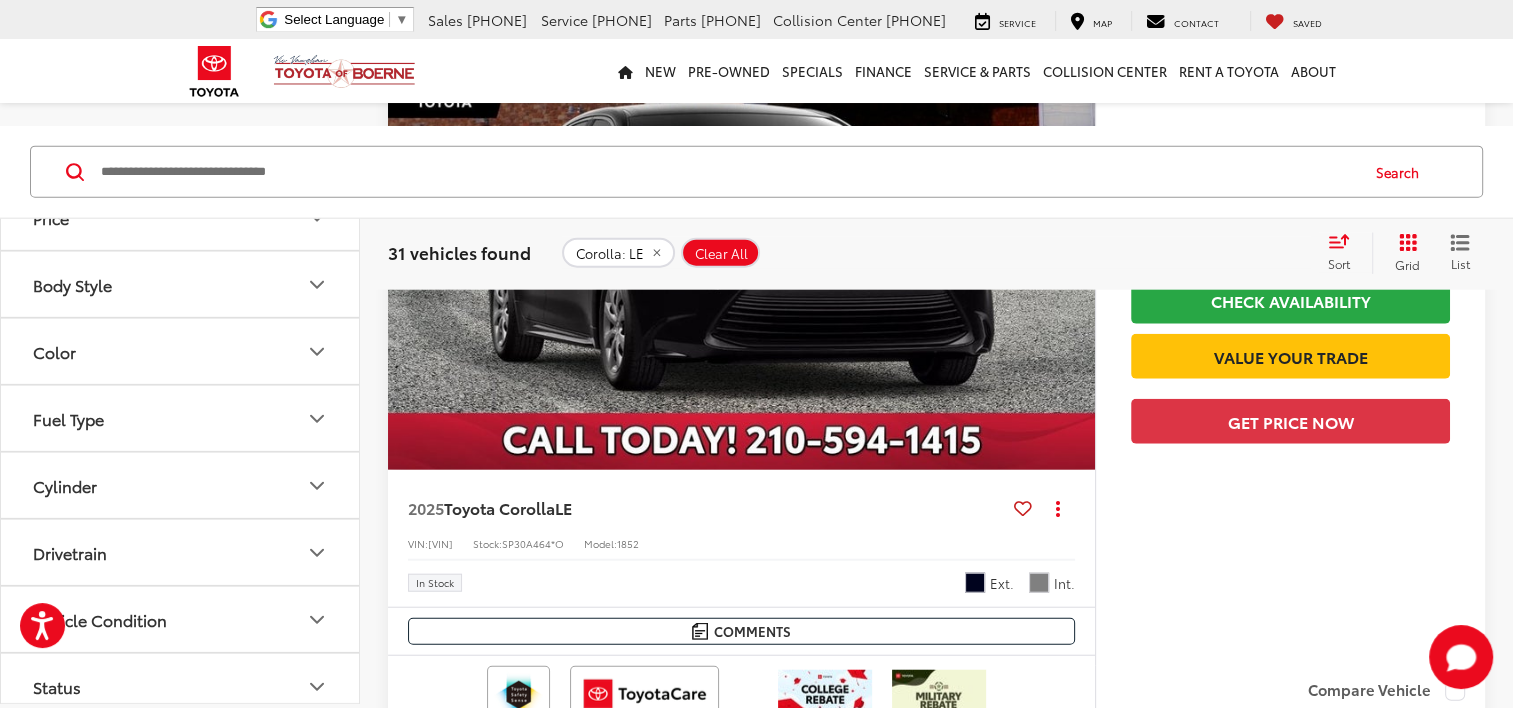 click on "Color" at bounding box center (181, 350) 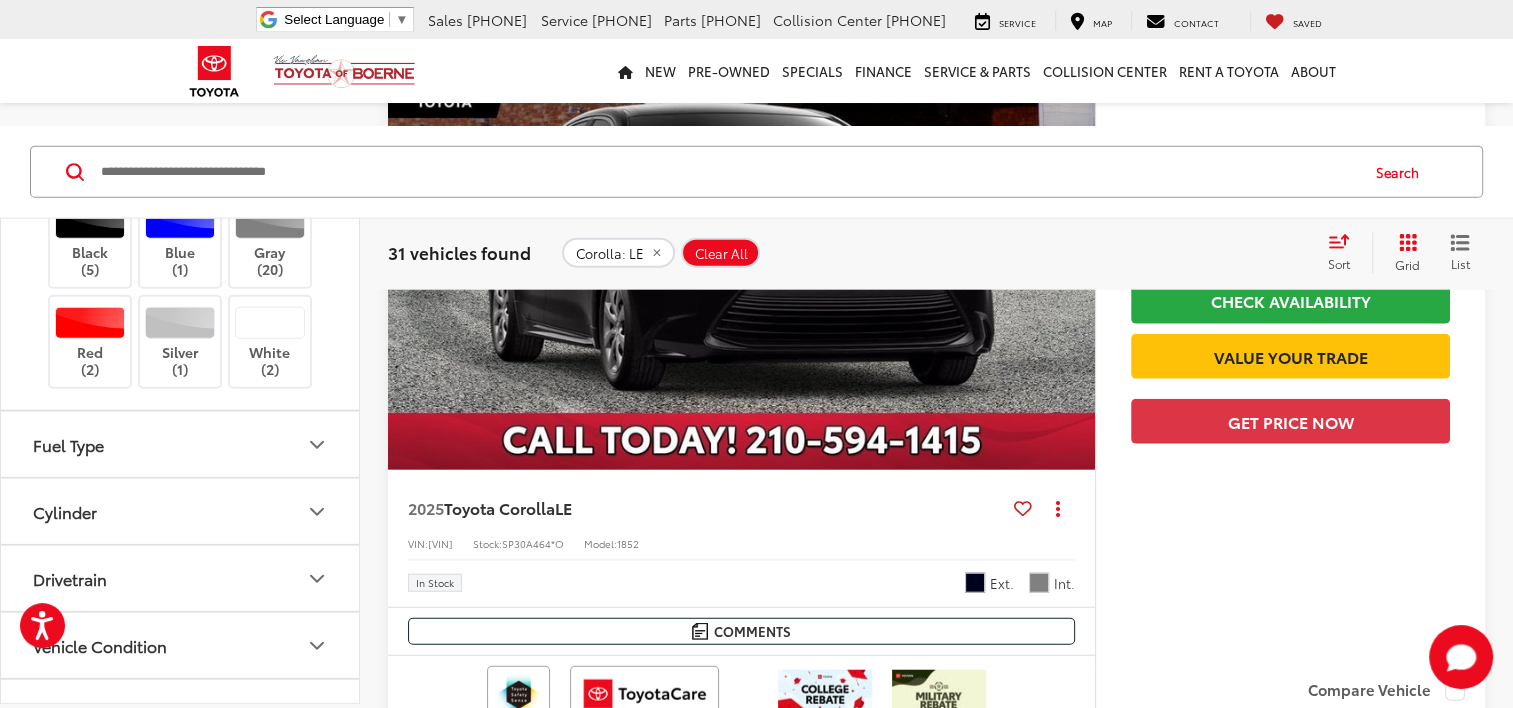 scroll, scrollTop: 1500, scrollLeft: 0, axis: vertical 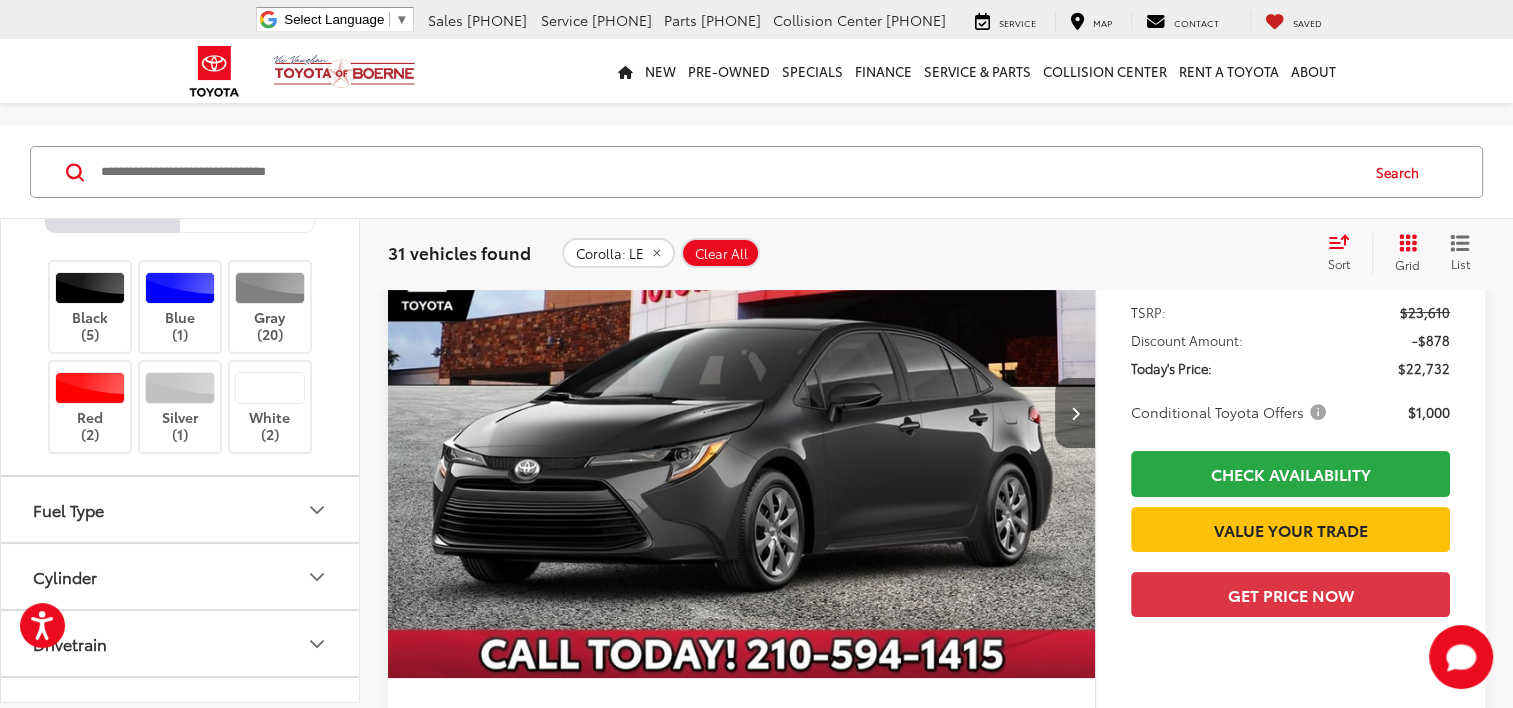 click at bounding box center (1075, 413) 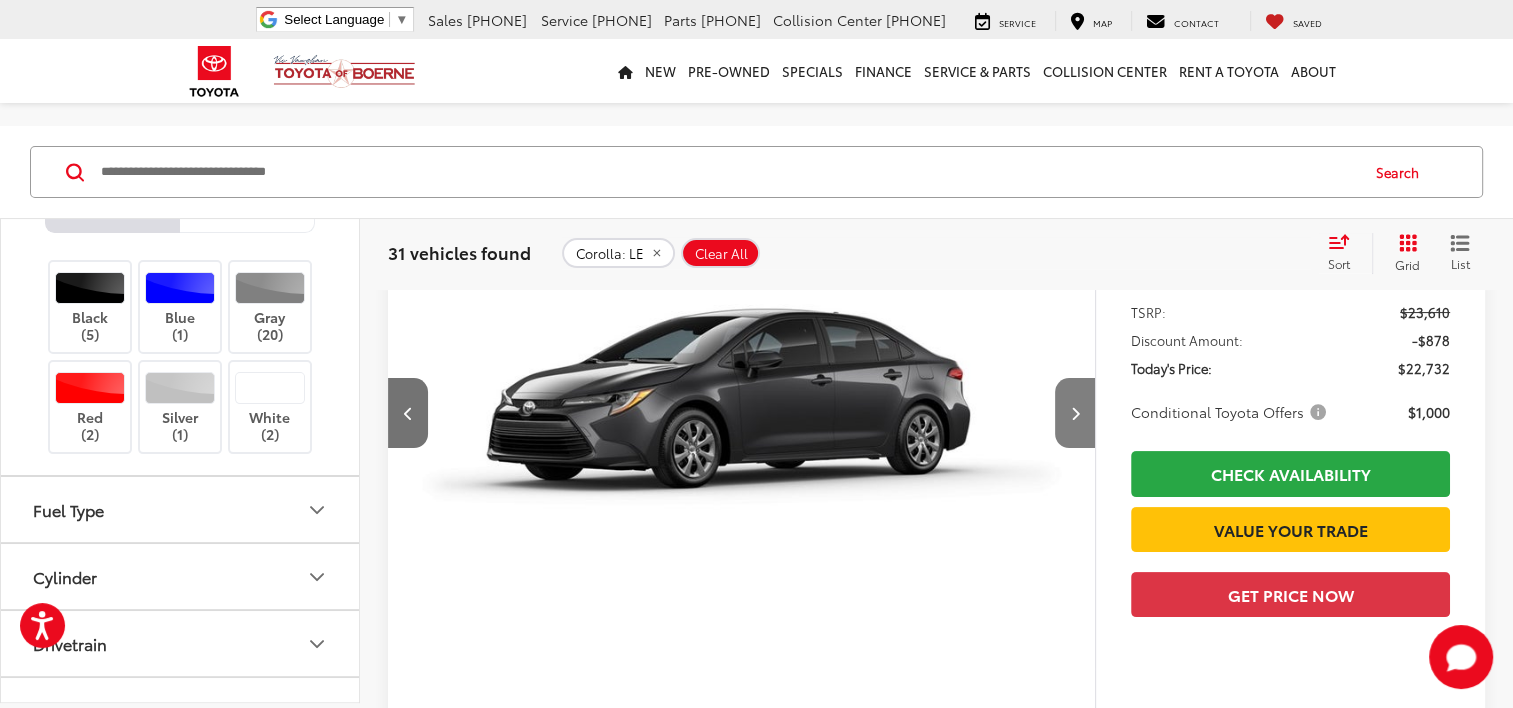 click at bounding box center (1075, 413) 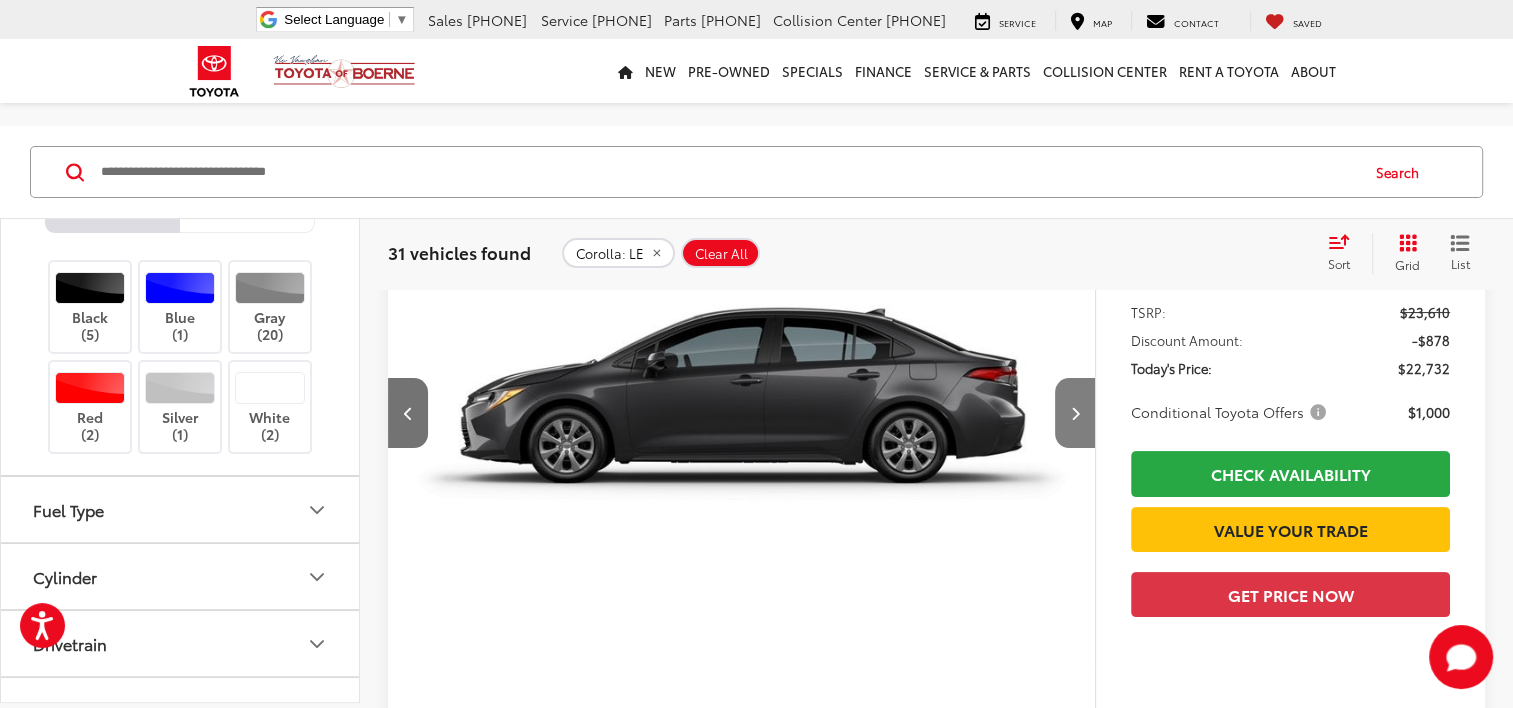 click at bounding box center (1075, 413) 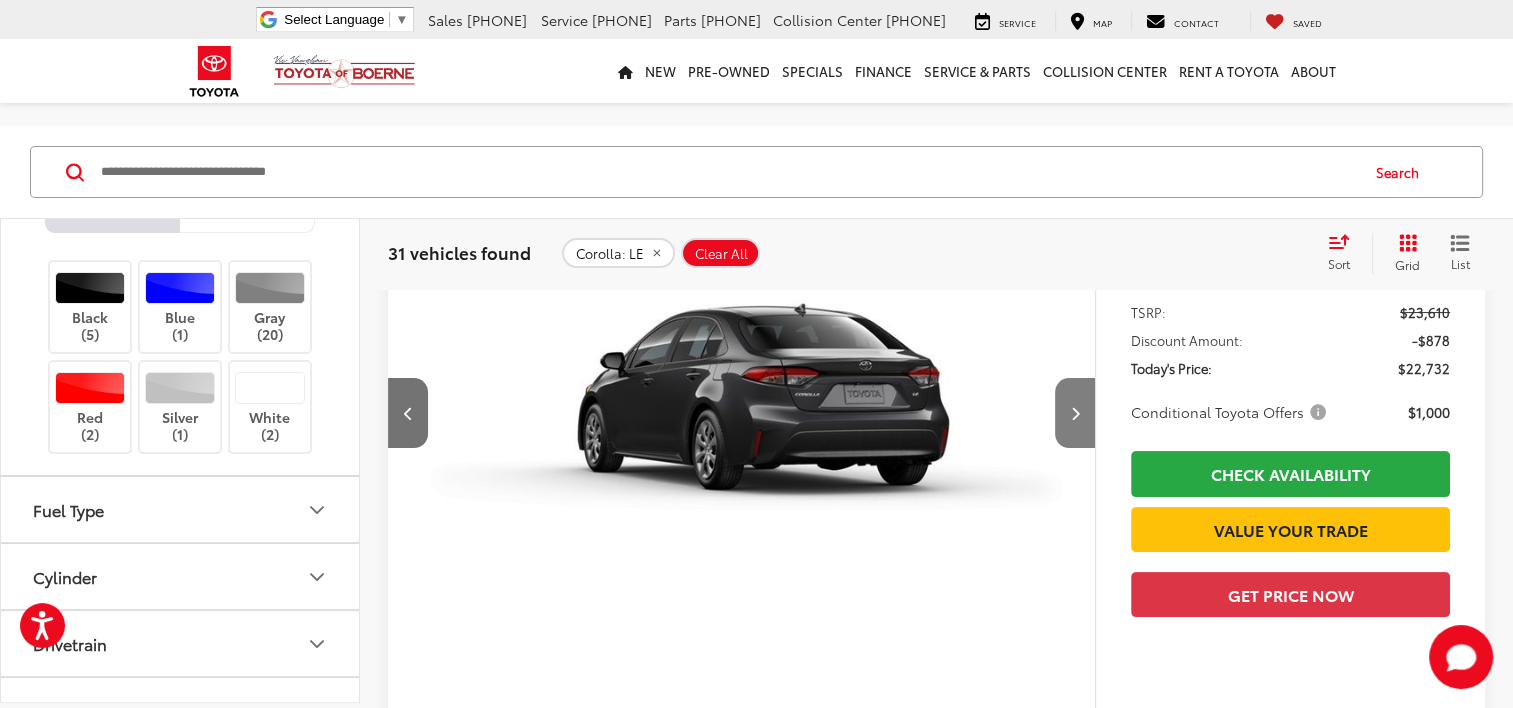 click at bounding box center (1075, 413) 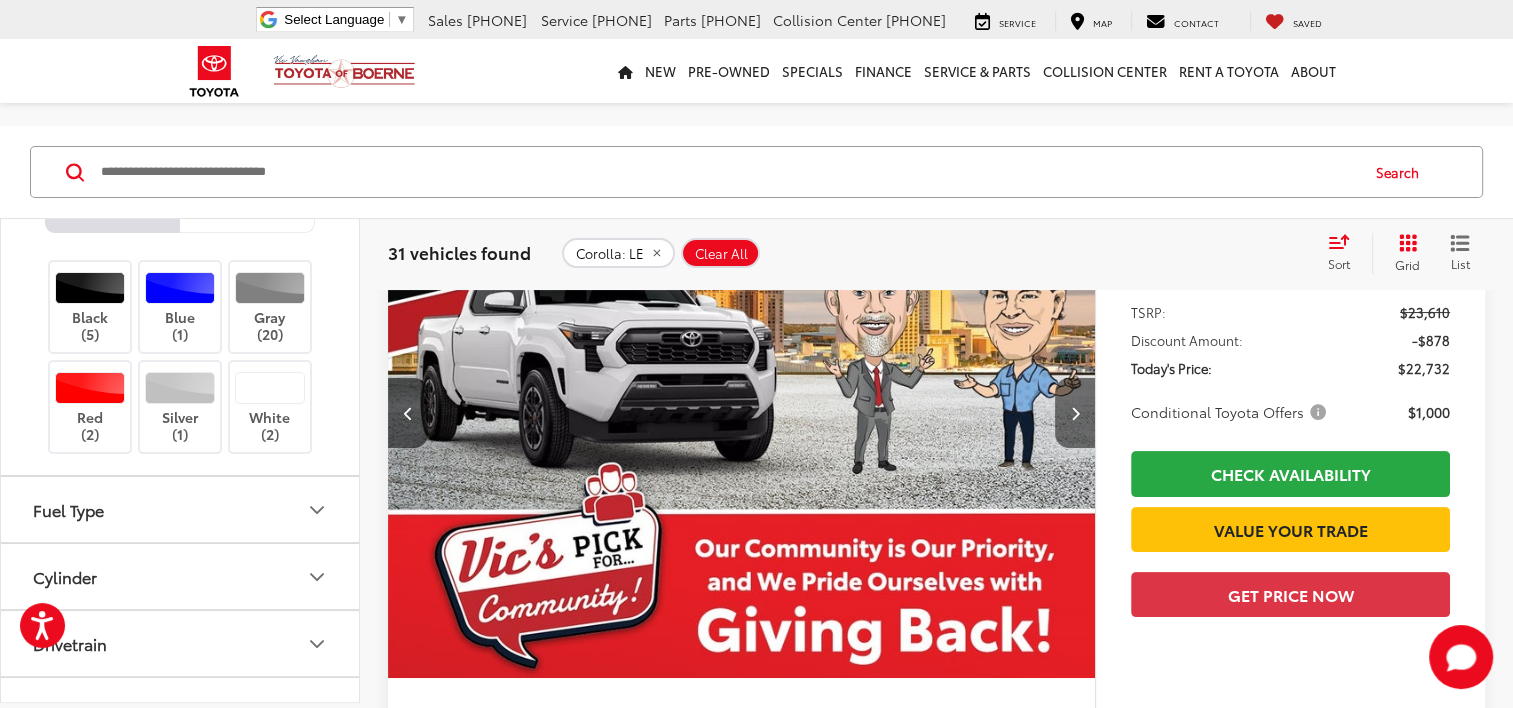 click at bounding box center (1075, 413) 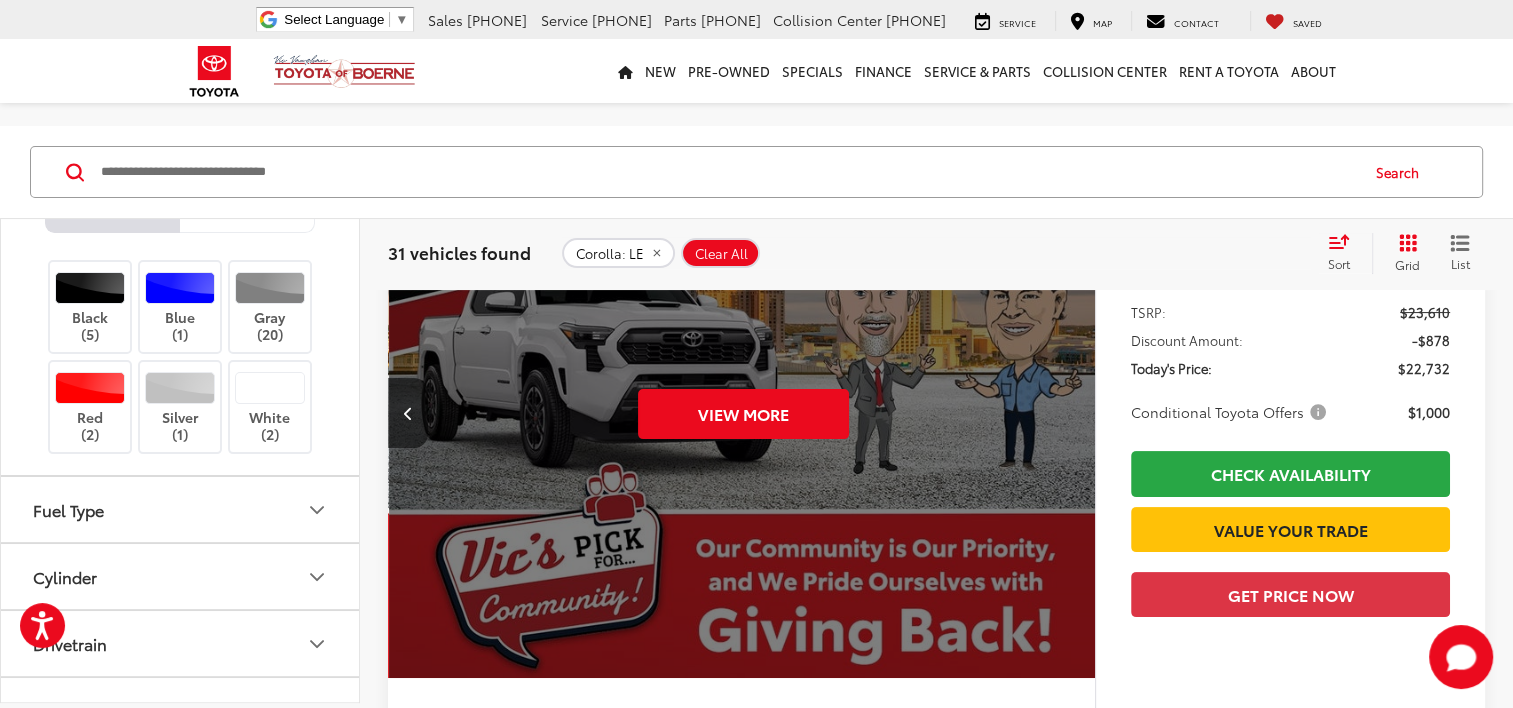 scroll, scrollTop: 0, scrollLeft: 3548, axis: horizontal 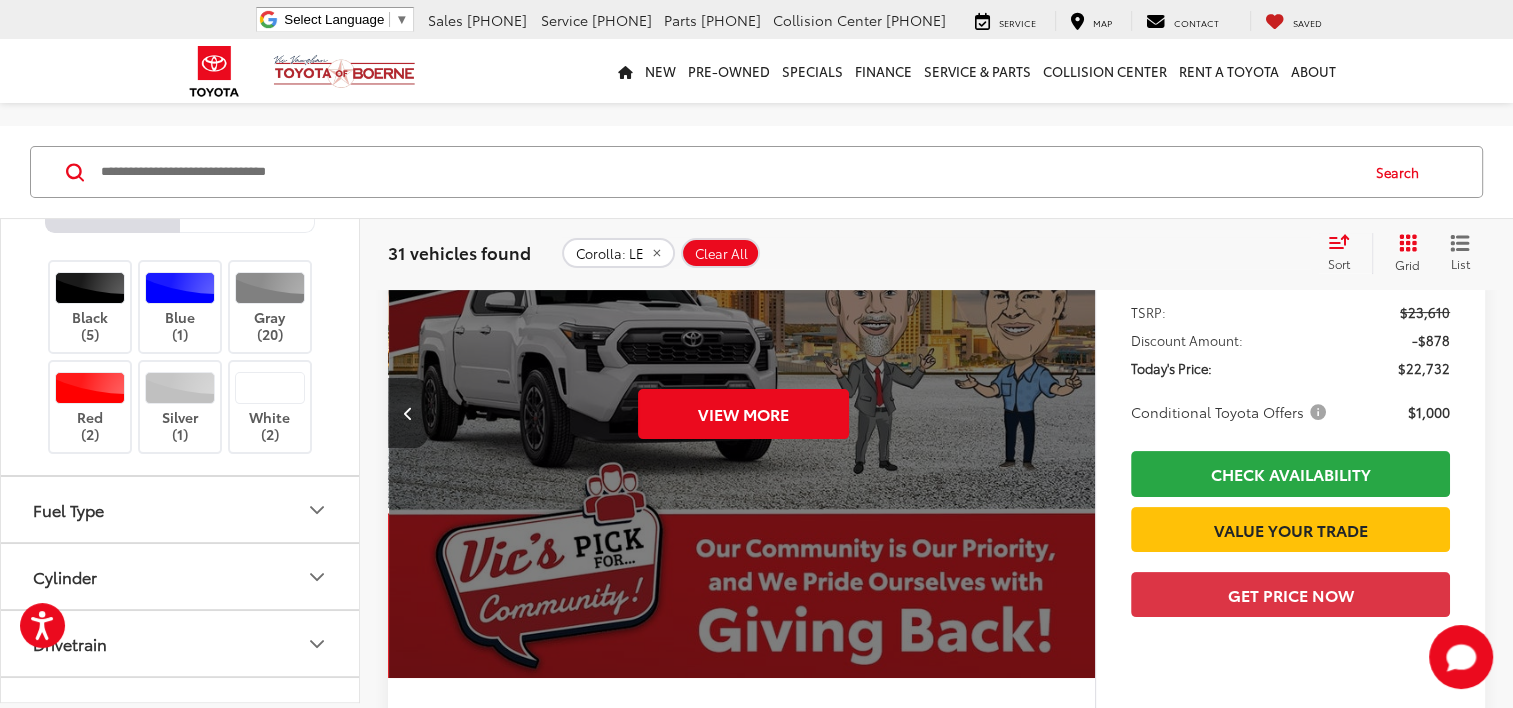 click at bounding box center [408, 413] 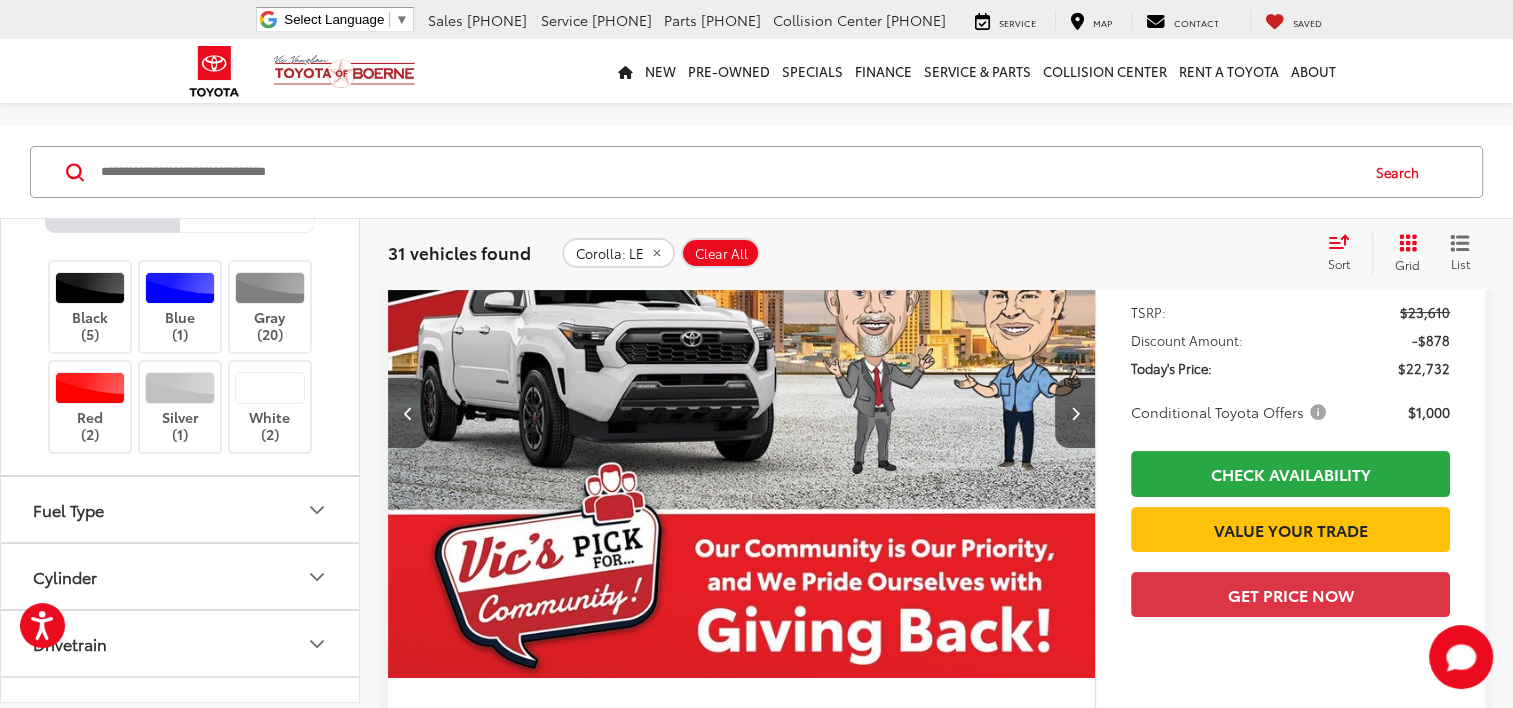 click at bounding box center (408, 413) 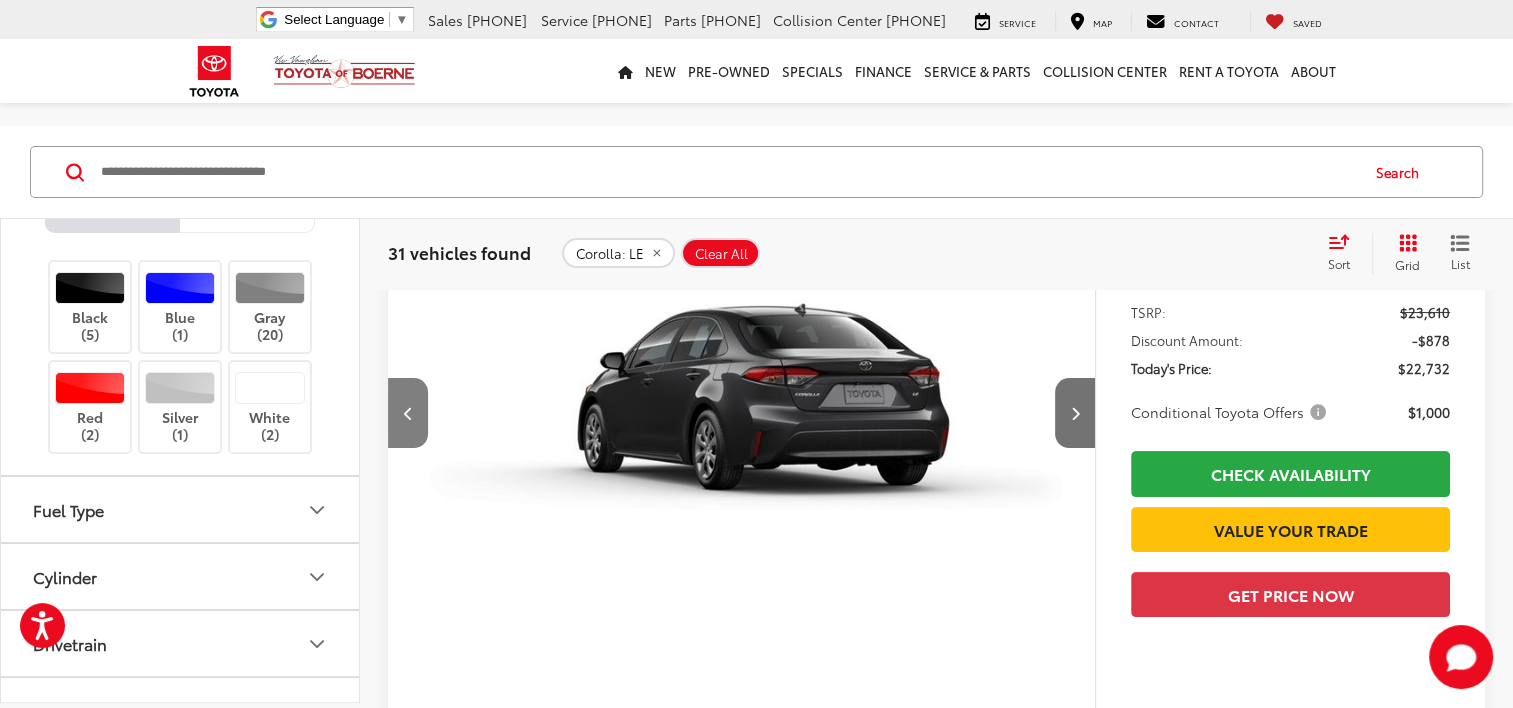 click at bounding box center [408, 413] 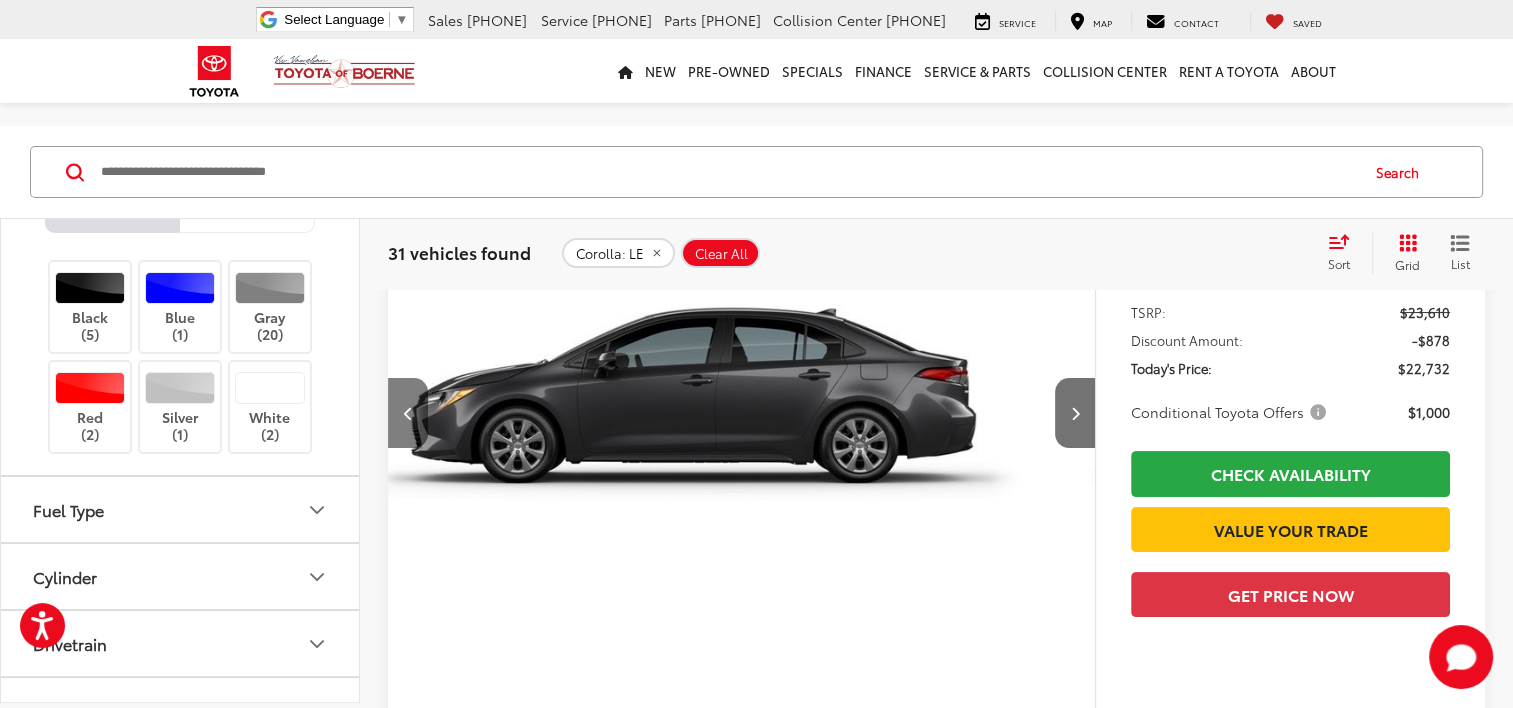 scroll, scrollTop: 0, scrollLeft: 1420, axis: horizontal 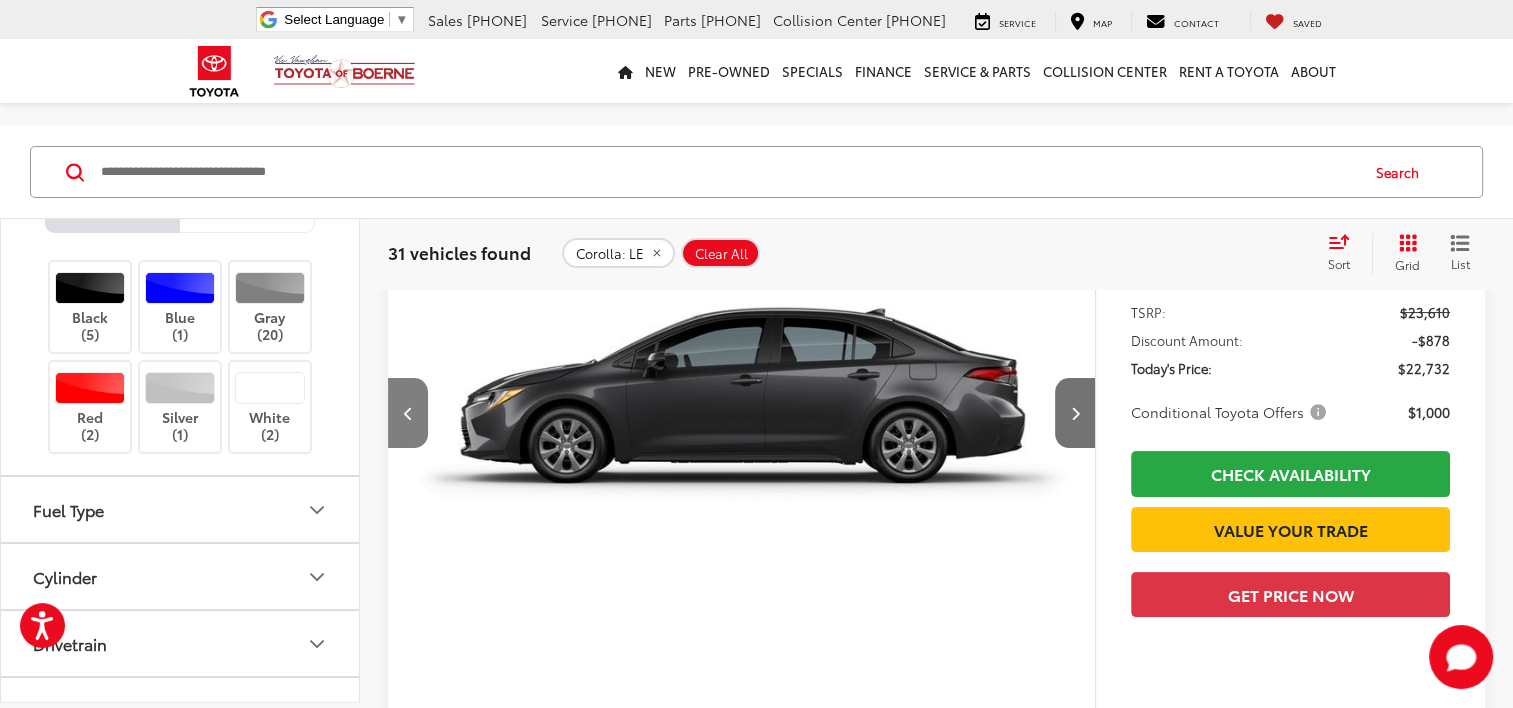 click at bounding box center [408, 413] 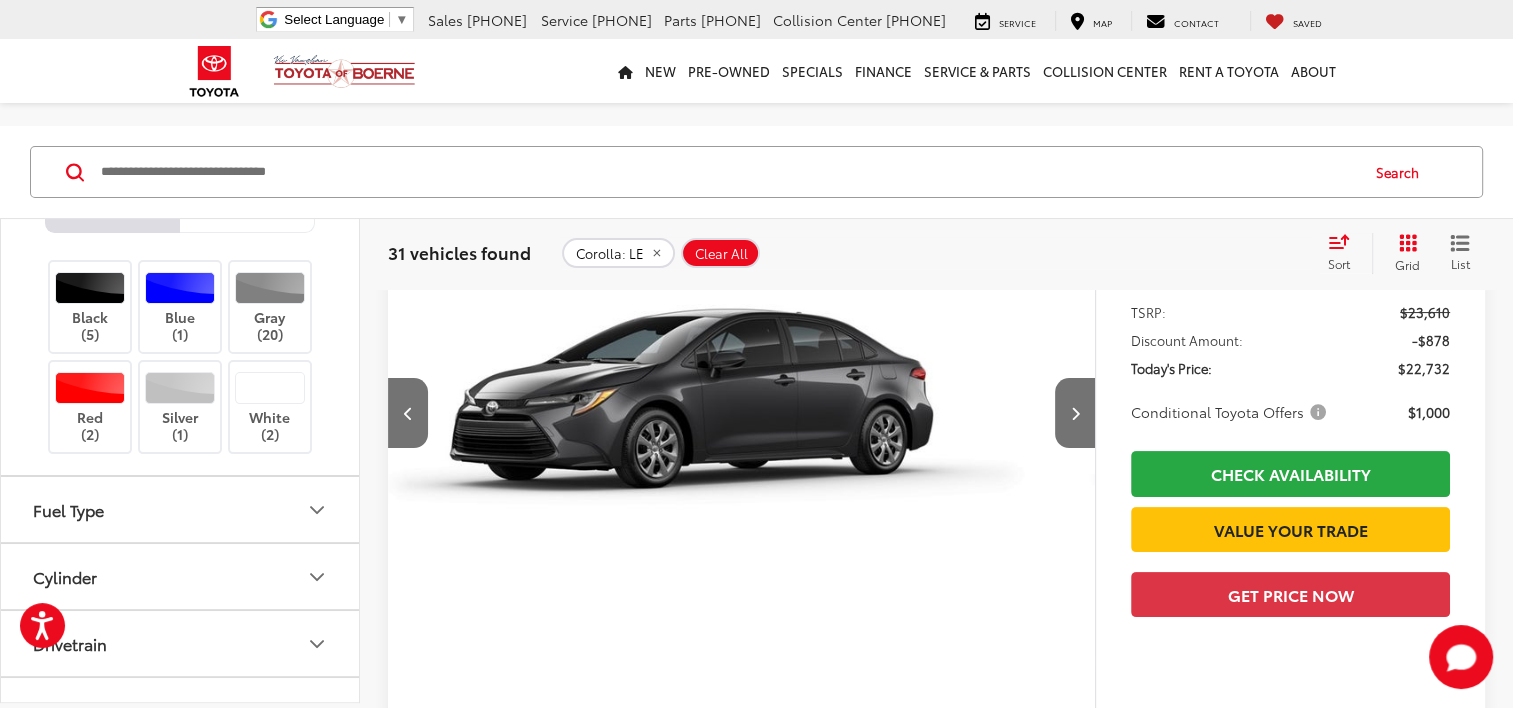 scroll, scrollTop: 0, scrollLeft: 710, axis: horizontal 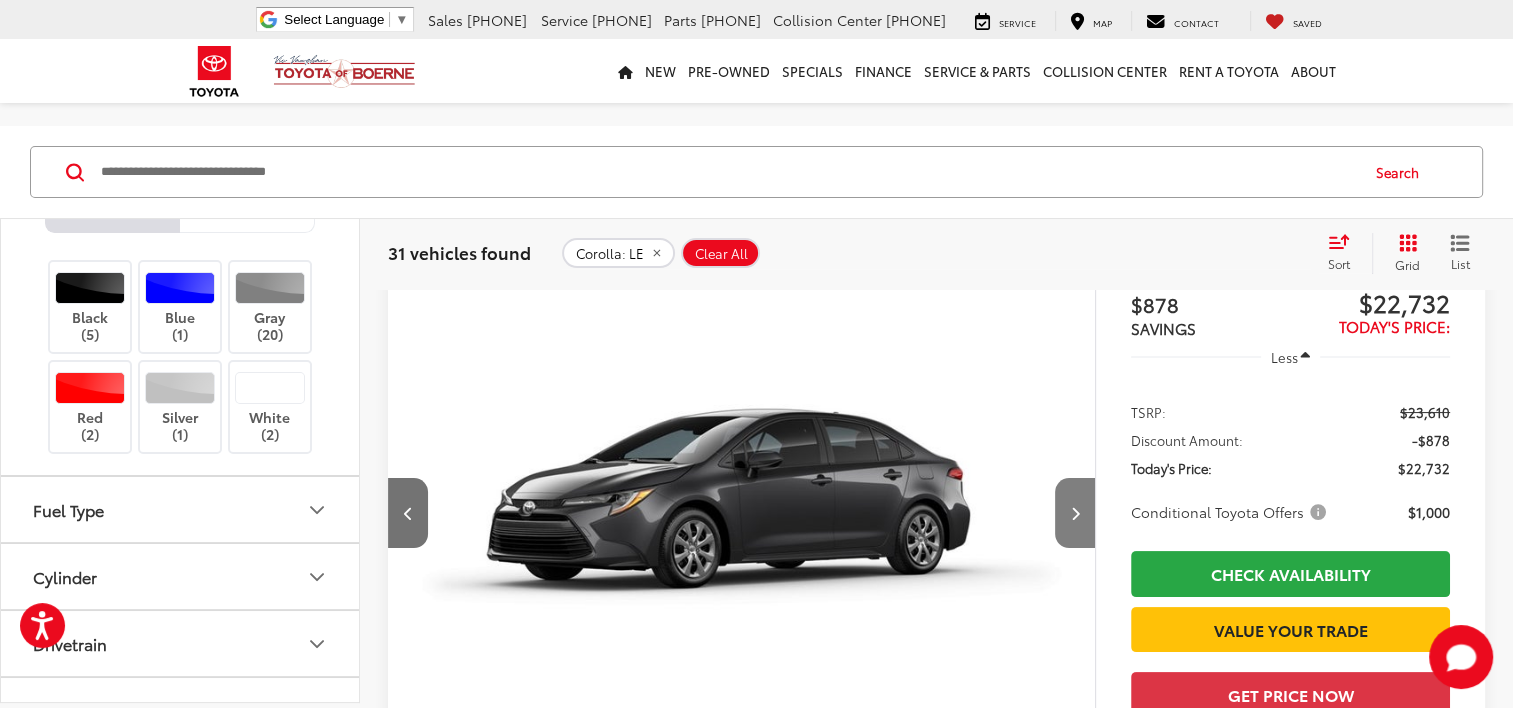 click at bounding box center [1075, 513] 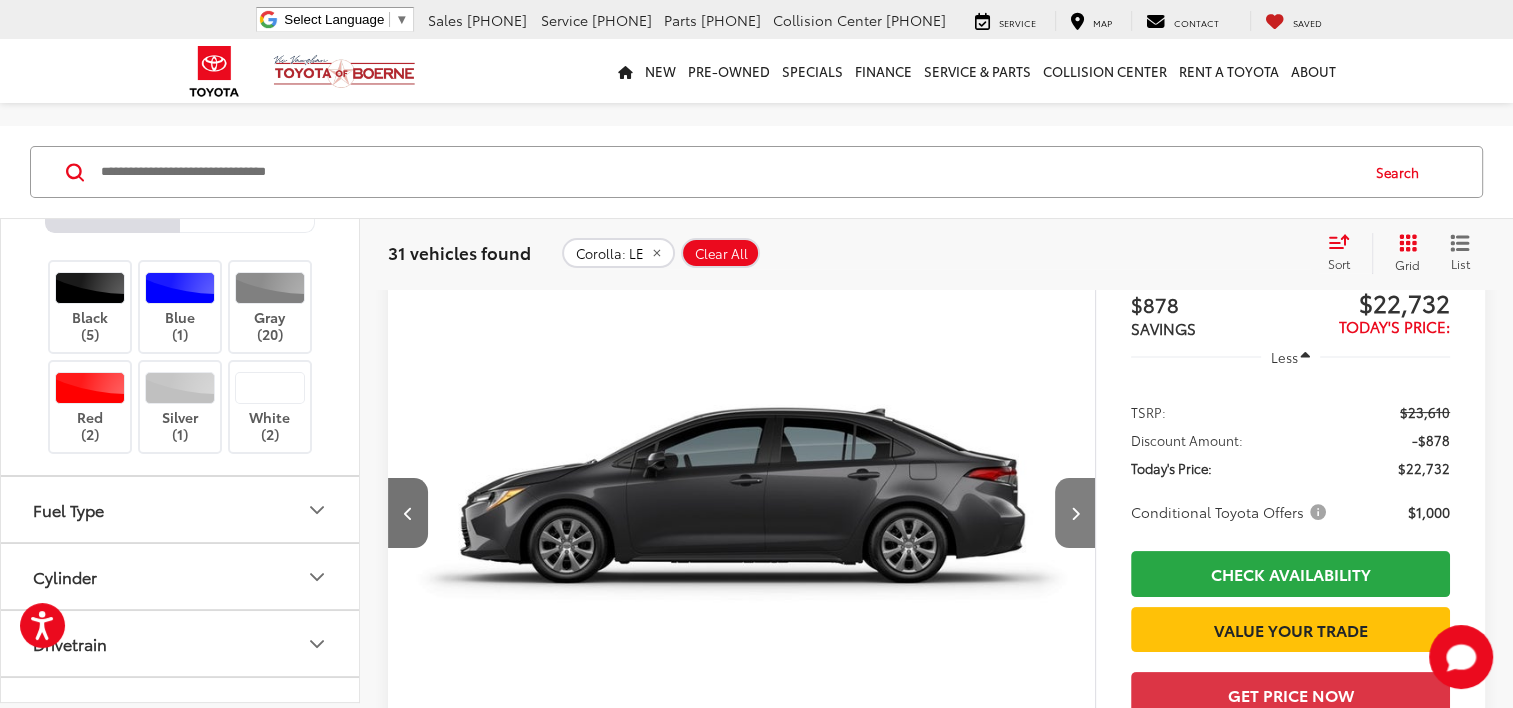 click at bounding box center [1074, 513] 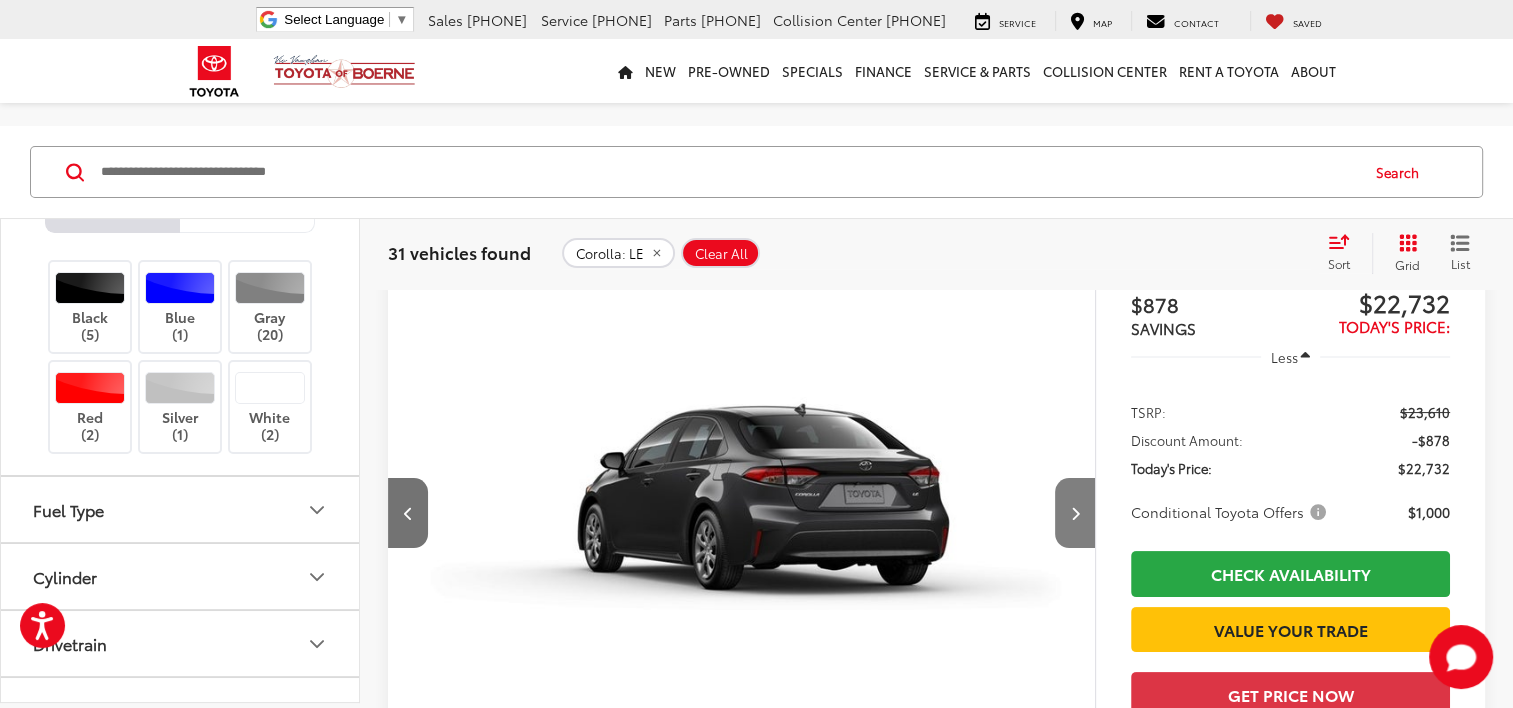 click at bounding box center [1074, 513] 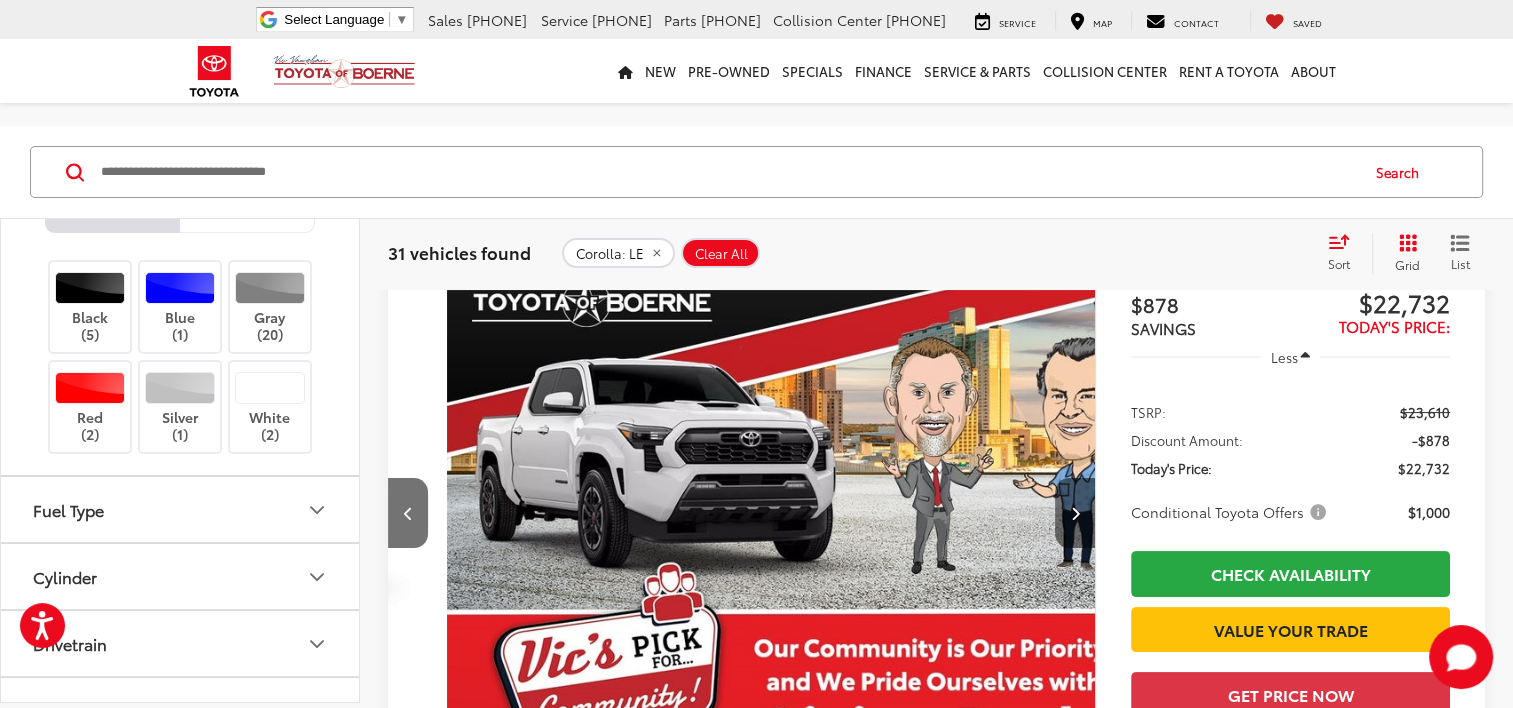 scroll, scrollTop: 0, scrollLeft: 2839, axis: horizontal 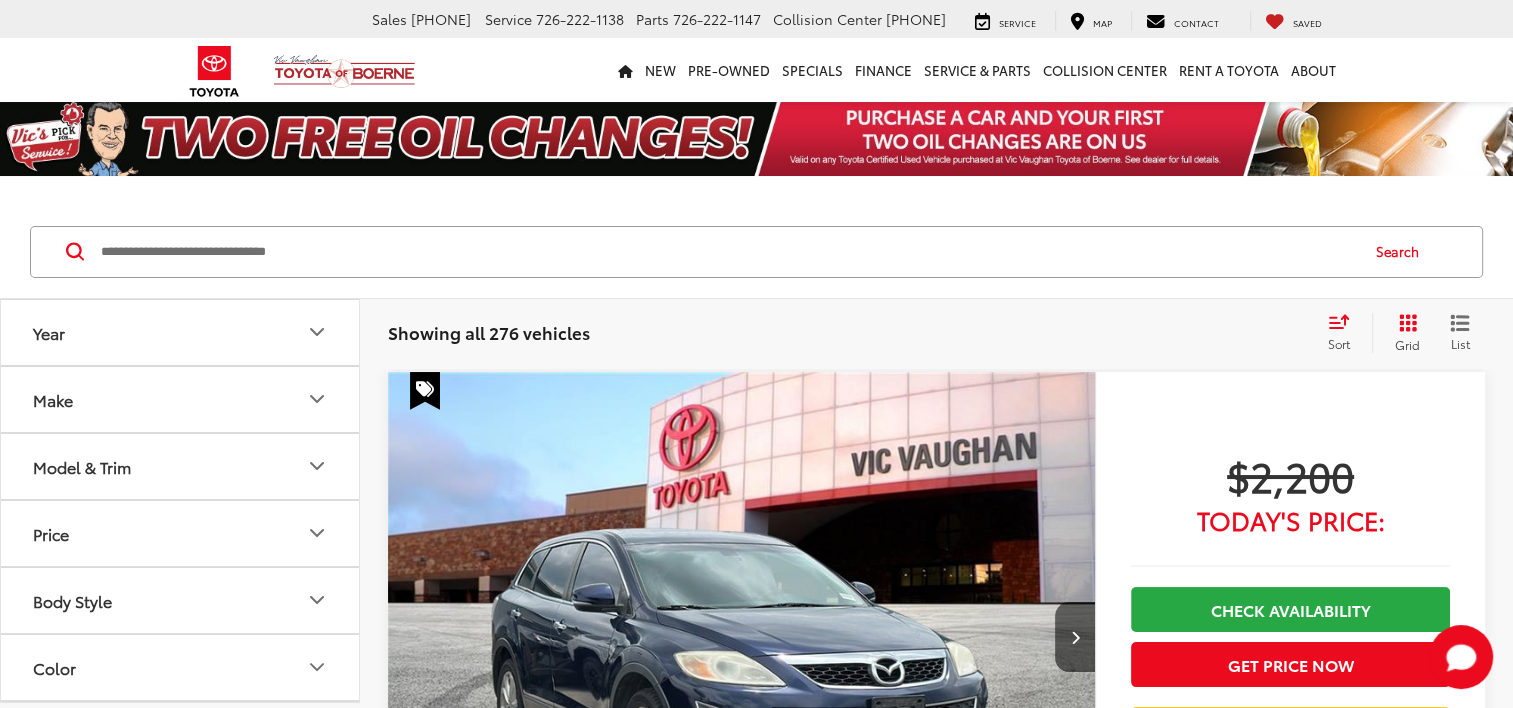click on "Model & Trim" at bounding box center (181, 466) 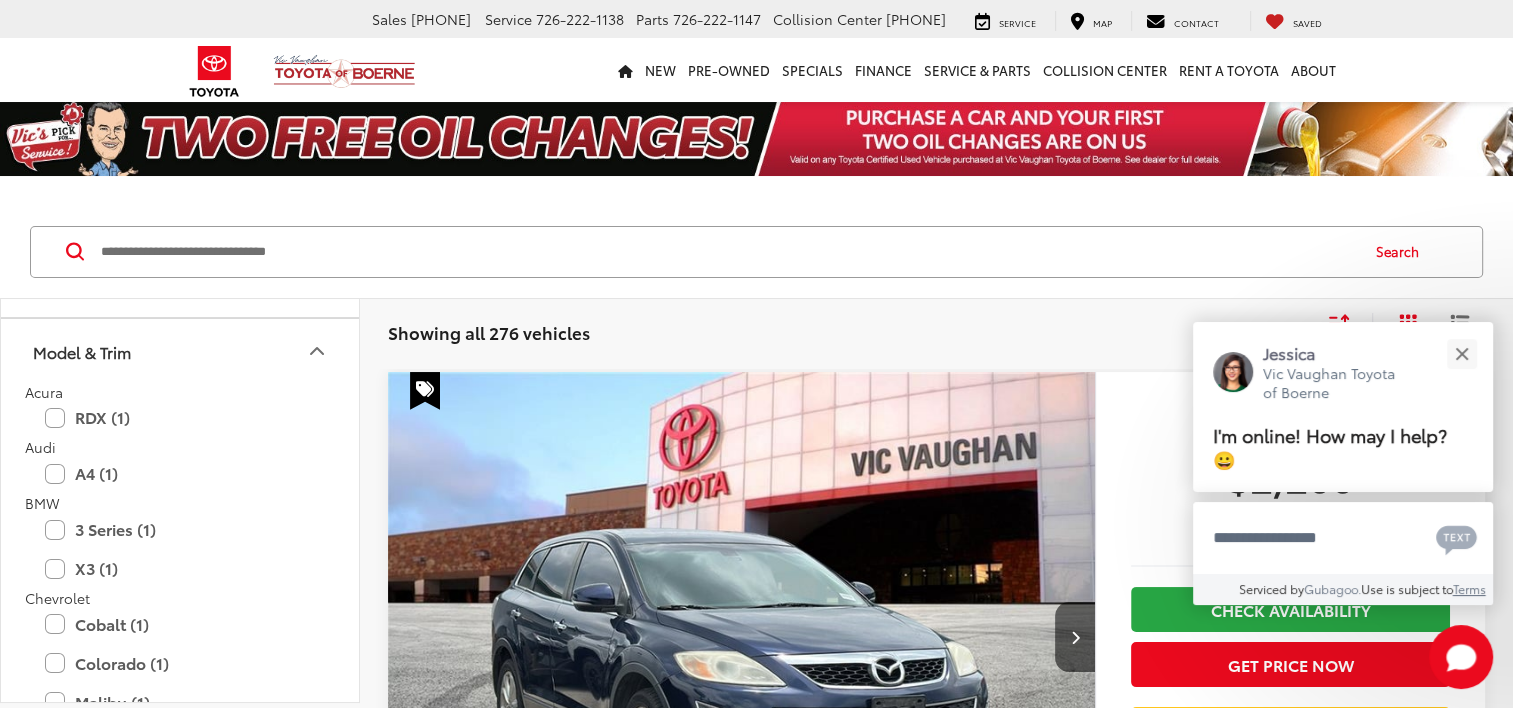 scroll, scrollTop: 0, scrollLeft: 0, axis: both 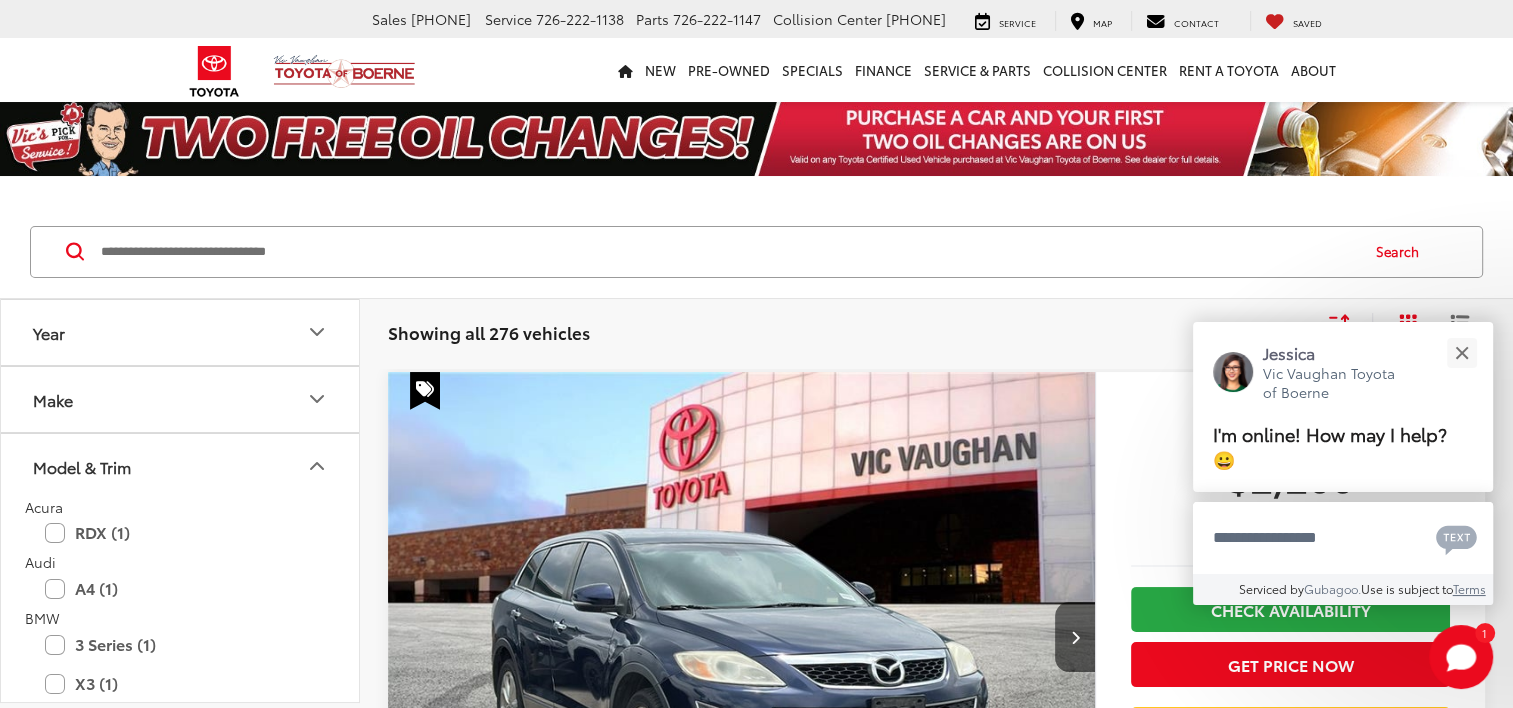 click on "Make" at bounding box center (181, 399) 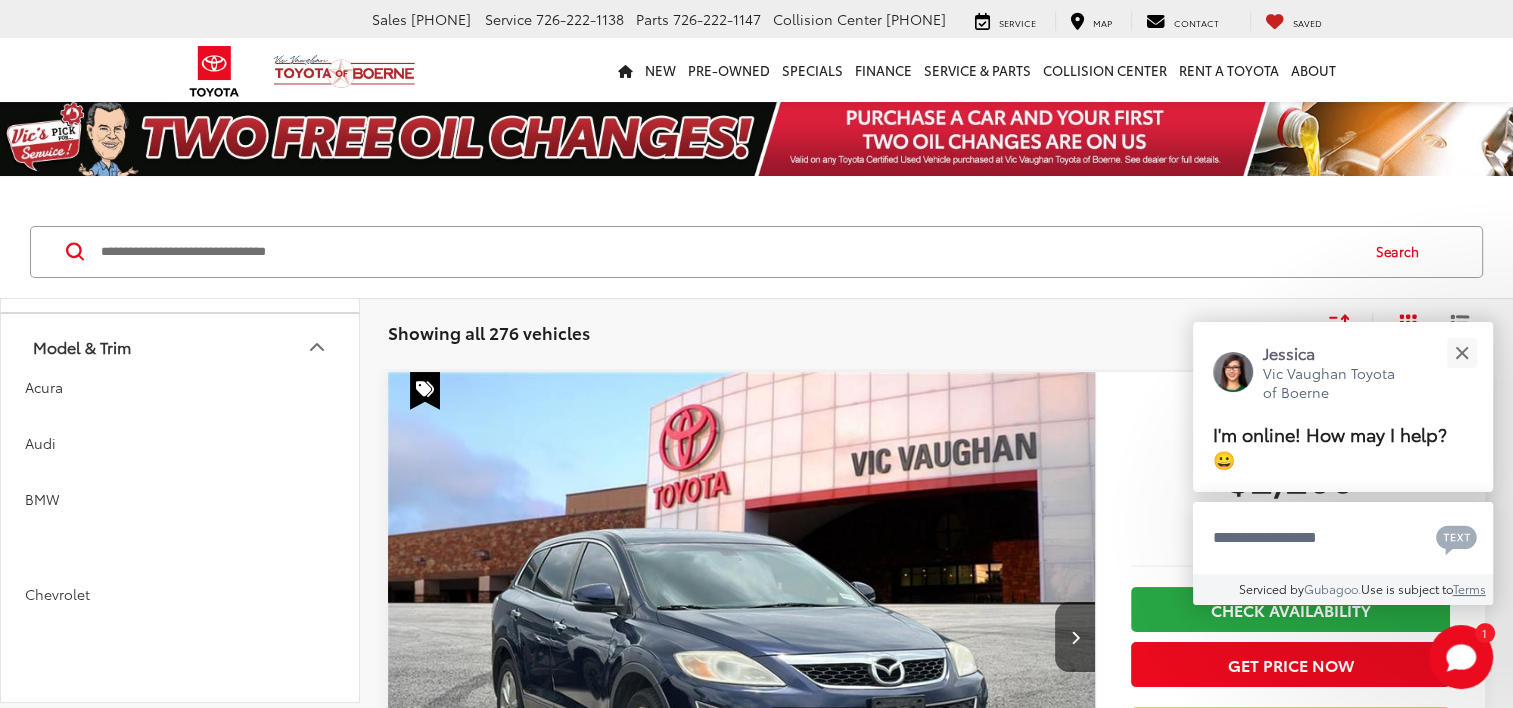 scroll, scrollTop: 600, scrollLeft: 0, axis: vertical 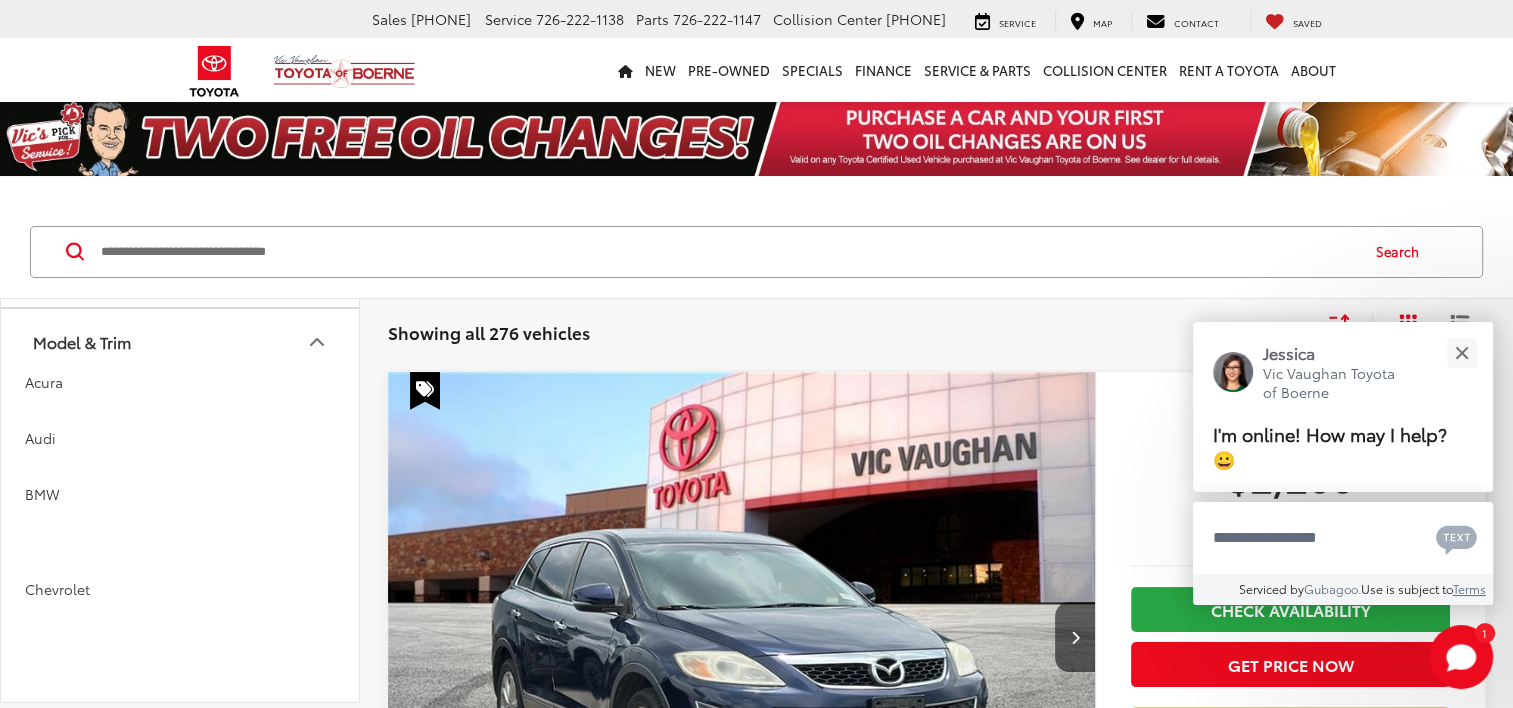 click at bounding box center [180, 241] 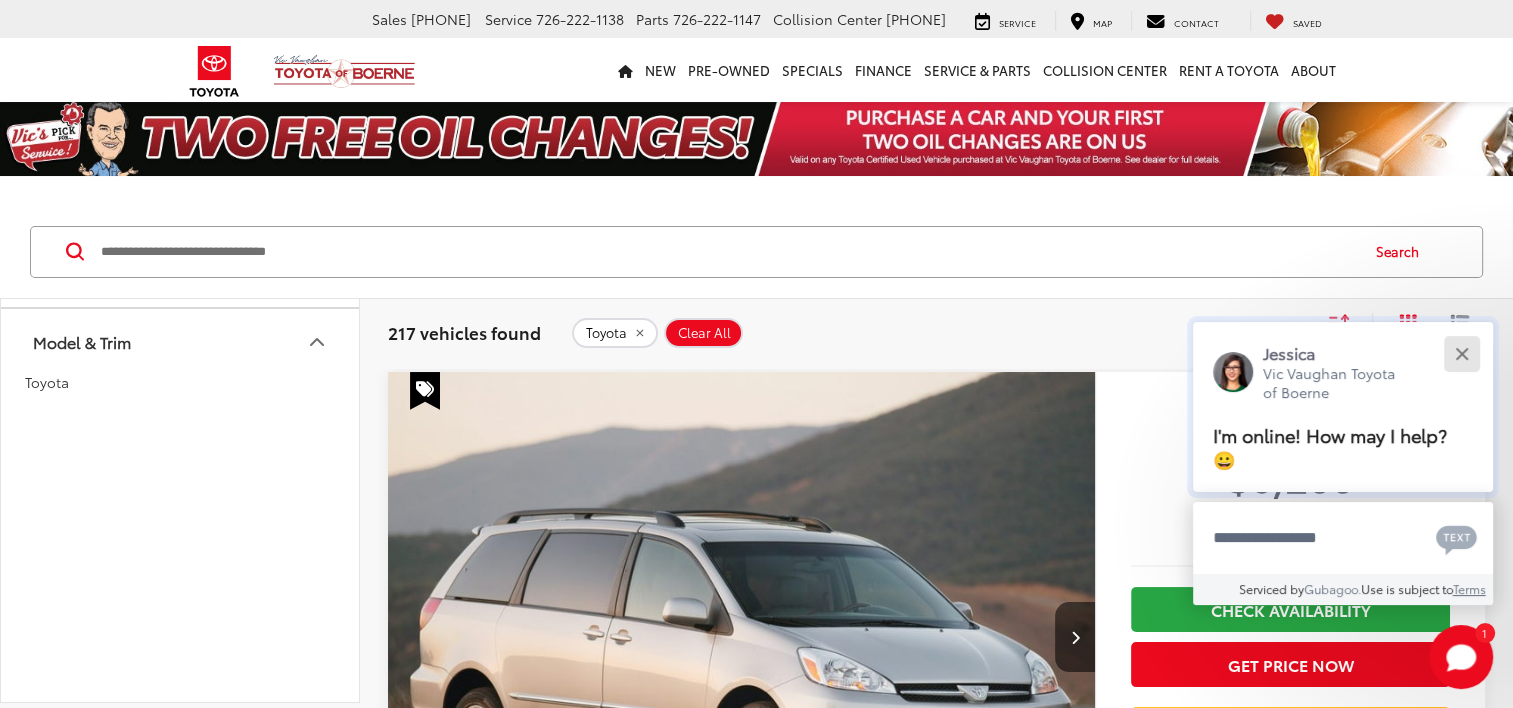 click at bounding box center (1461, 353) 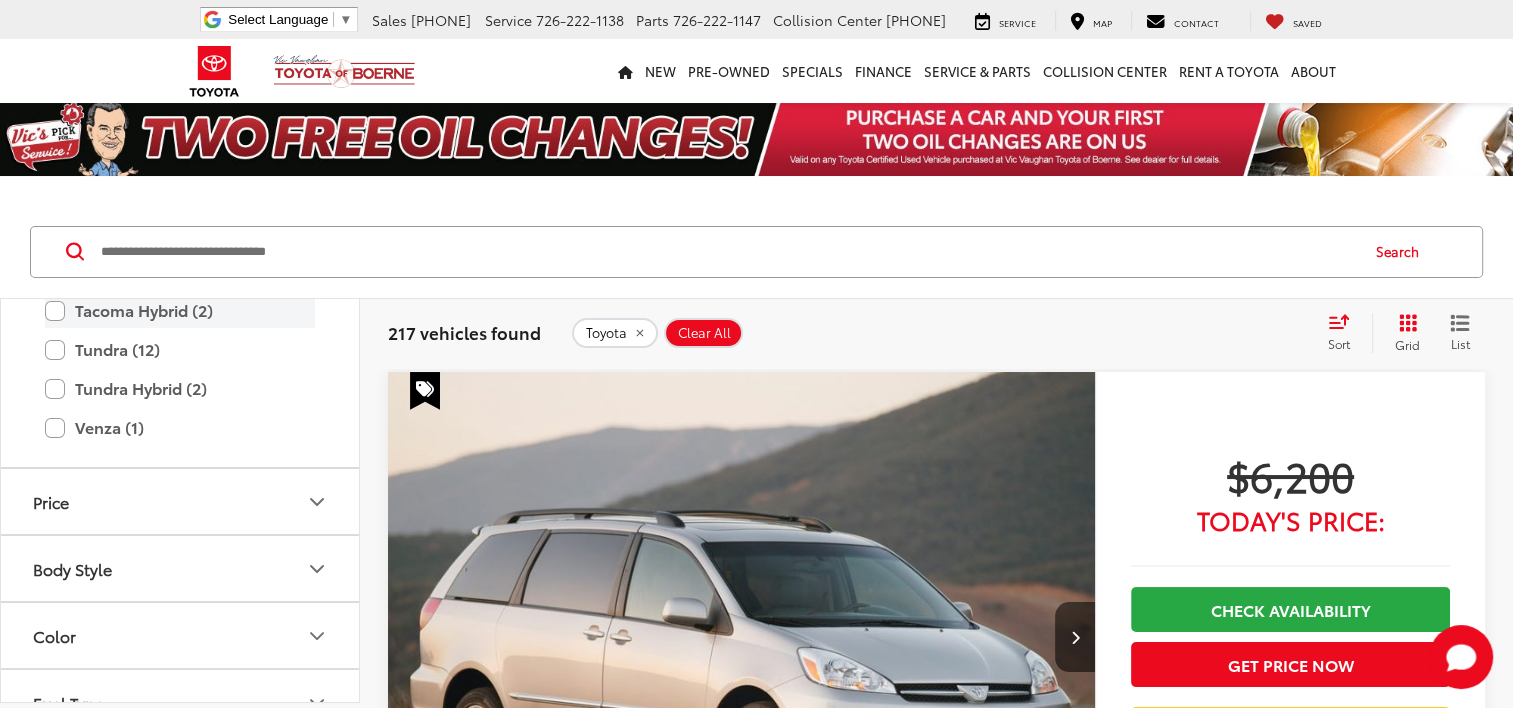 scroll, scrollTop: 1500, scrollLeft: 0, axis: vertical 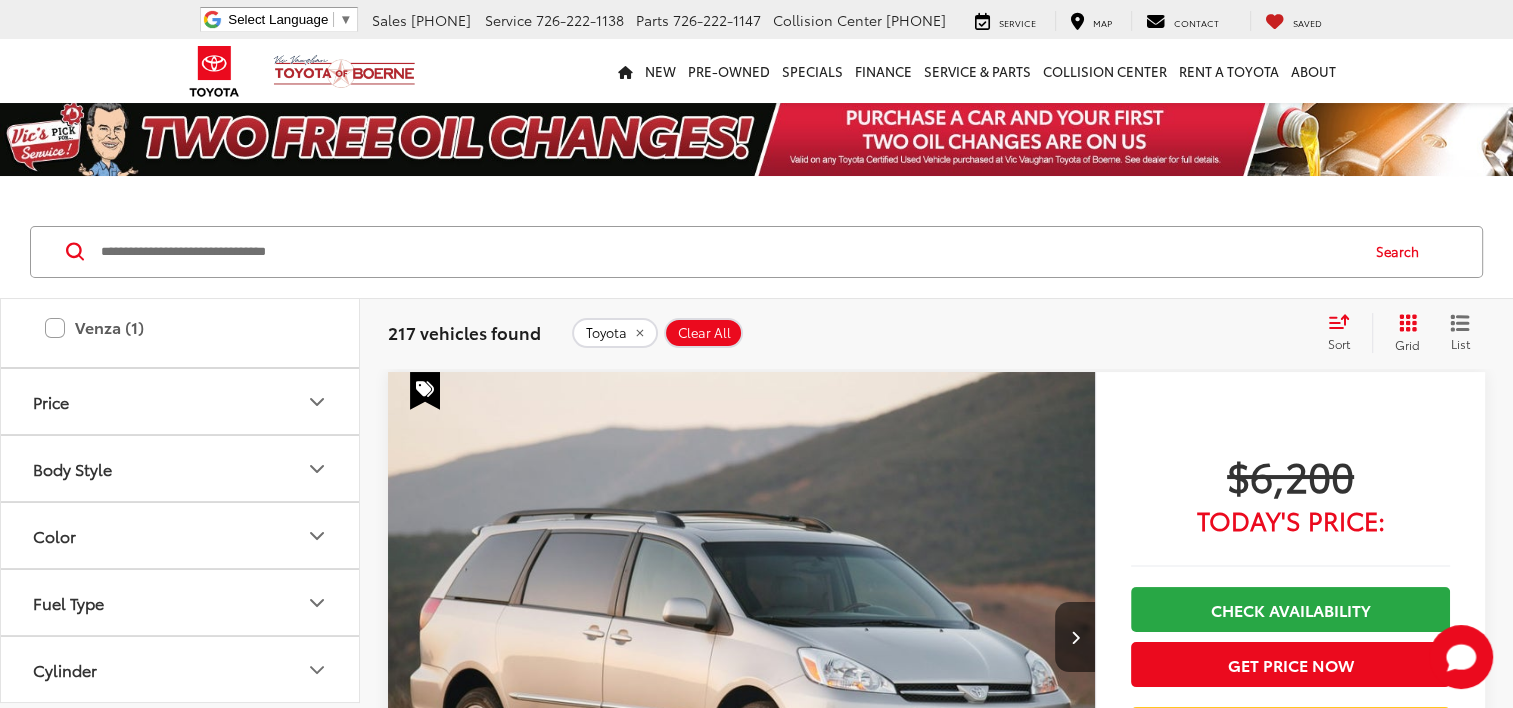 click on "Tacoma (25)" at bounding box center [180, 171] 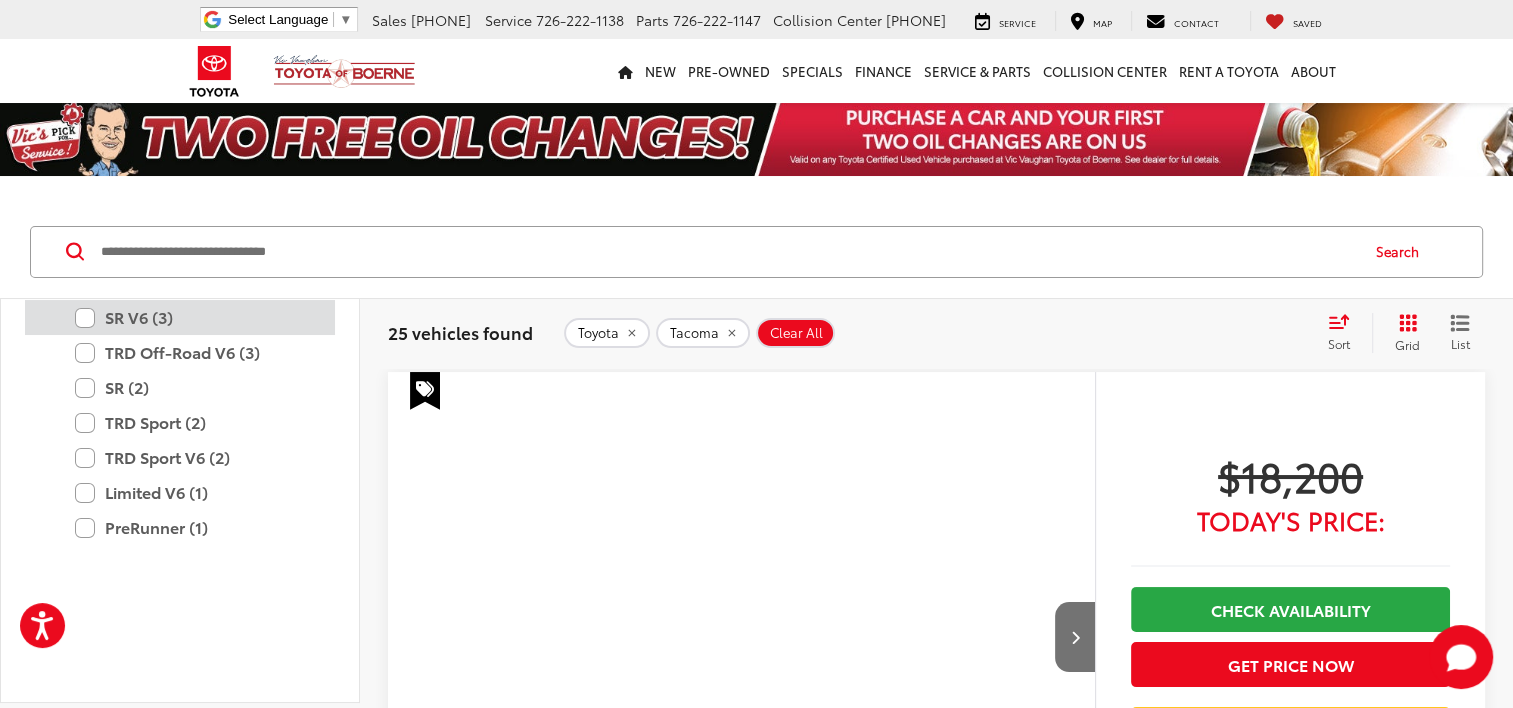 scroll, scrollTop: 1600, scrollLeft: 0, axis: vertical 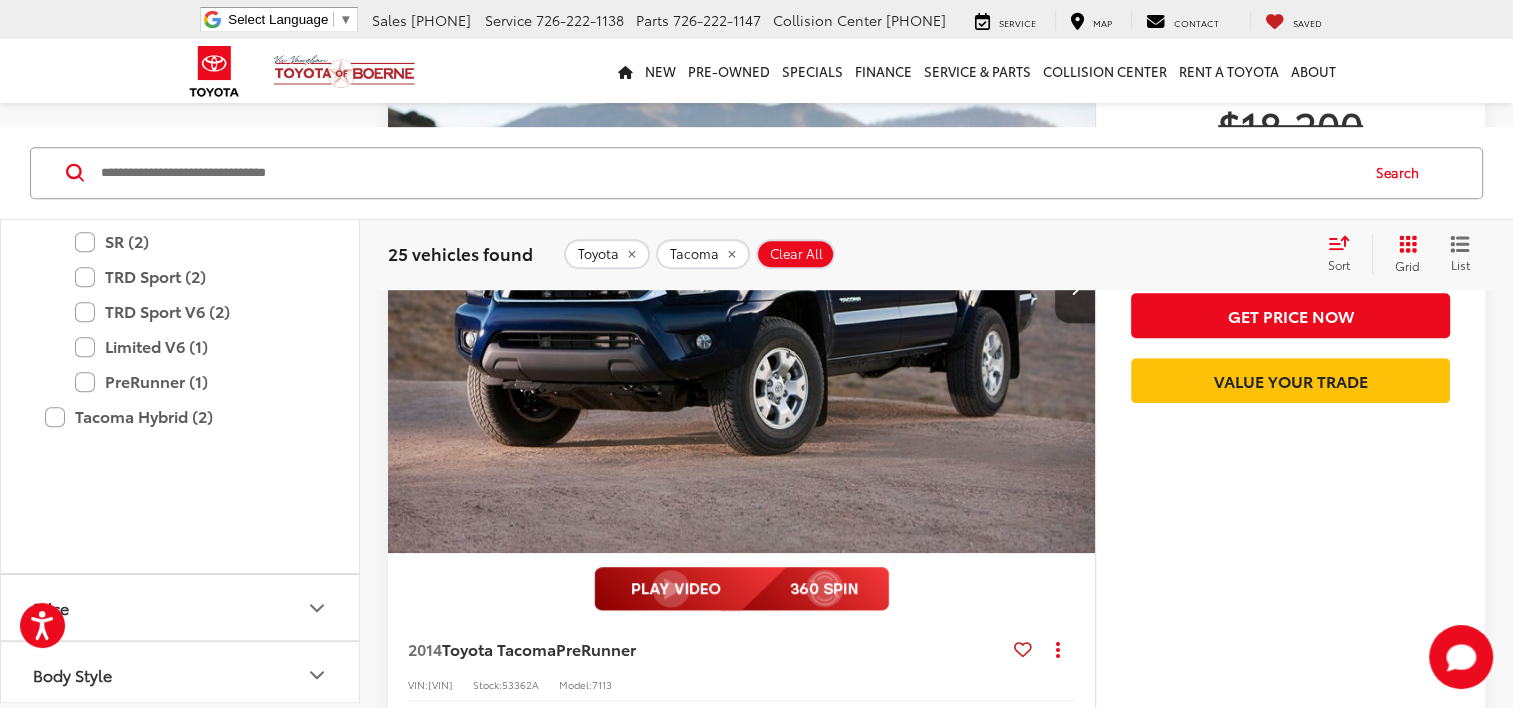 click 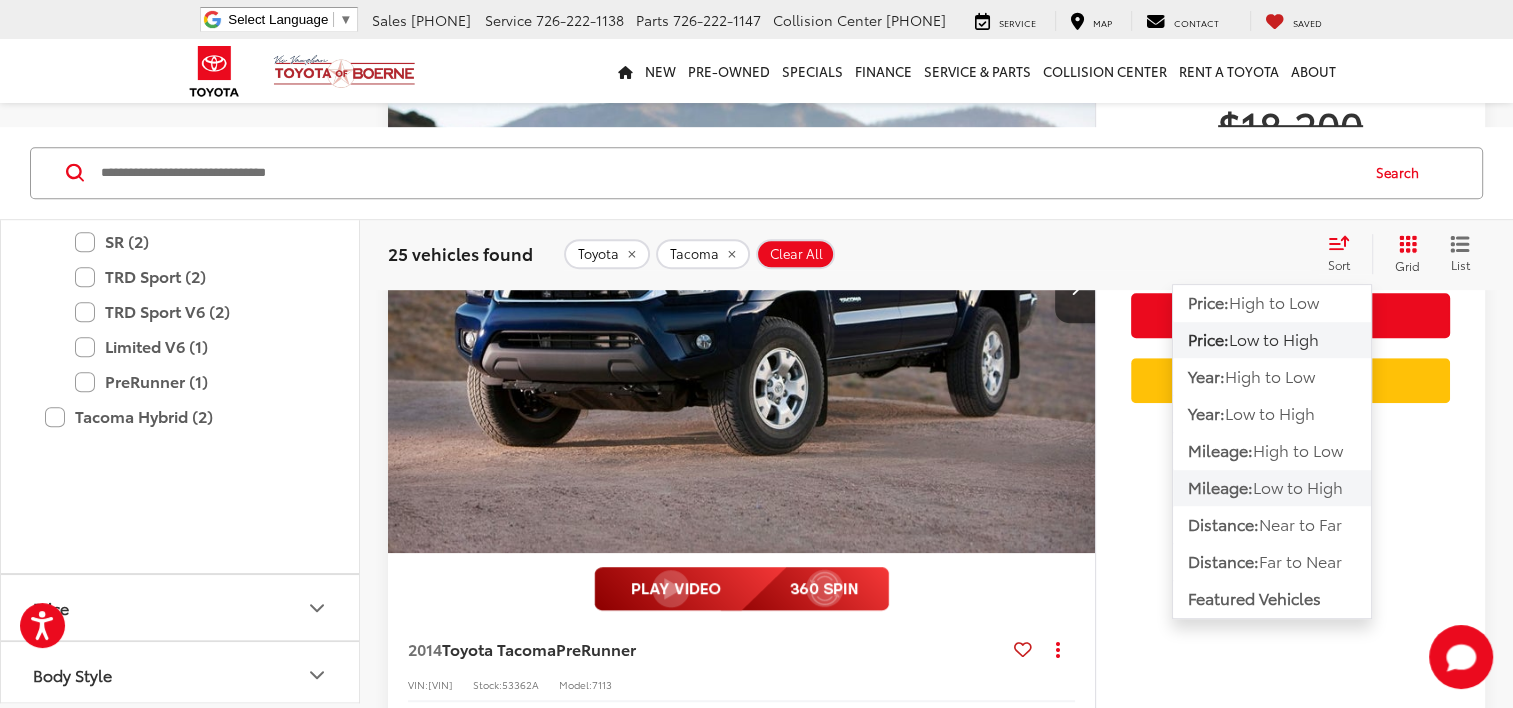 click on "Low to High" at bounding box center [1298, 486] 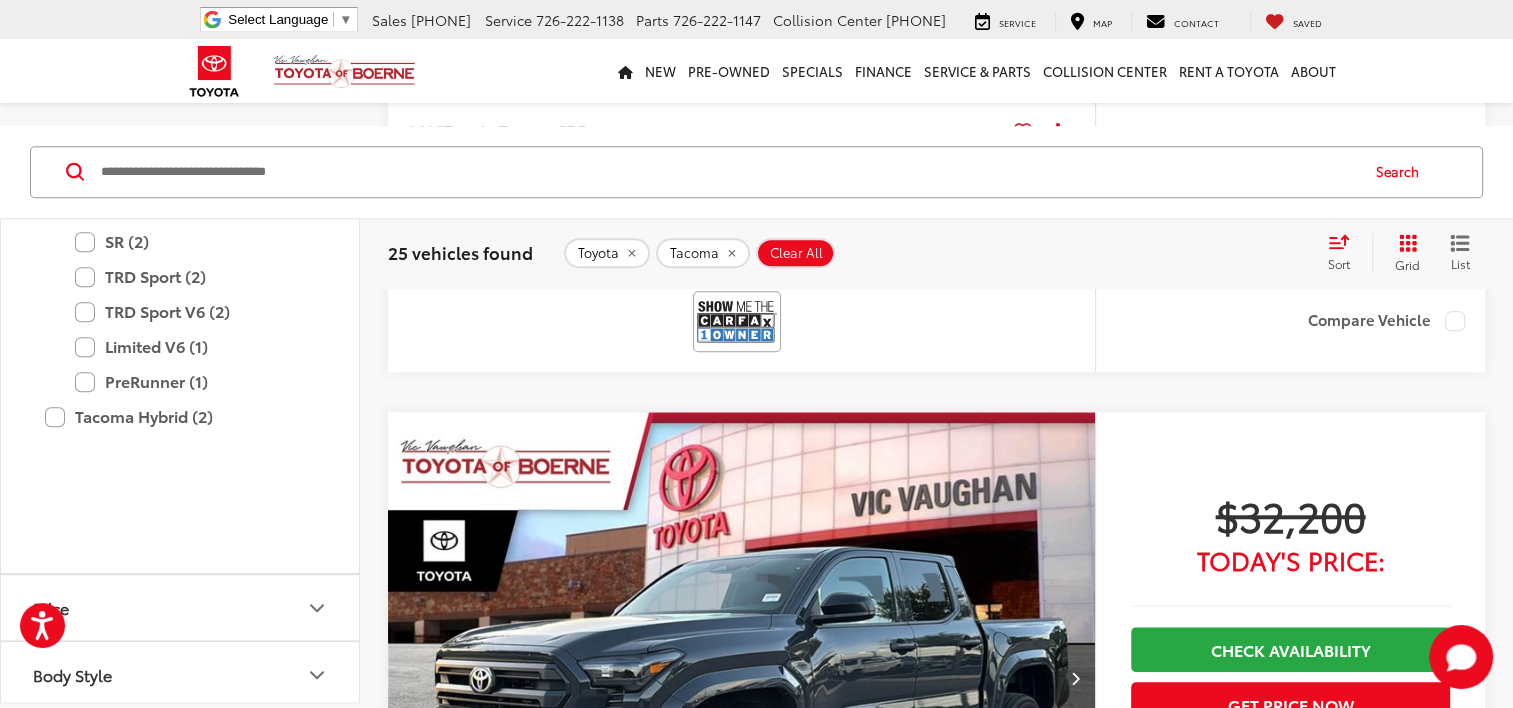 scroll, scrollTop: 1700, scrollLeft: 0, axis: vertical 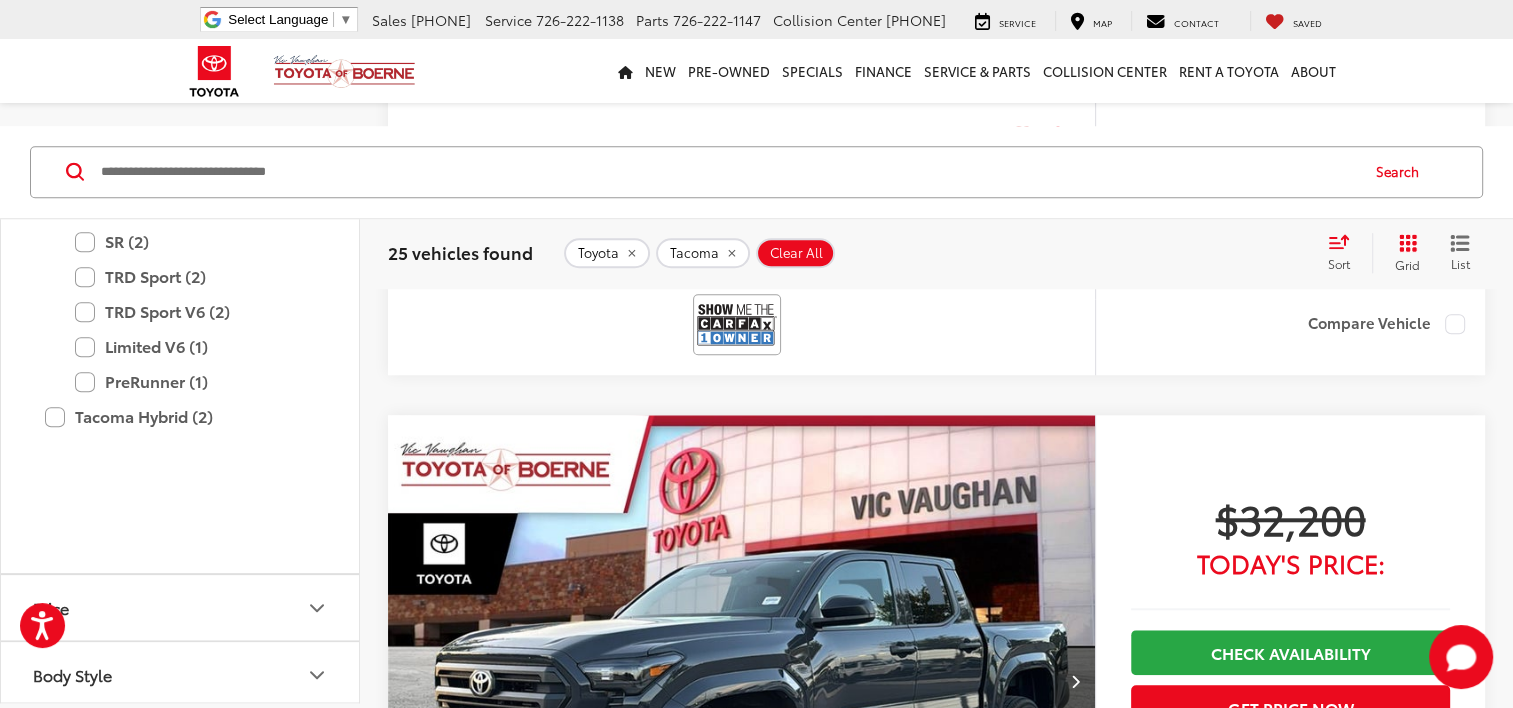 click on "Sort" at bounding box center [1339, 263] 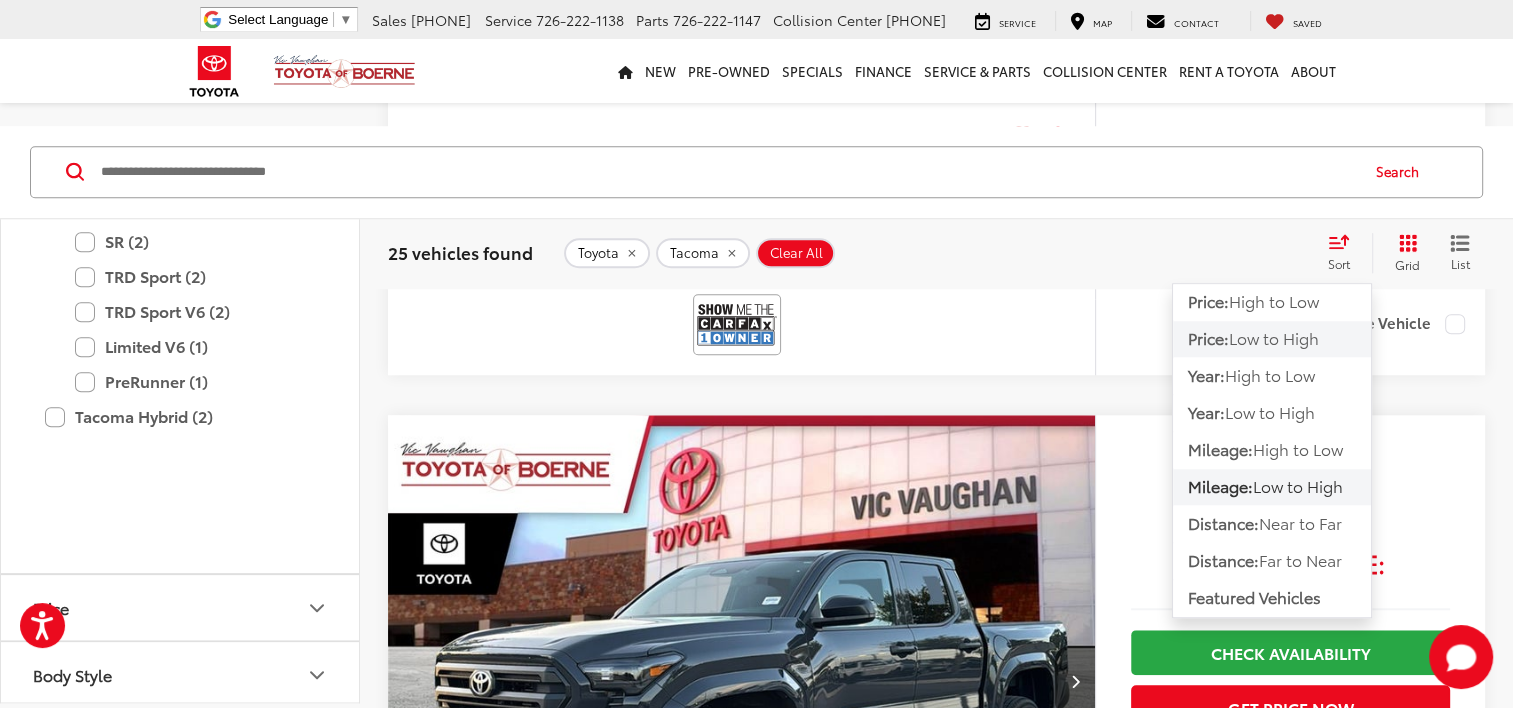 click on "Low to High" at bounding box center (1274, 338) 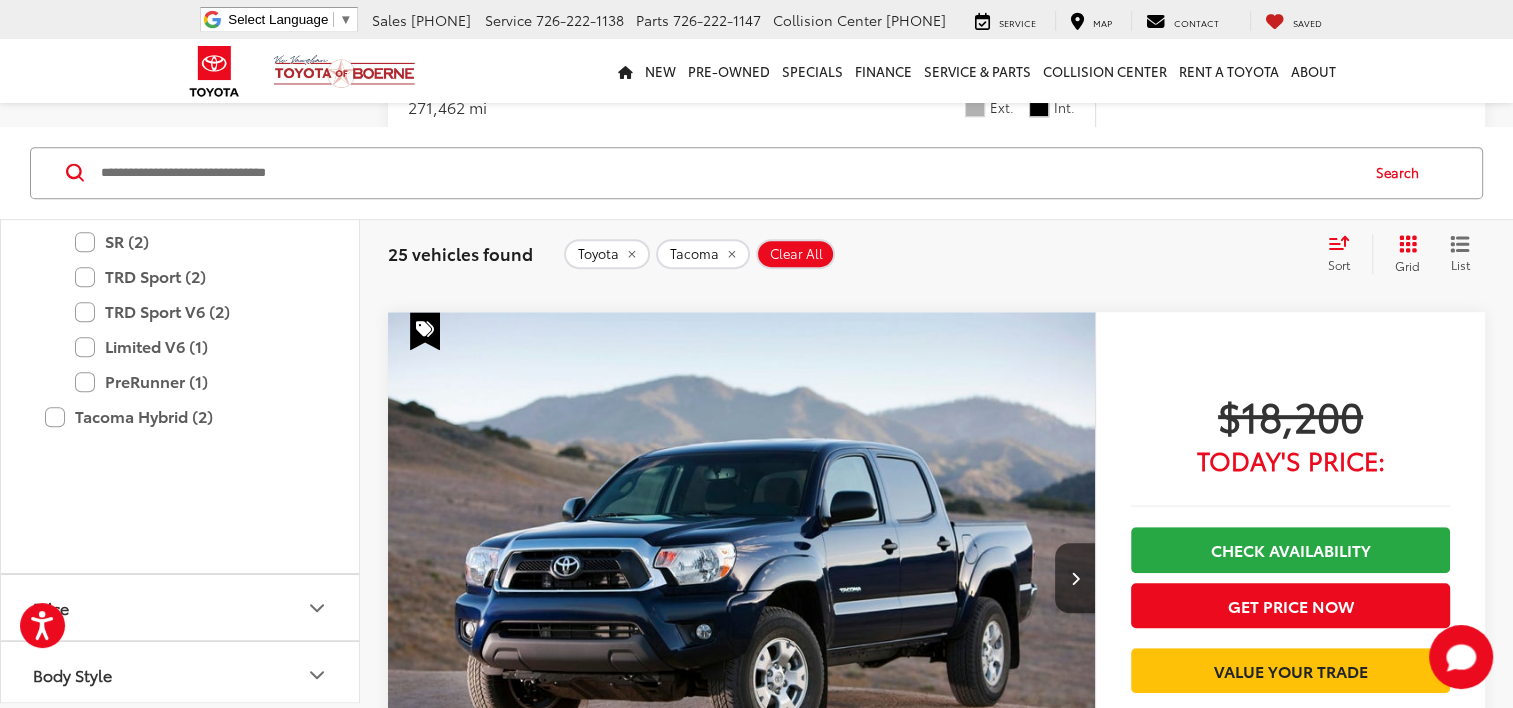 scroll, scrollTop: 980, scrollLeft: 0, axis: vertical 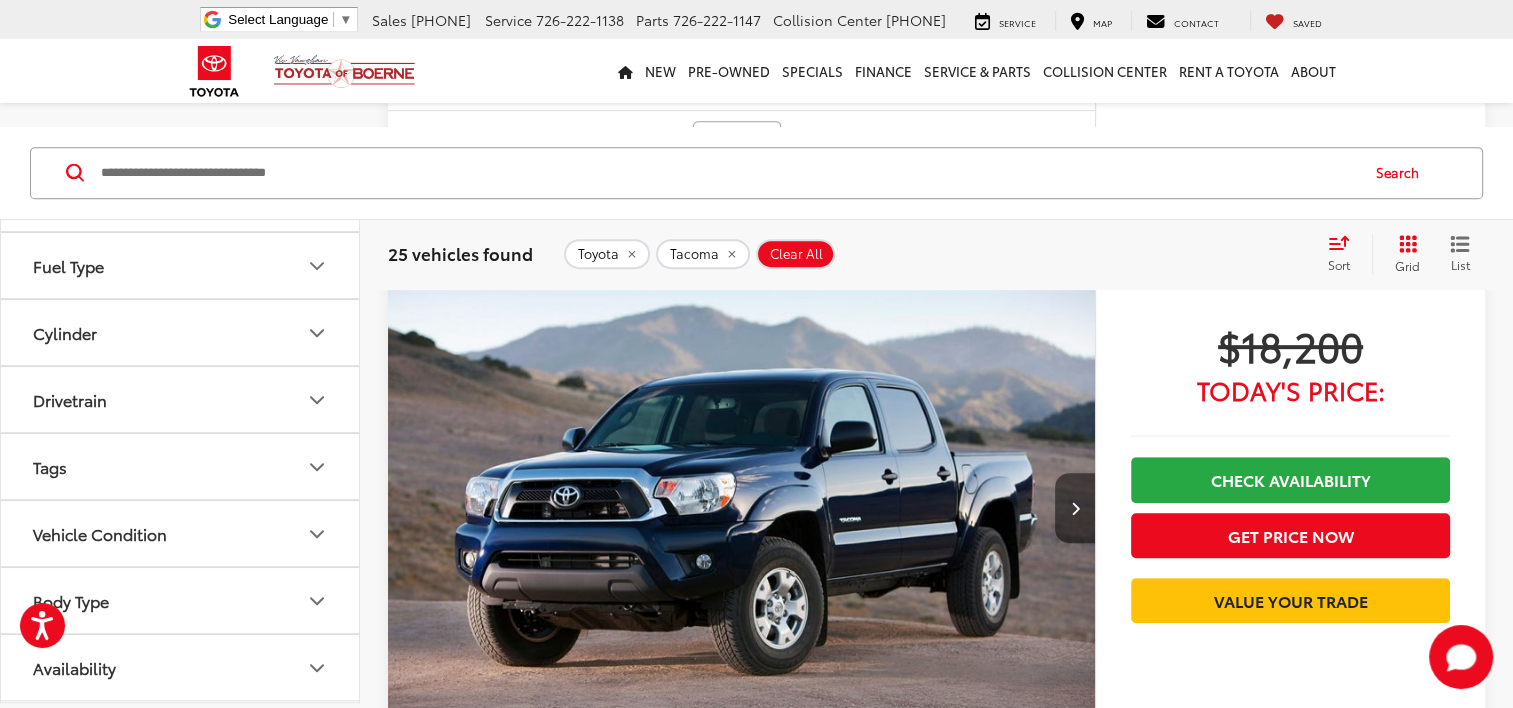 click at bounding box center (1074, 508) 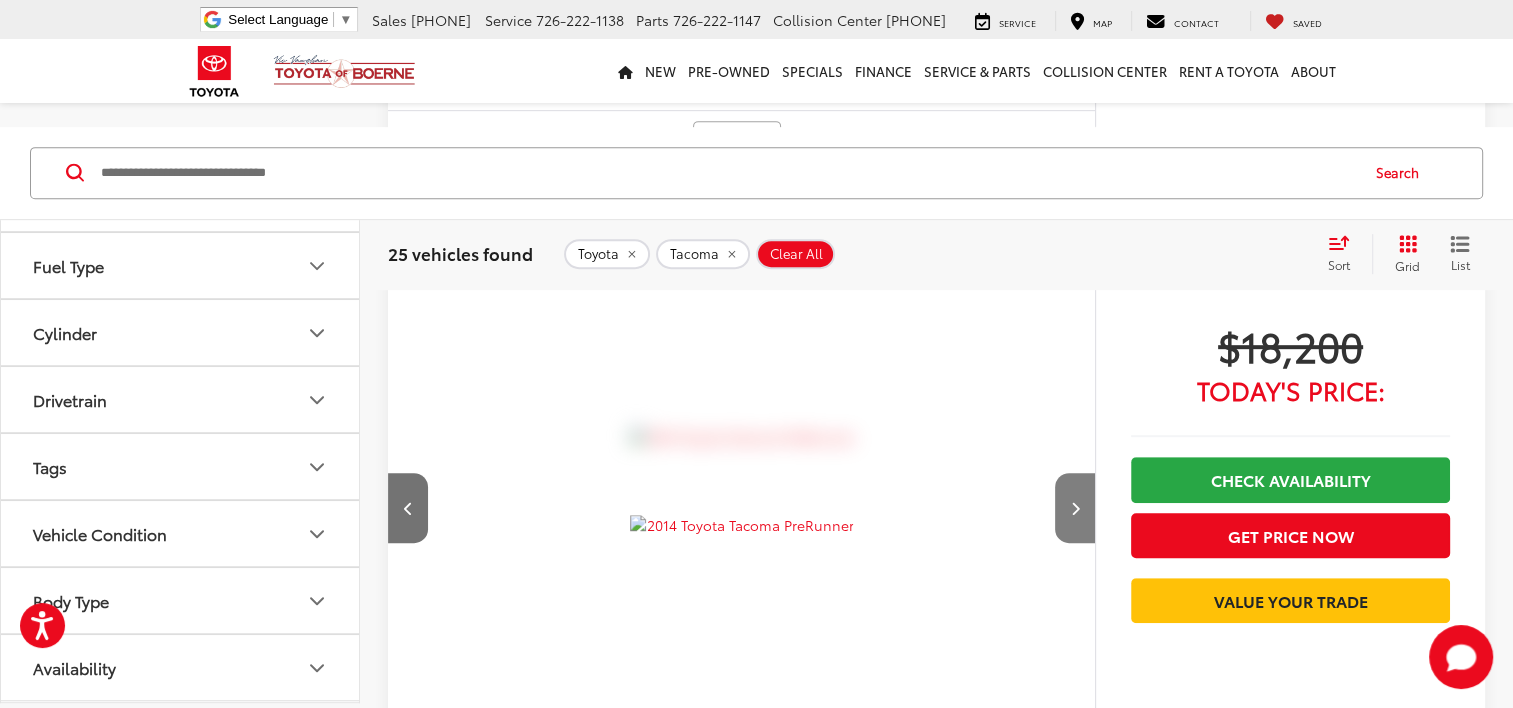 click at bounding box center [1074, 508] 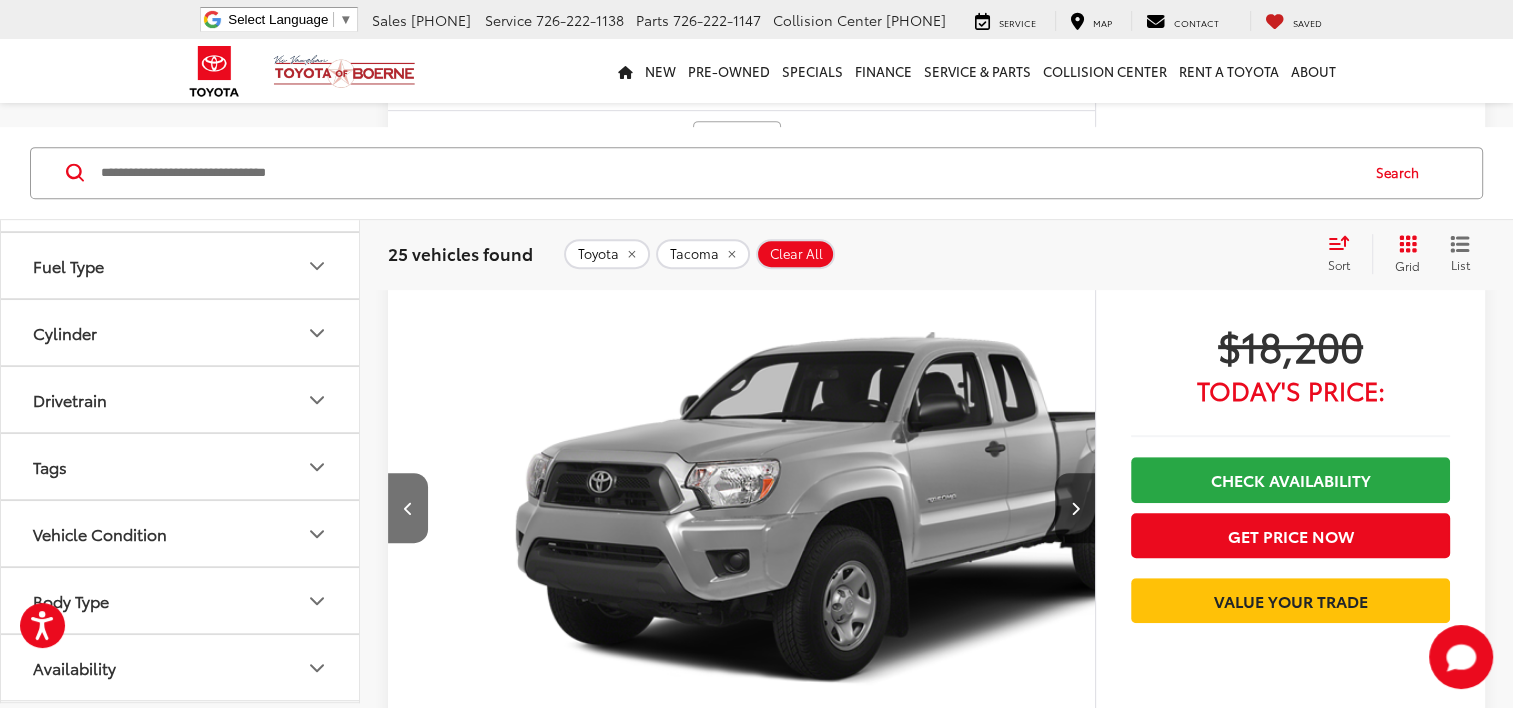 scroll, scrollTop: 0, scrollLeft: 1420, axis: horizontal 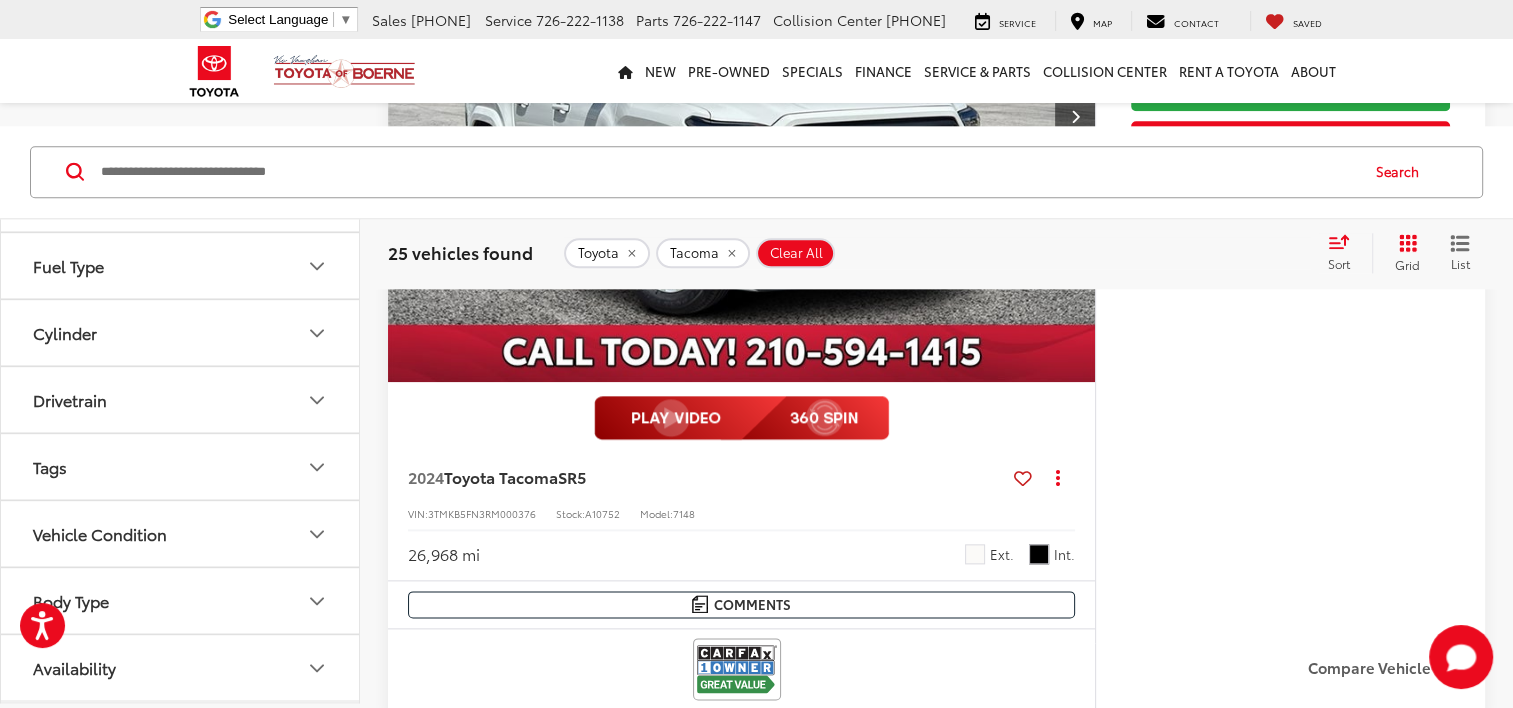click on "Cylinder" at bounding box center (181, 332) 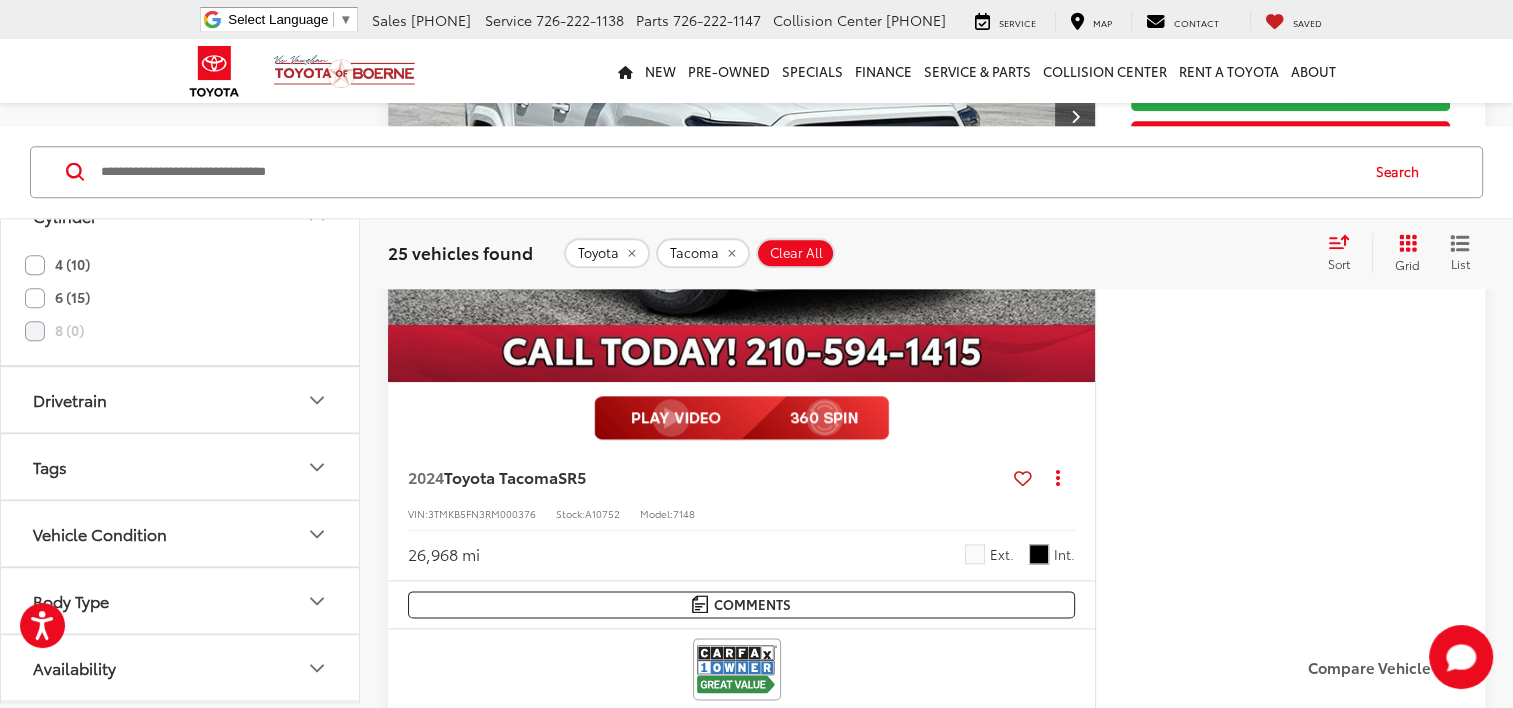 click on "8 (0)" 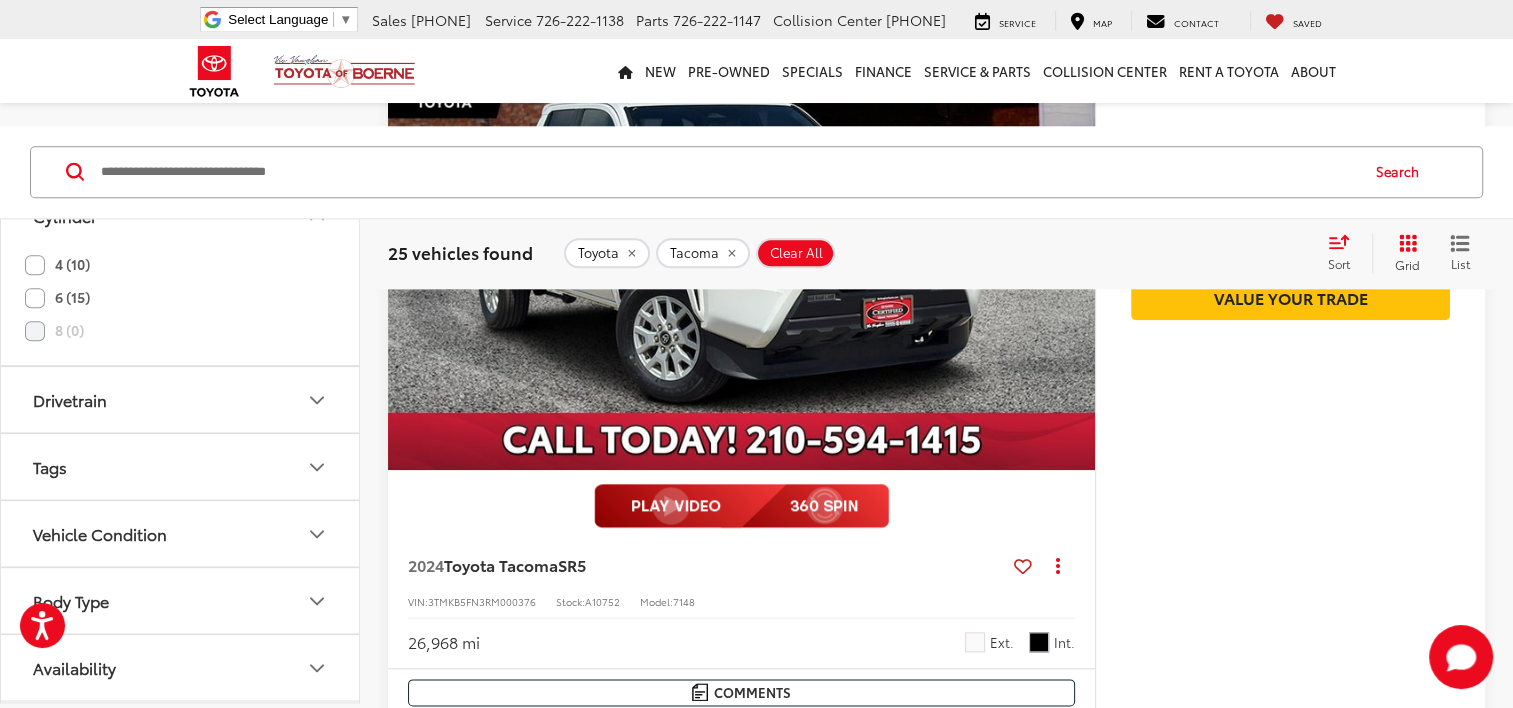 scroll, scrollTop: 2180, scrollLeft: 0, axis: vertical 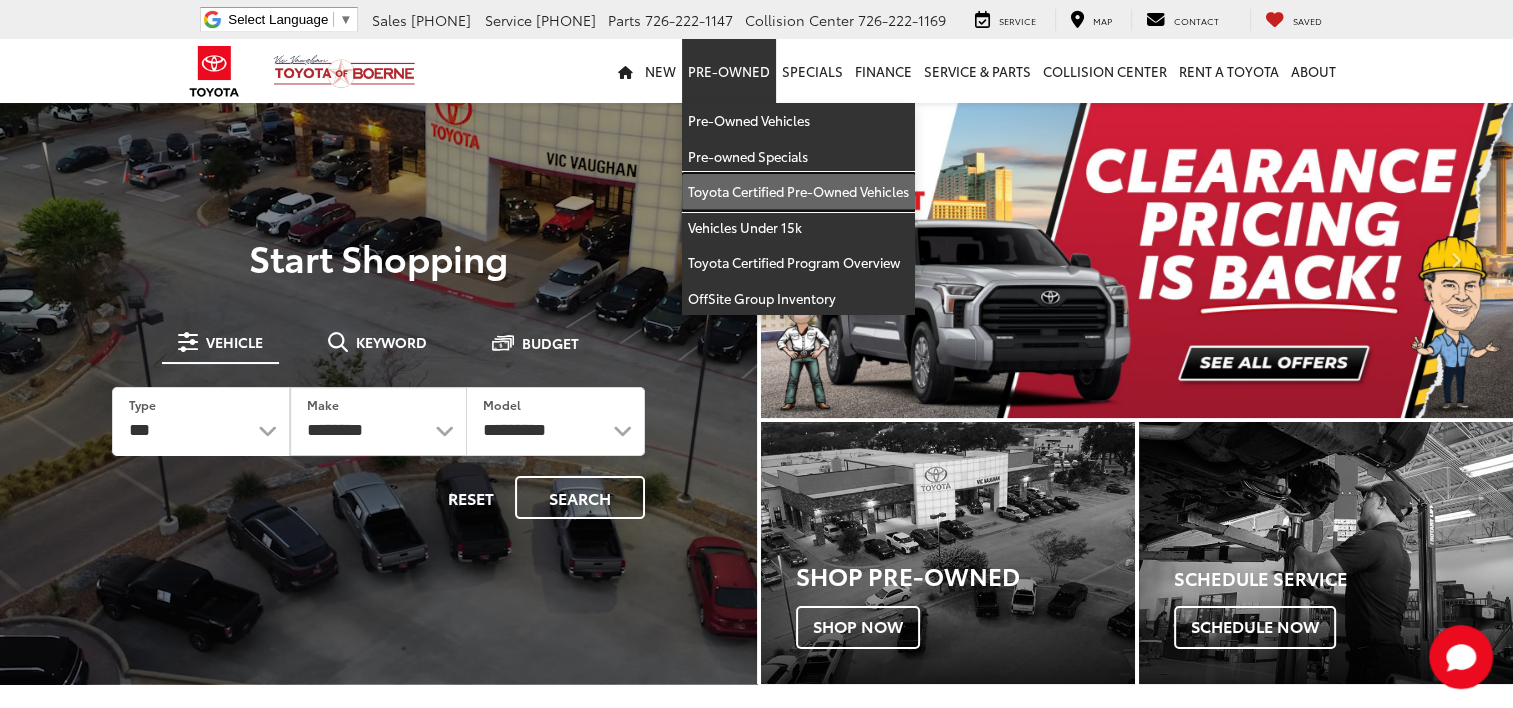 click on "Toyota Certified Pre-Owned Vehicles" at bounding box center (798, 192) 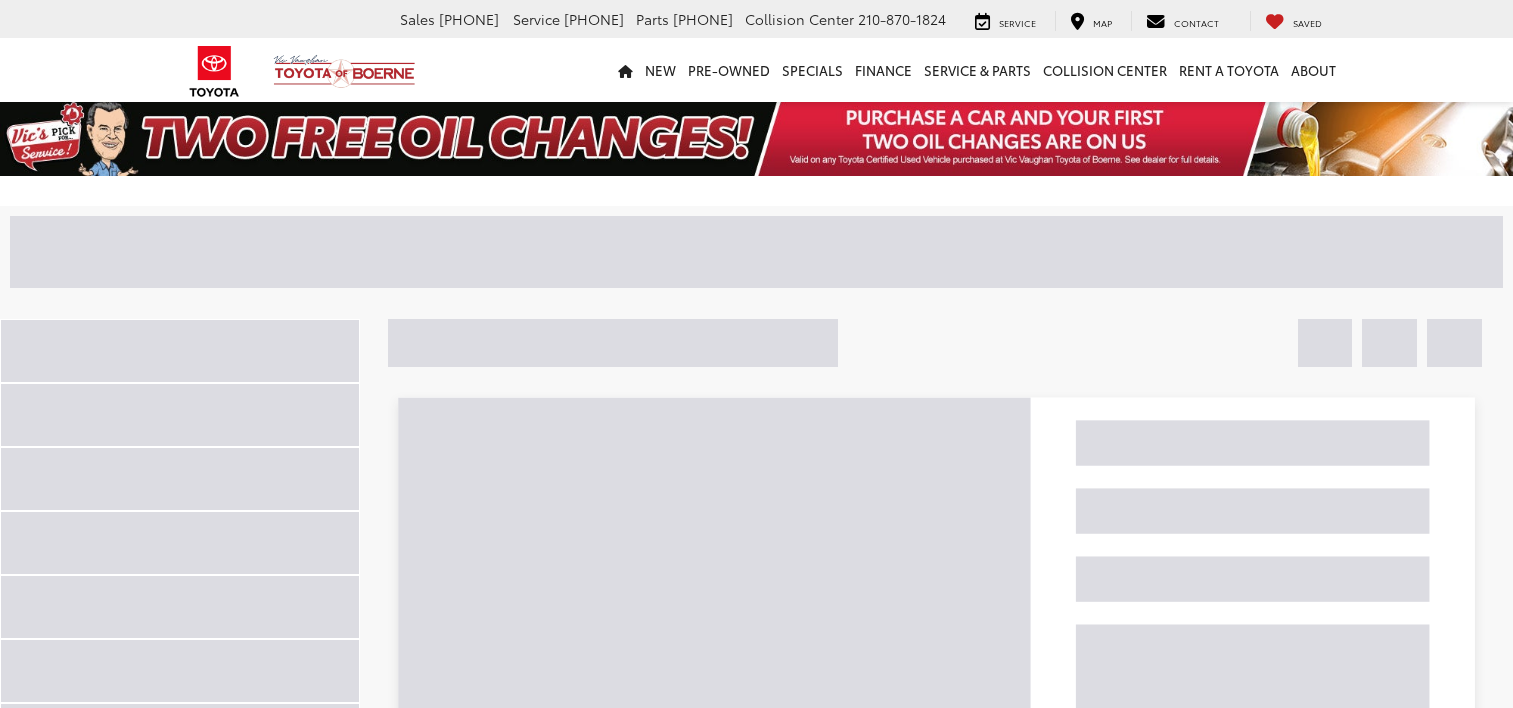 scroll, scrollTop: 0, scrollLeft: 0, axis: both 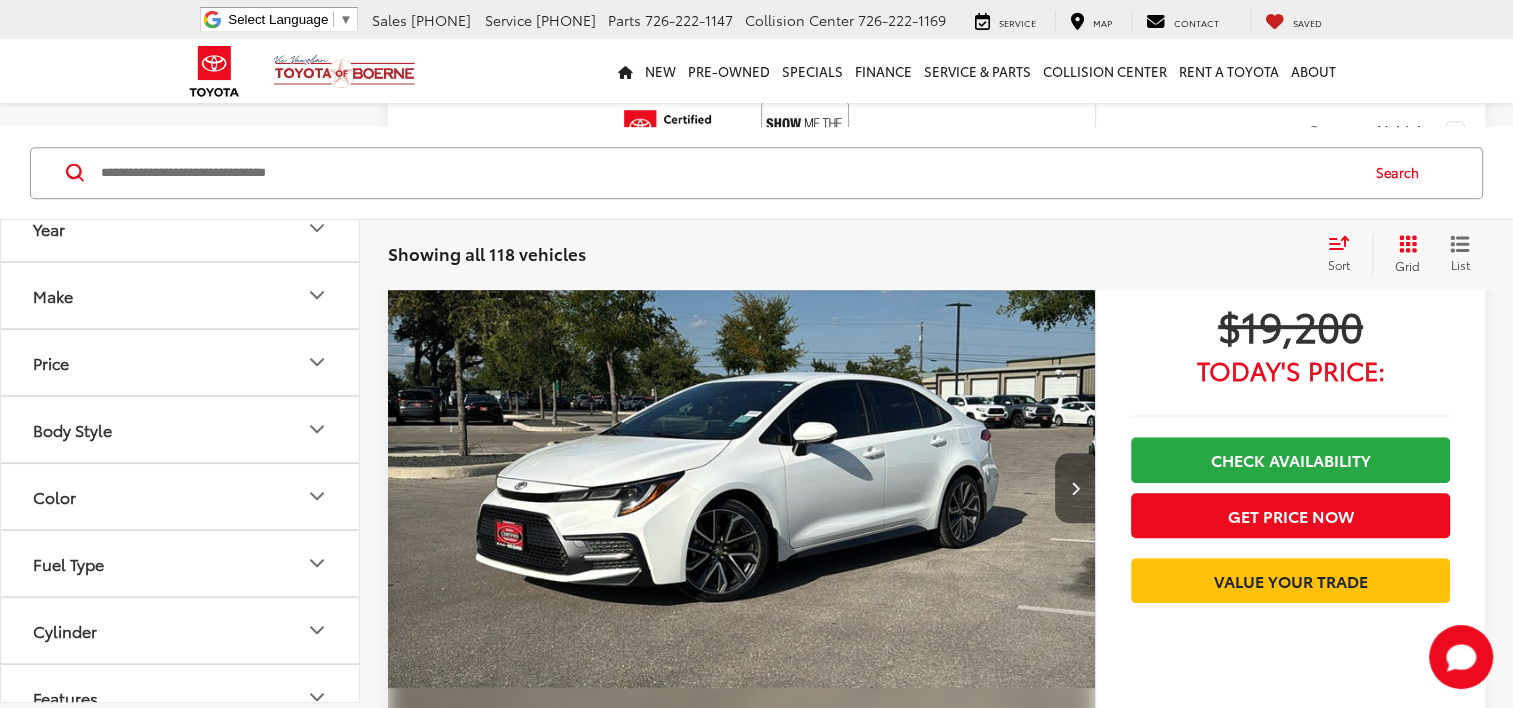 click at bounding box center (1075, 488) 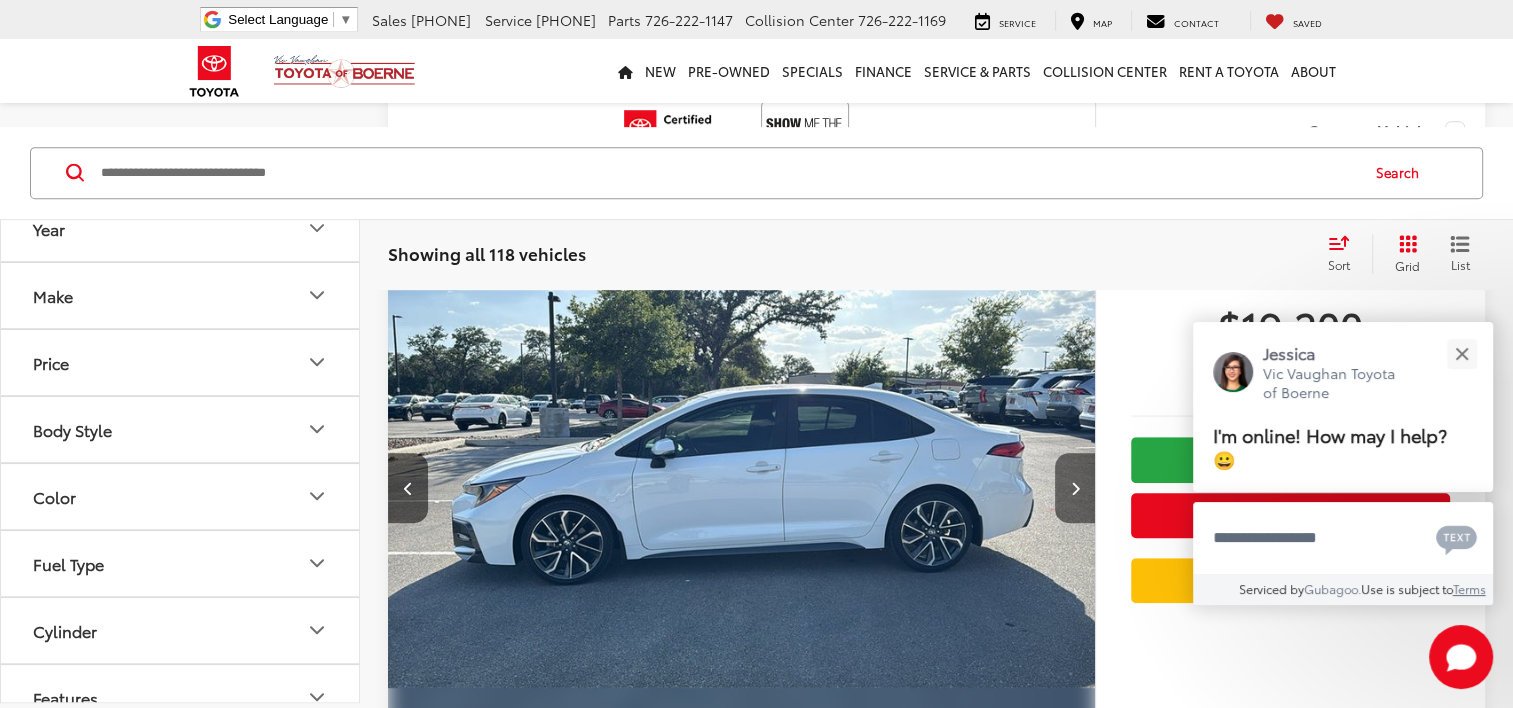 click at bounding box center [1075, 488] 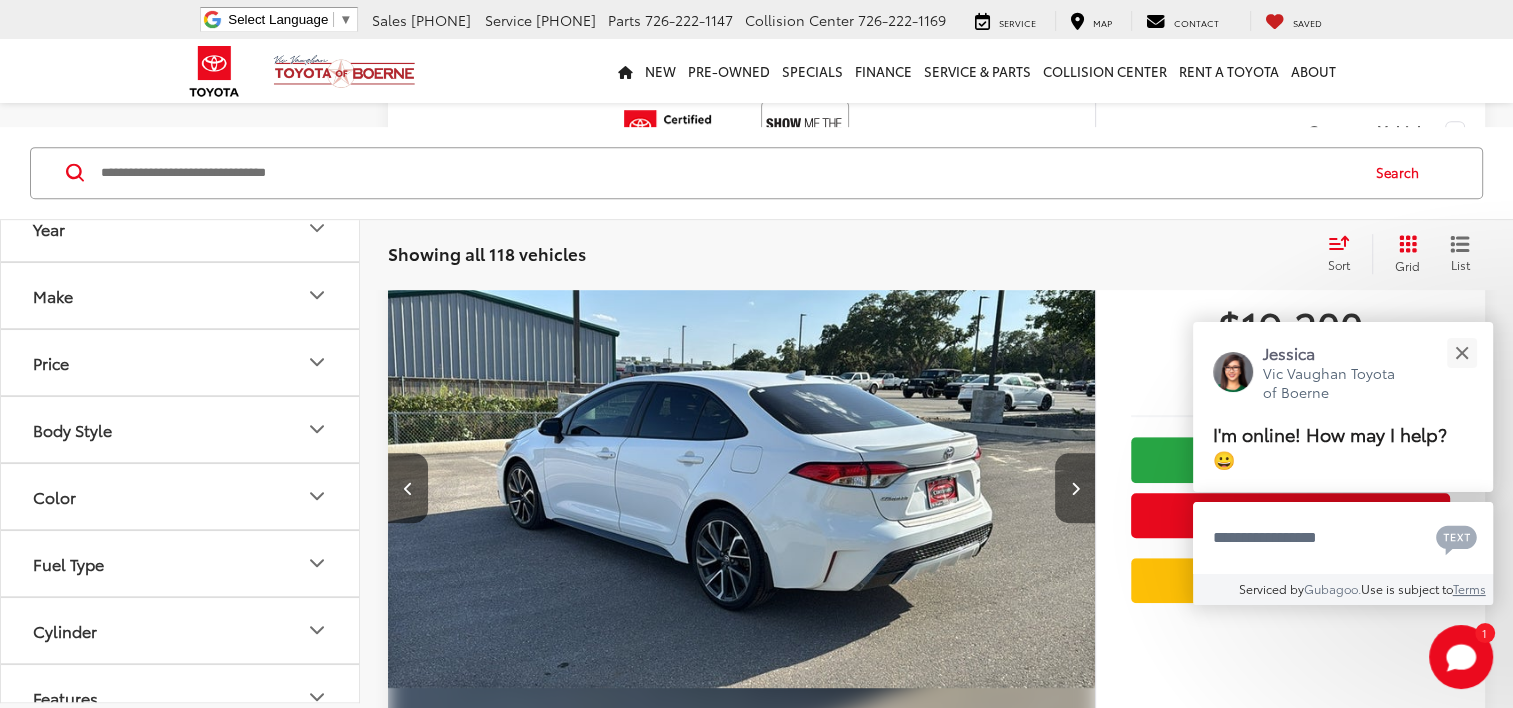 click at bounding box center (1075, 488) 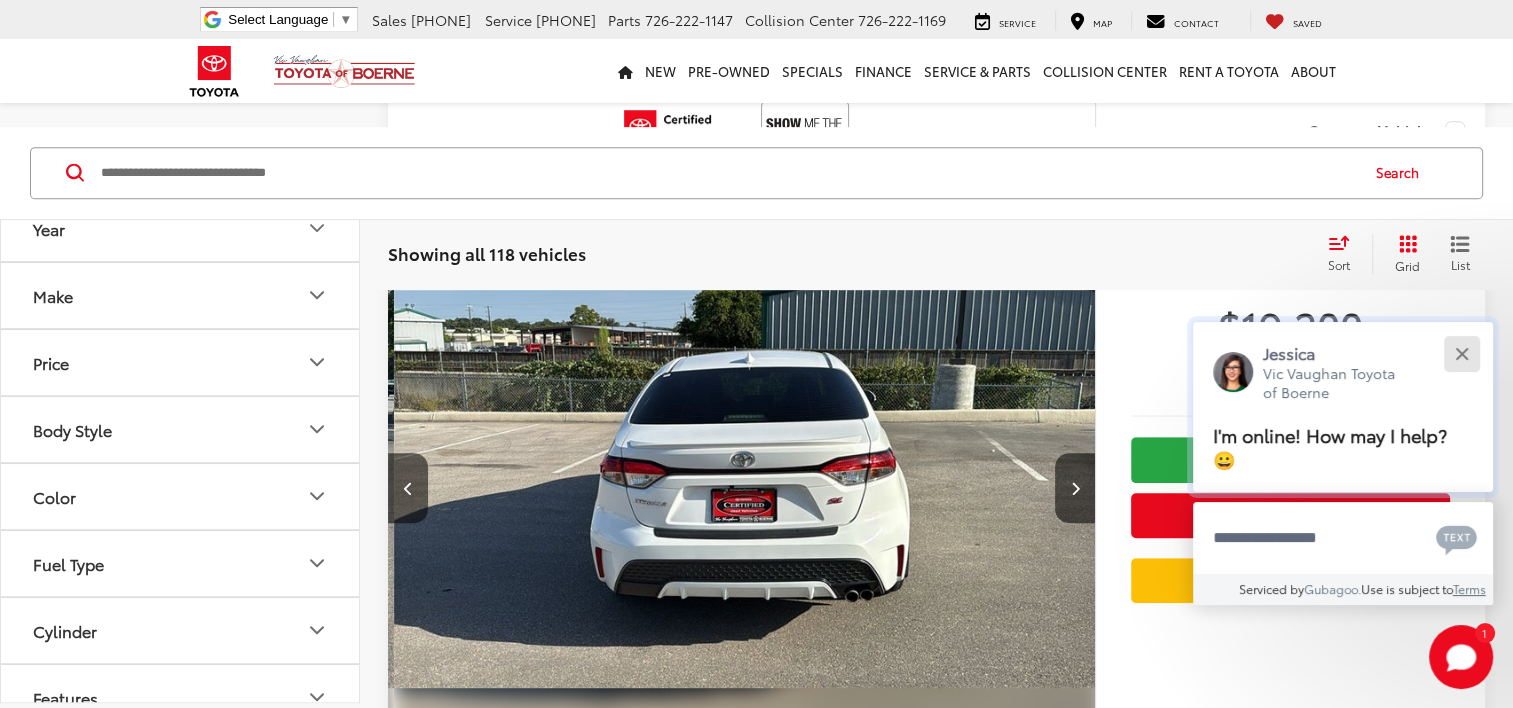 scroll, scrollTop: 0, scrollLeft: 2129, axis: horizontal 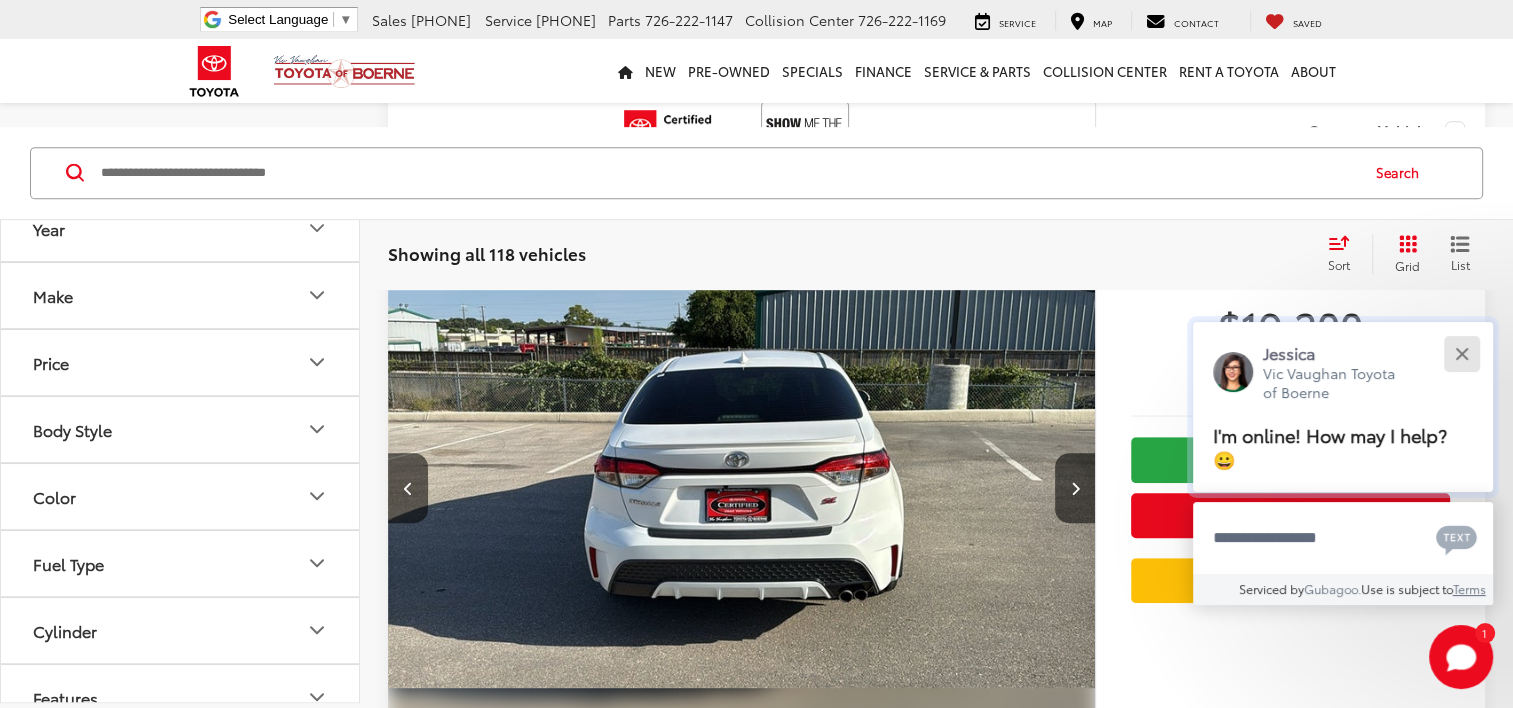click at bounding box center (1461, 353) 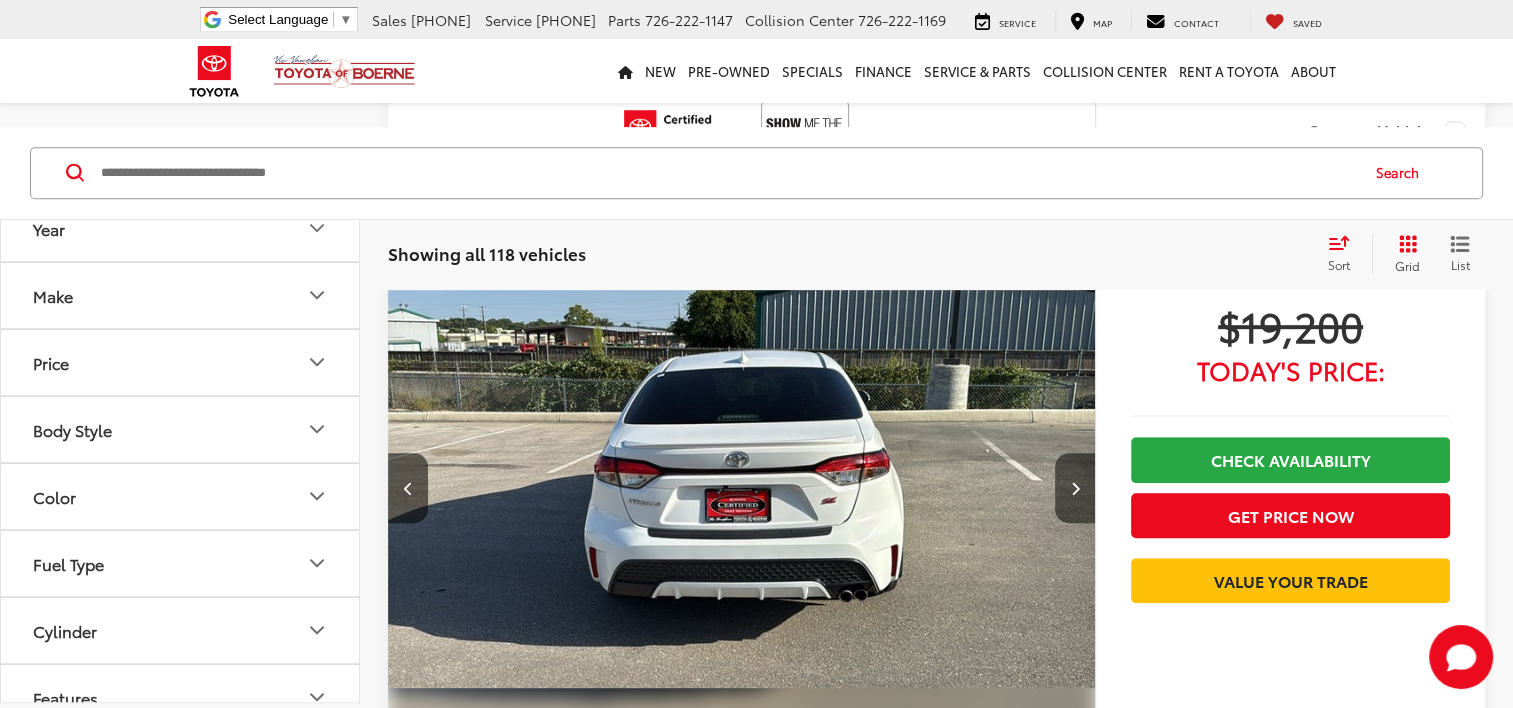 click at bounding box center (1075, 488) 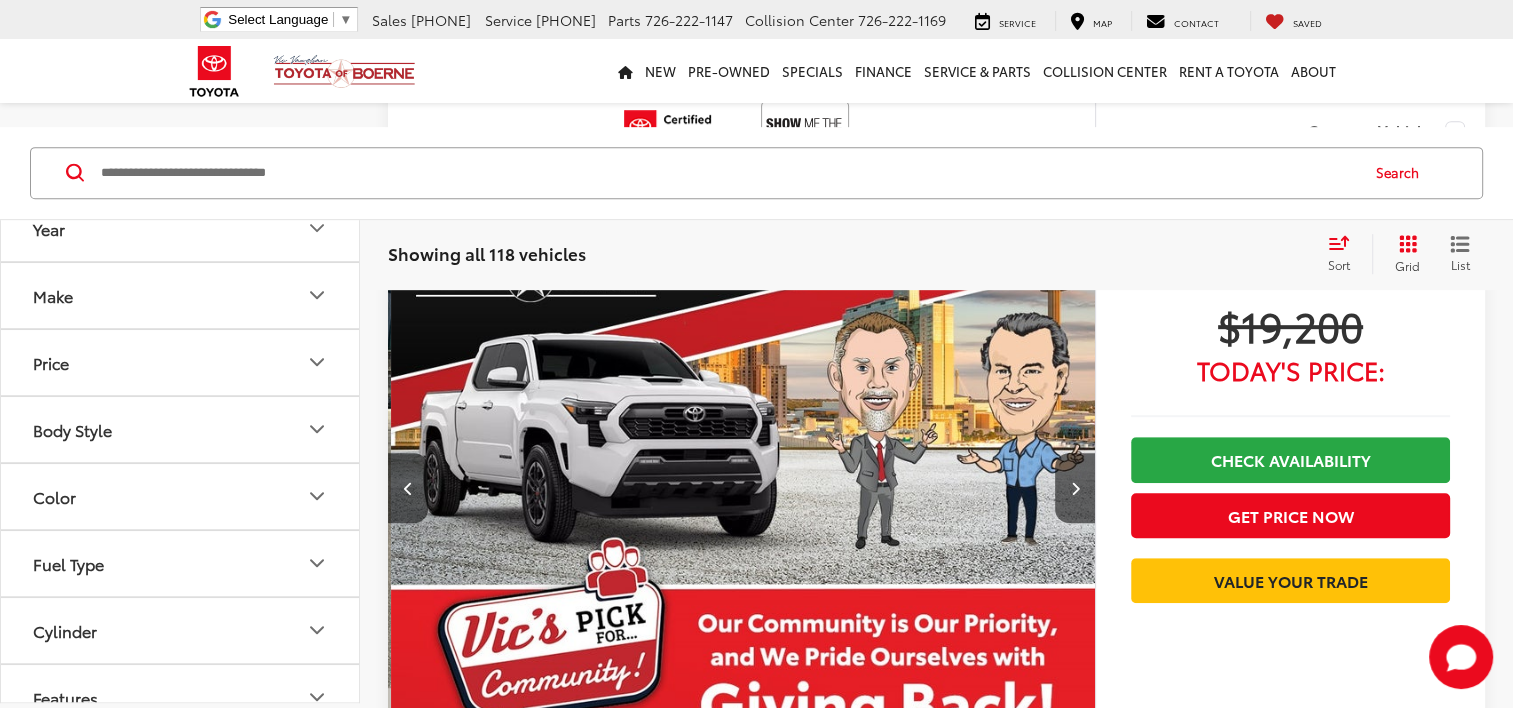 scroll, scrollTop: 0, scrollLeft: 2839, axis: horizontal 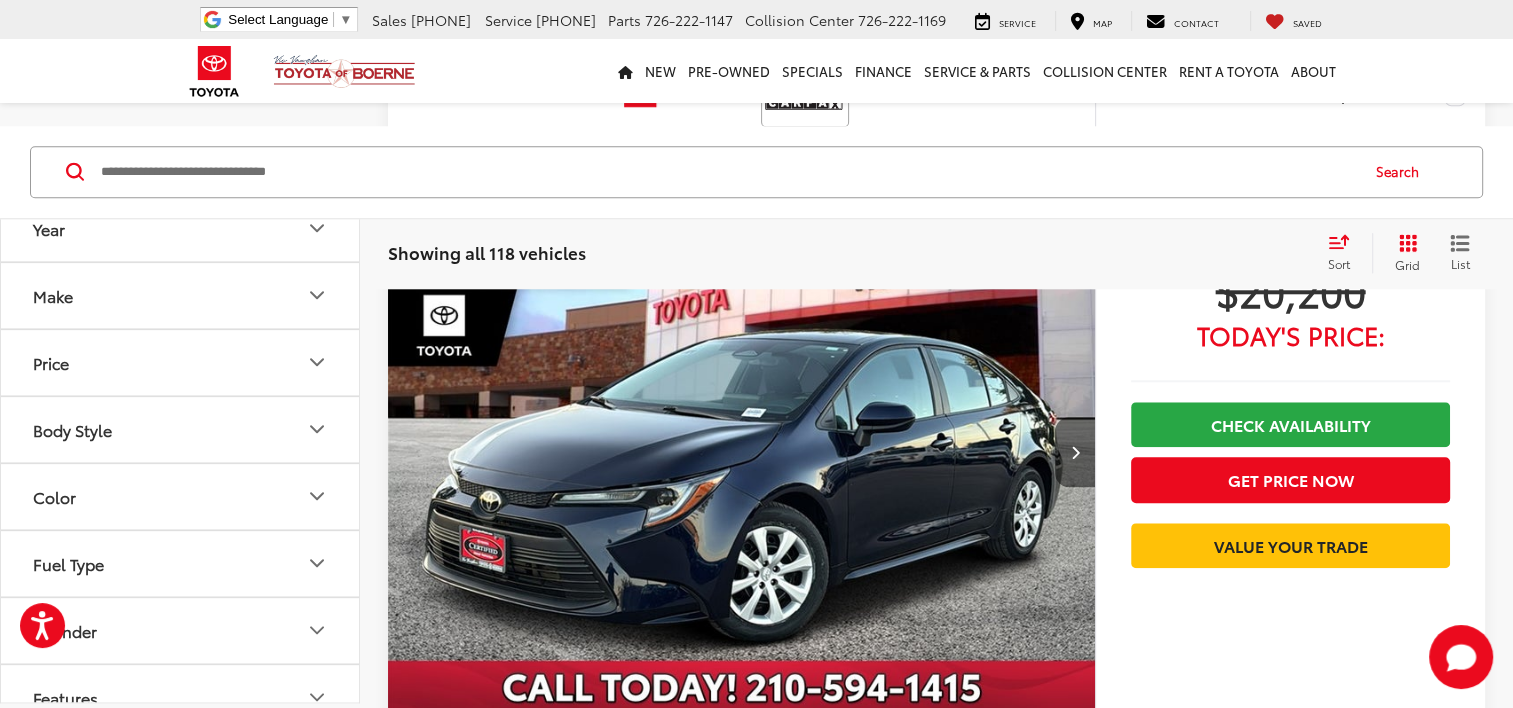 click at bounding box center [1075, 452] 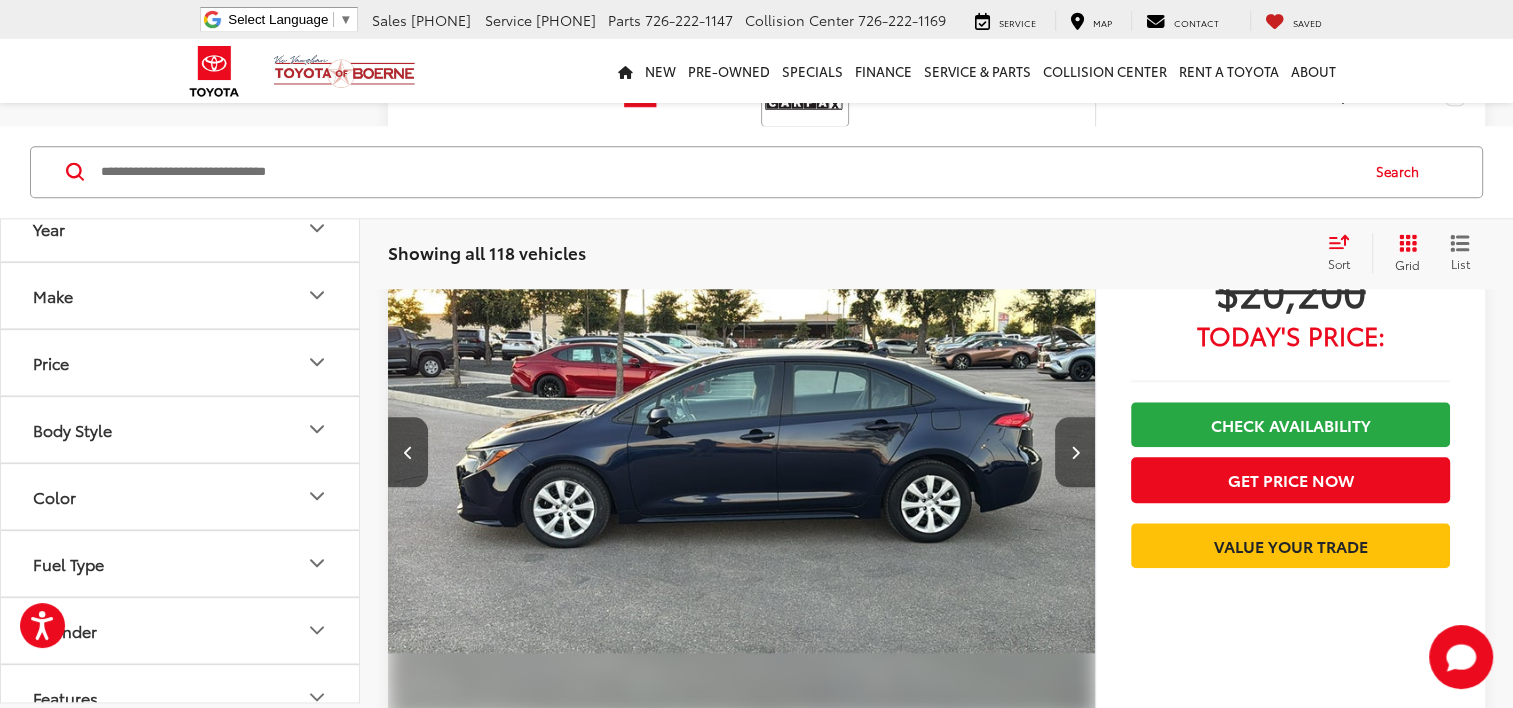 click at bounding box center [1075, 452] 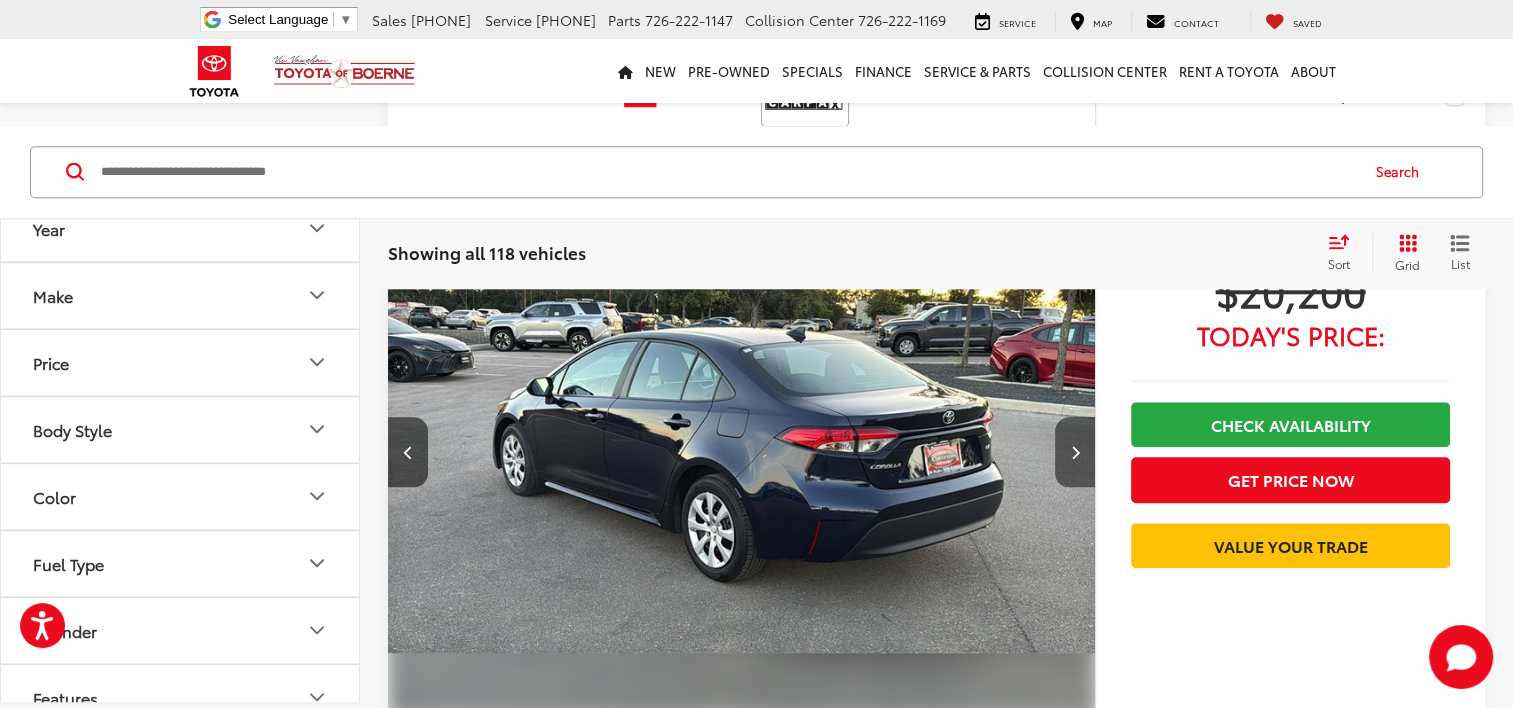 click at bounding box center [1075, 452] 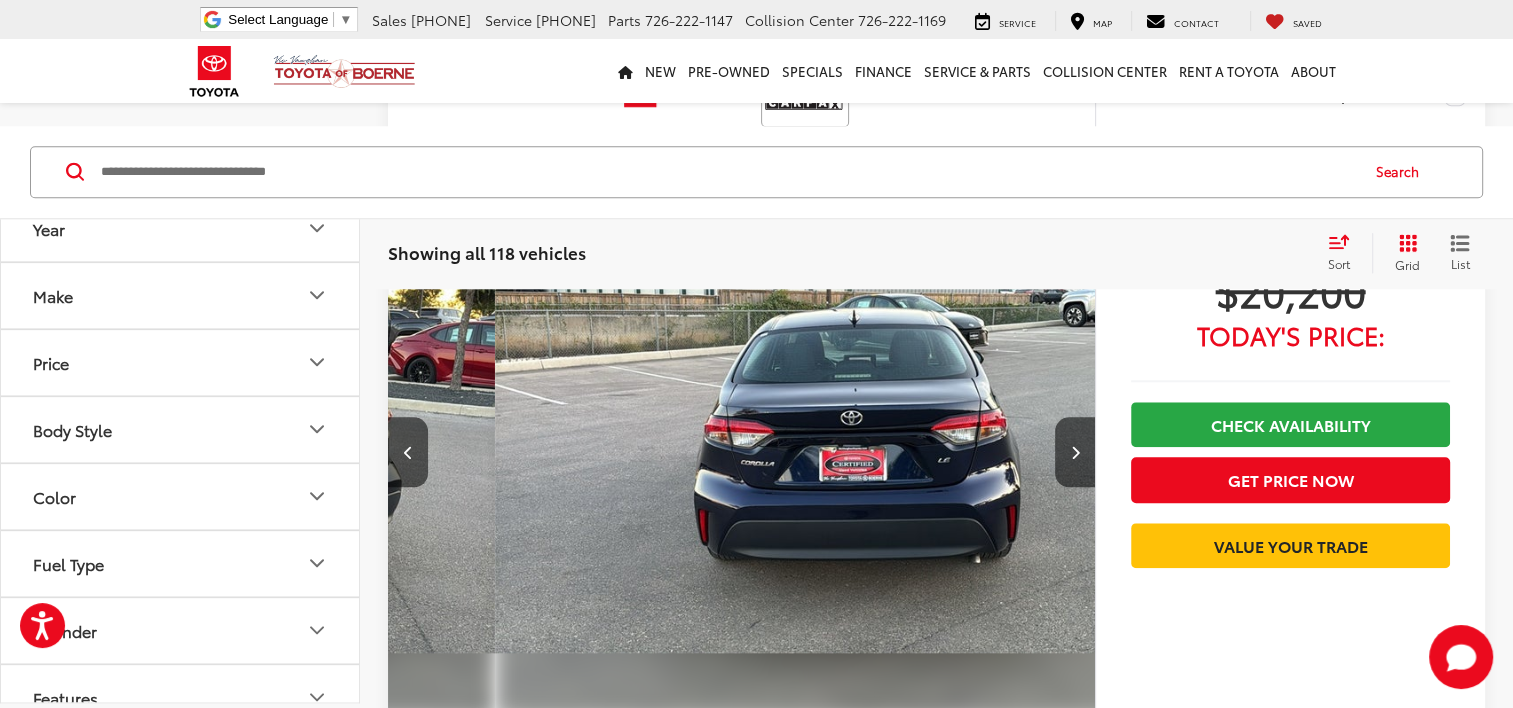 scroll, scrollTop: 0, scrollLeft: 2129, axis: horizontal 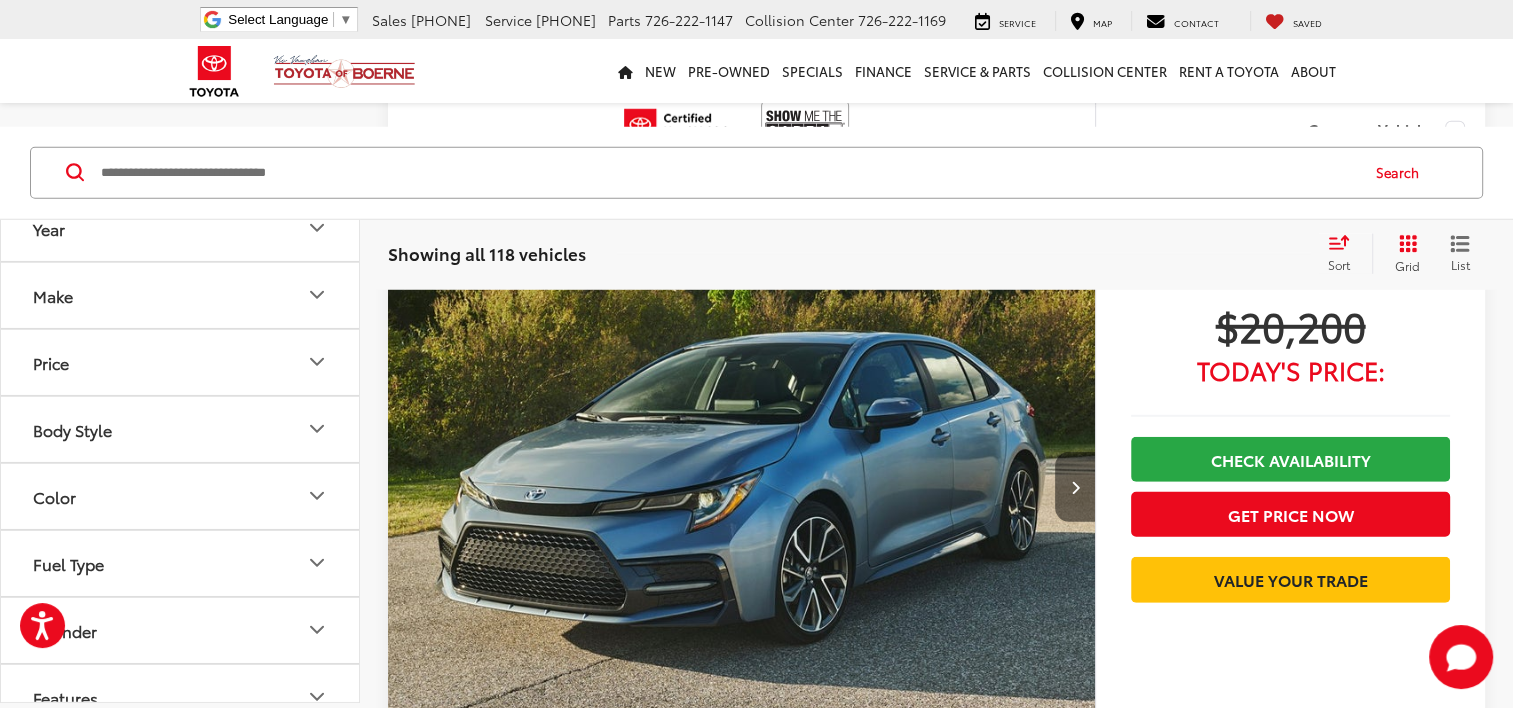 click at bounding box center (1075, 487) 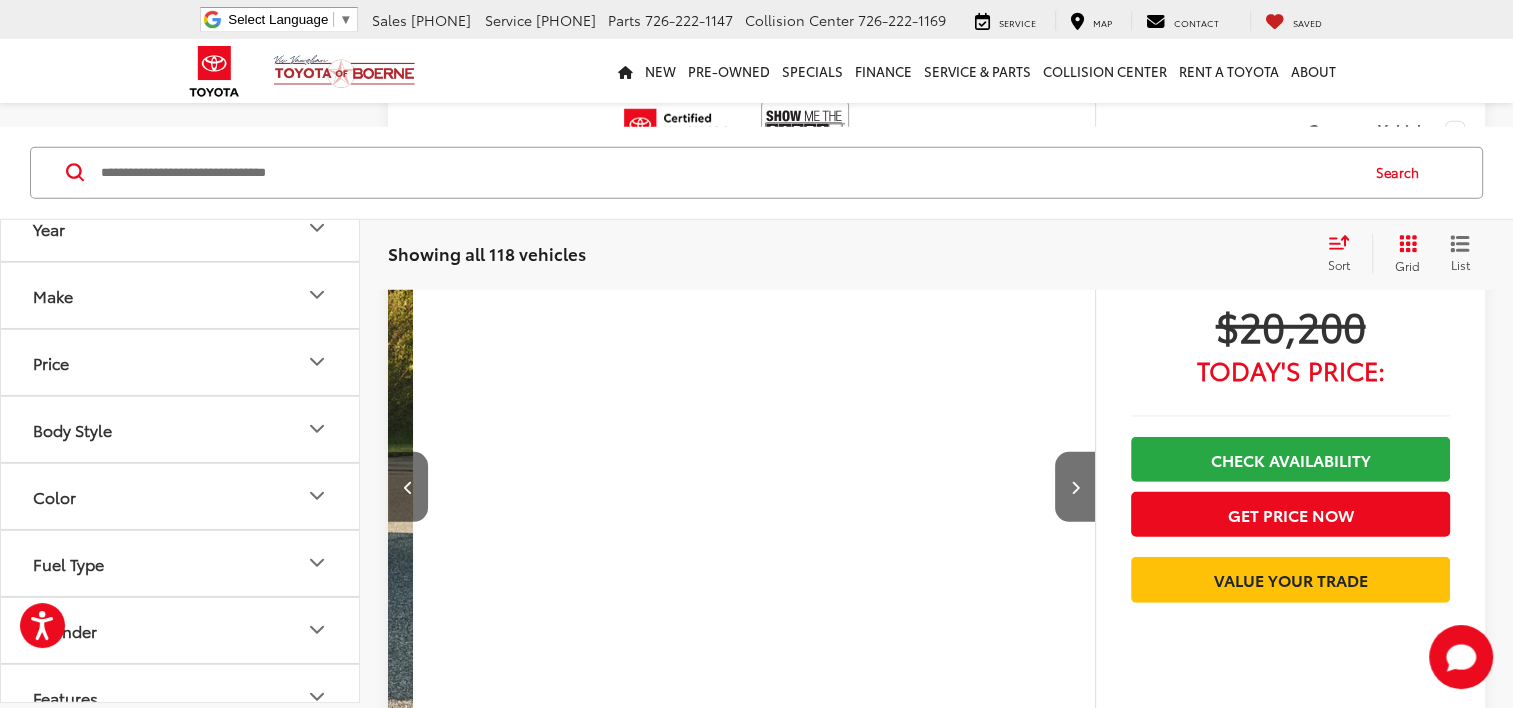 scroll, scrollTop: 0, scrollLeft: 710, axis: horizontal 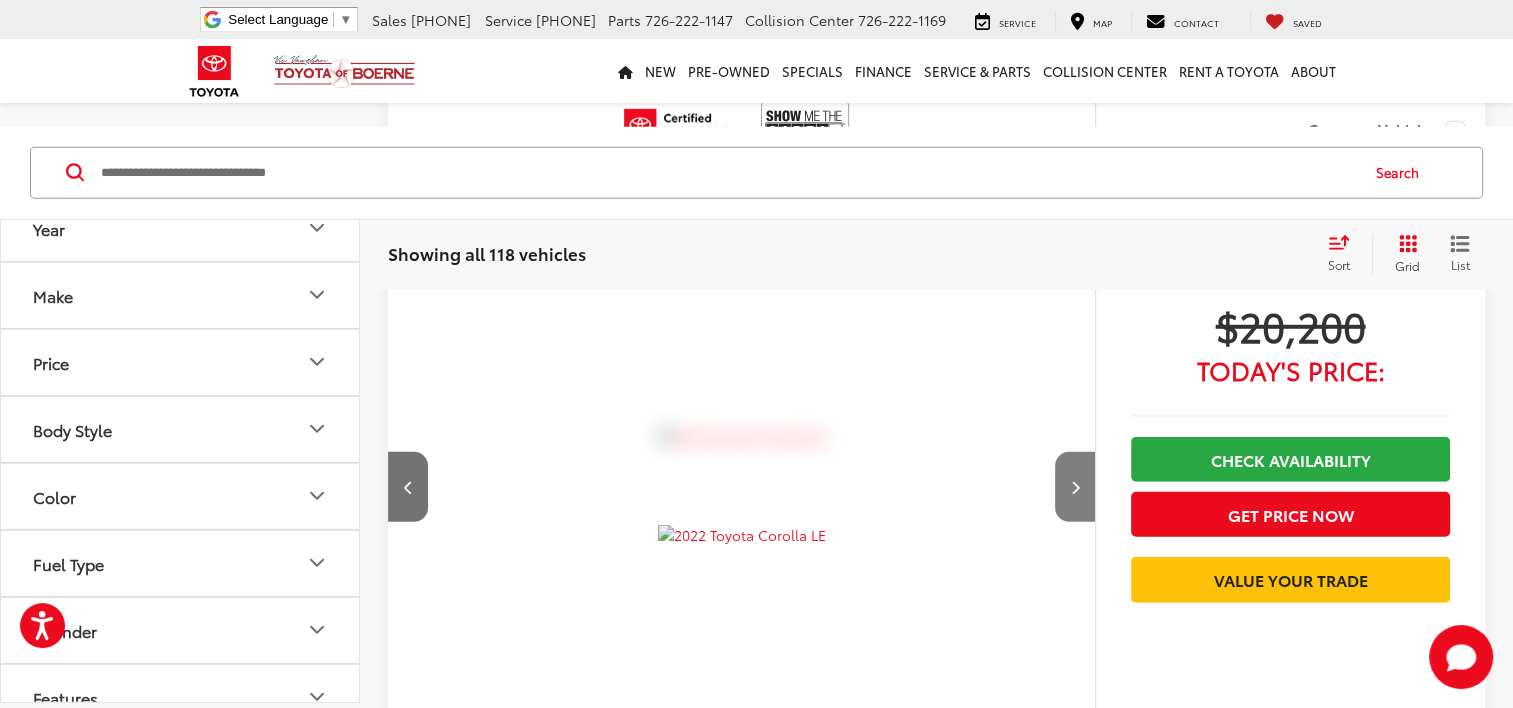 click at bounding box center [1074, 487] 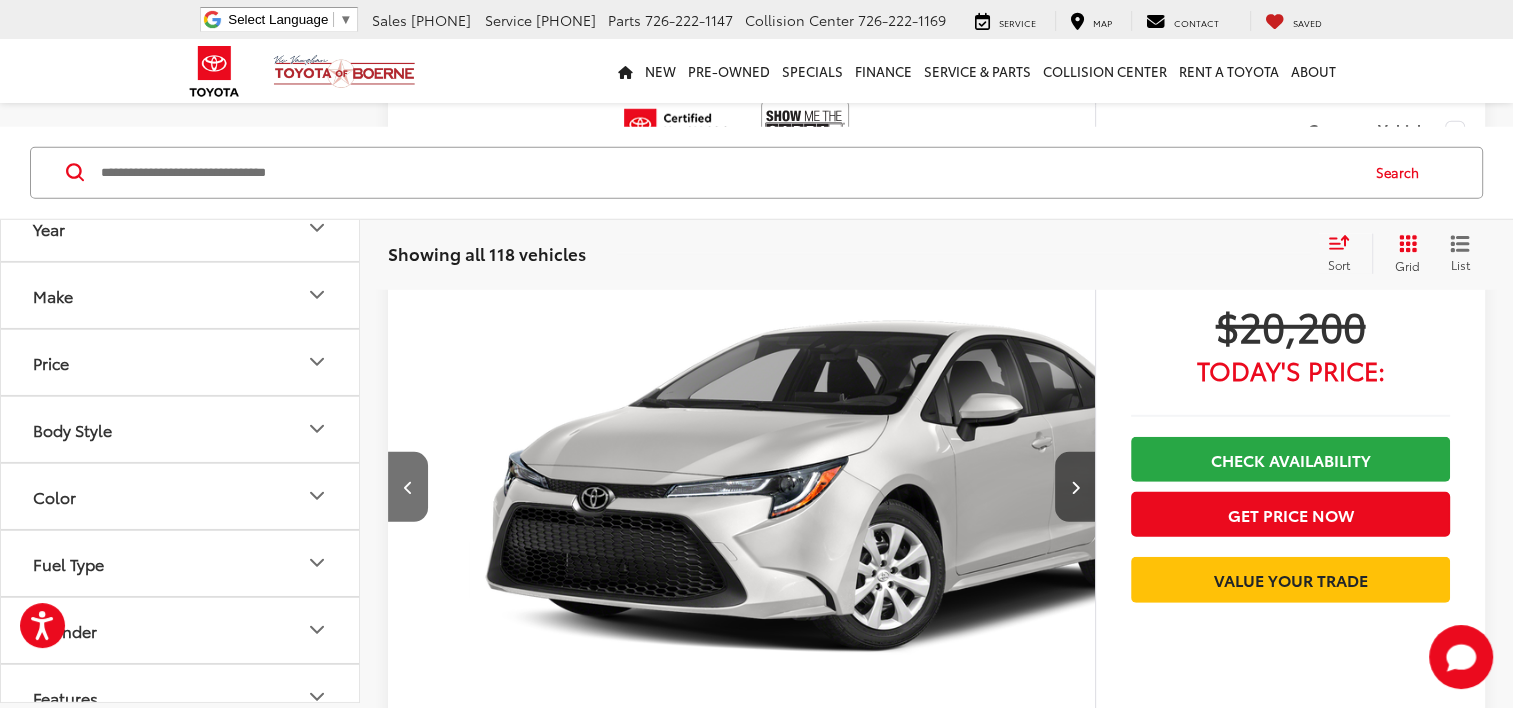 scroll, scrollTop: 0, scrollLeft: 1420, axis: horizontal 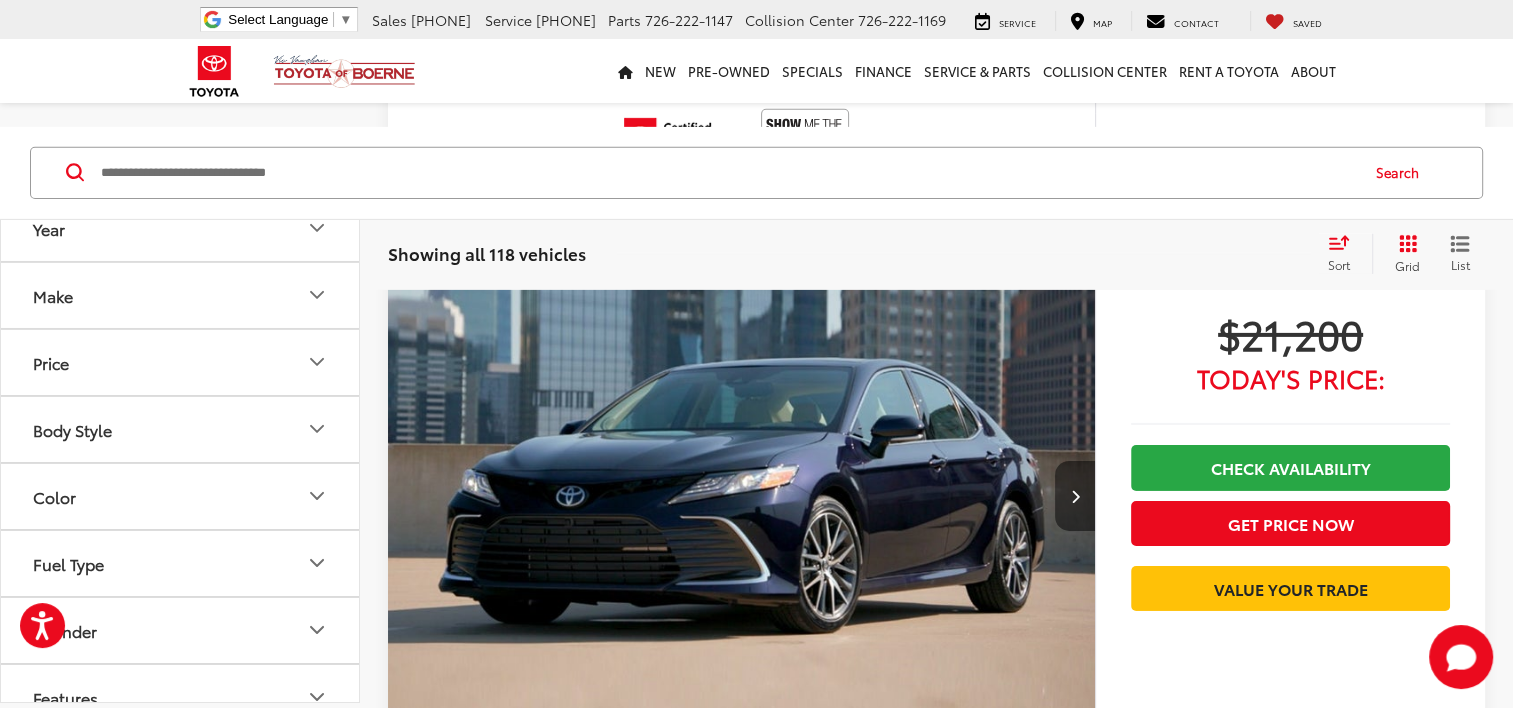 click at bounding box center (1075, 496) 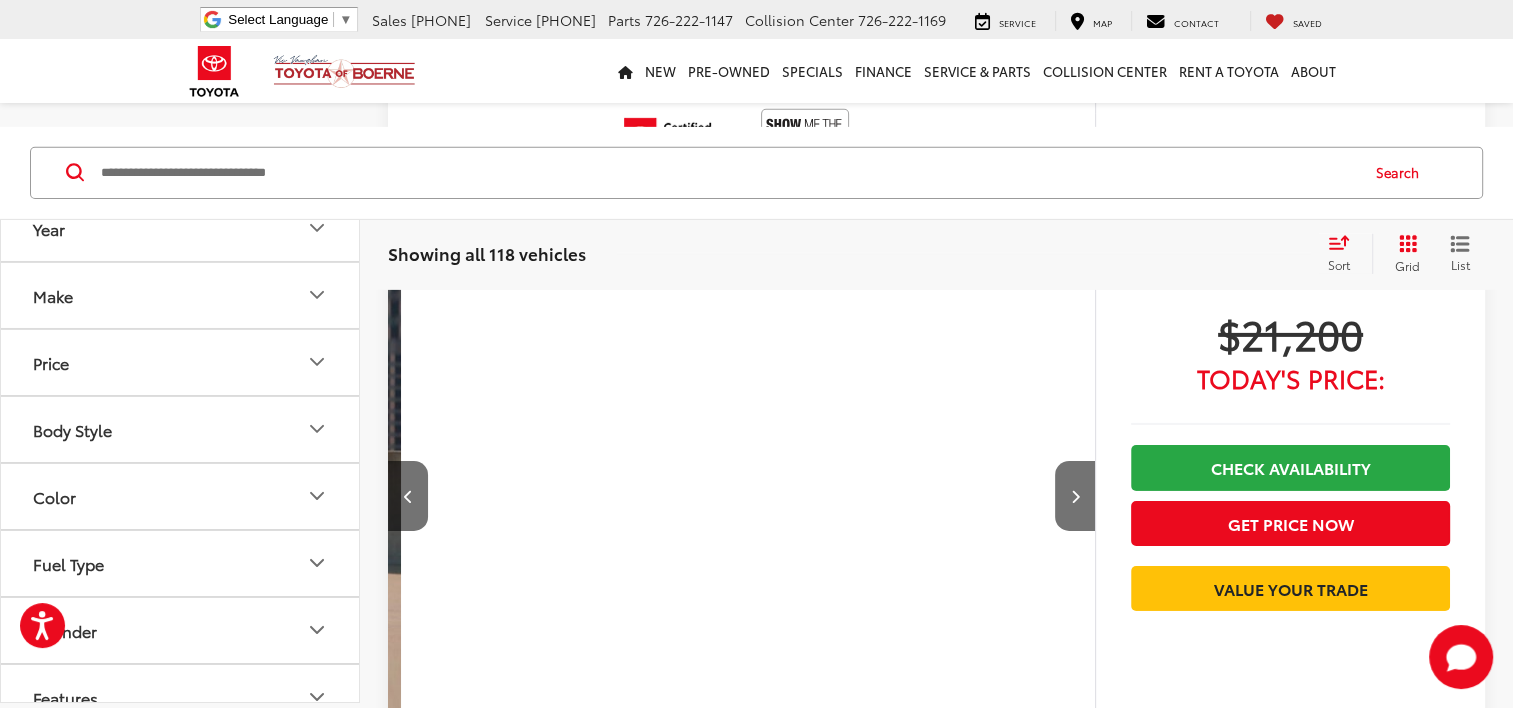 scroll, scrollTop: 0, scrollLeft: 710, axis: horizontal 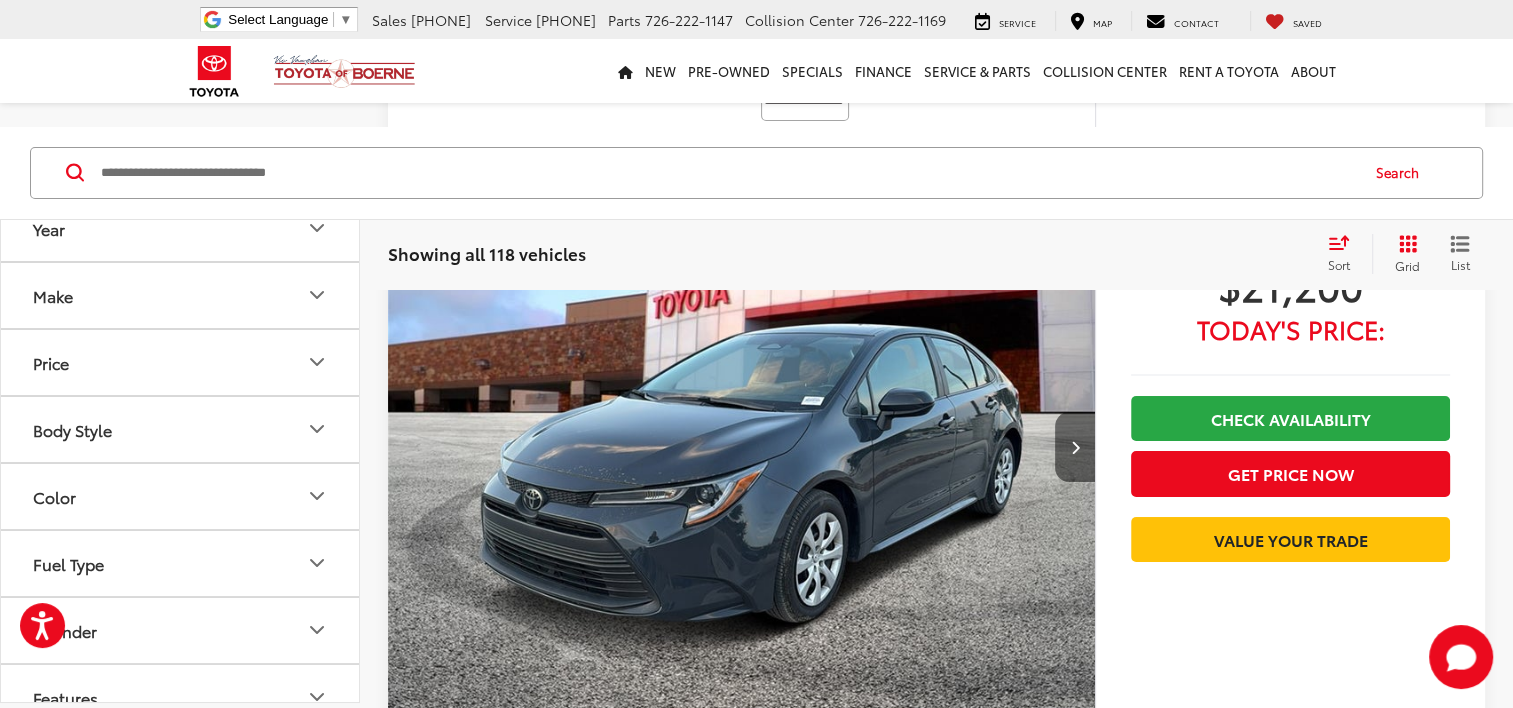 click at bounding box center (1074, 447) 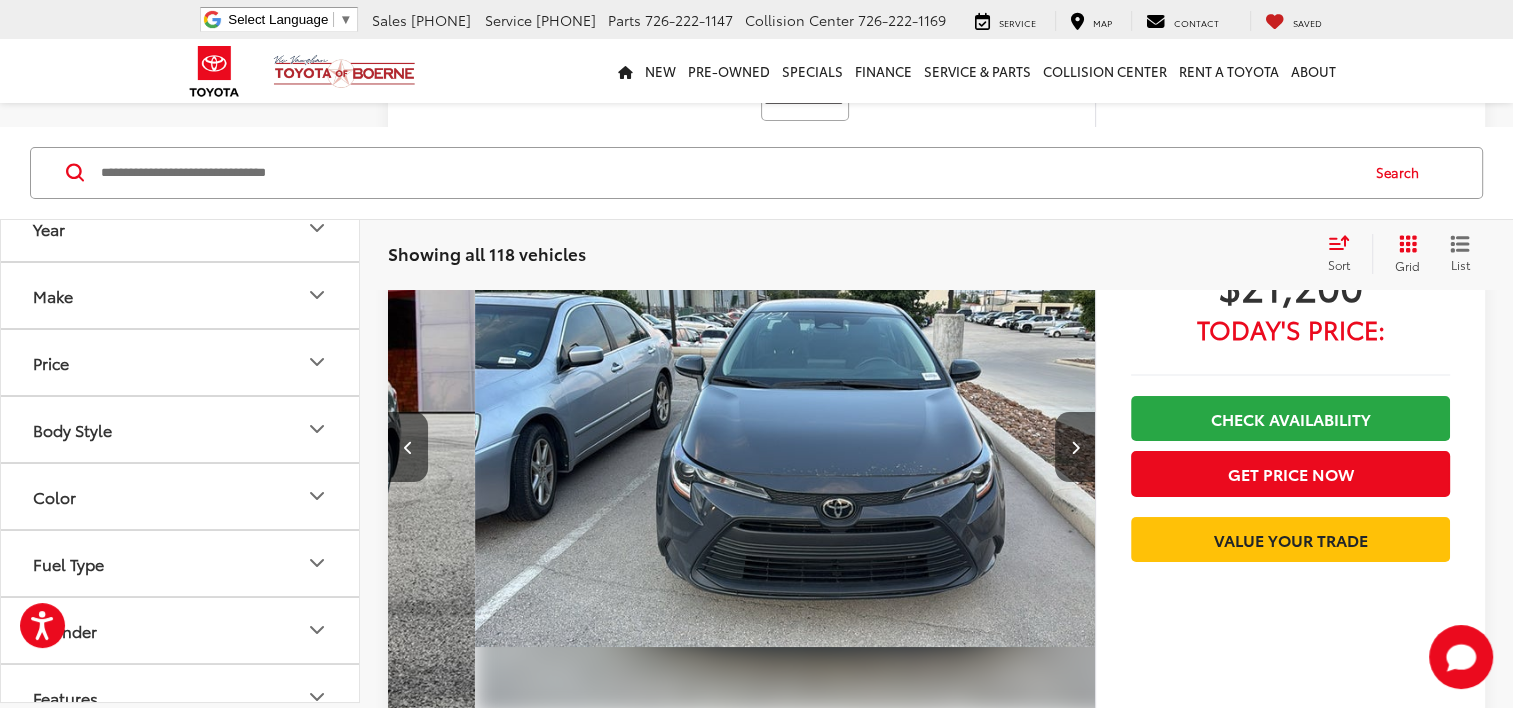 scroll, scrollTop: 0, scrollLeft: 710, axis: horizontal 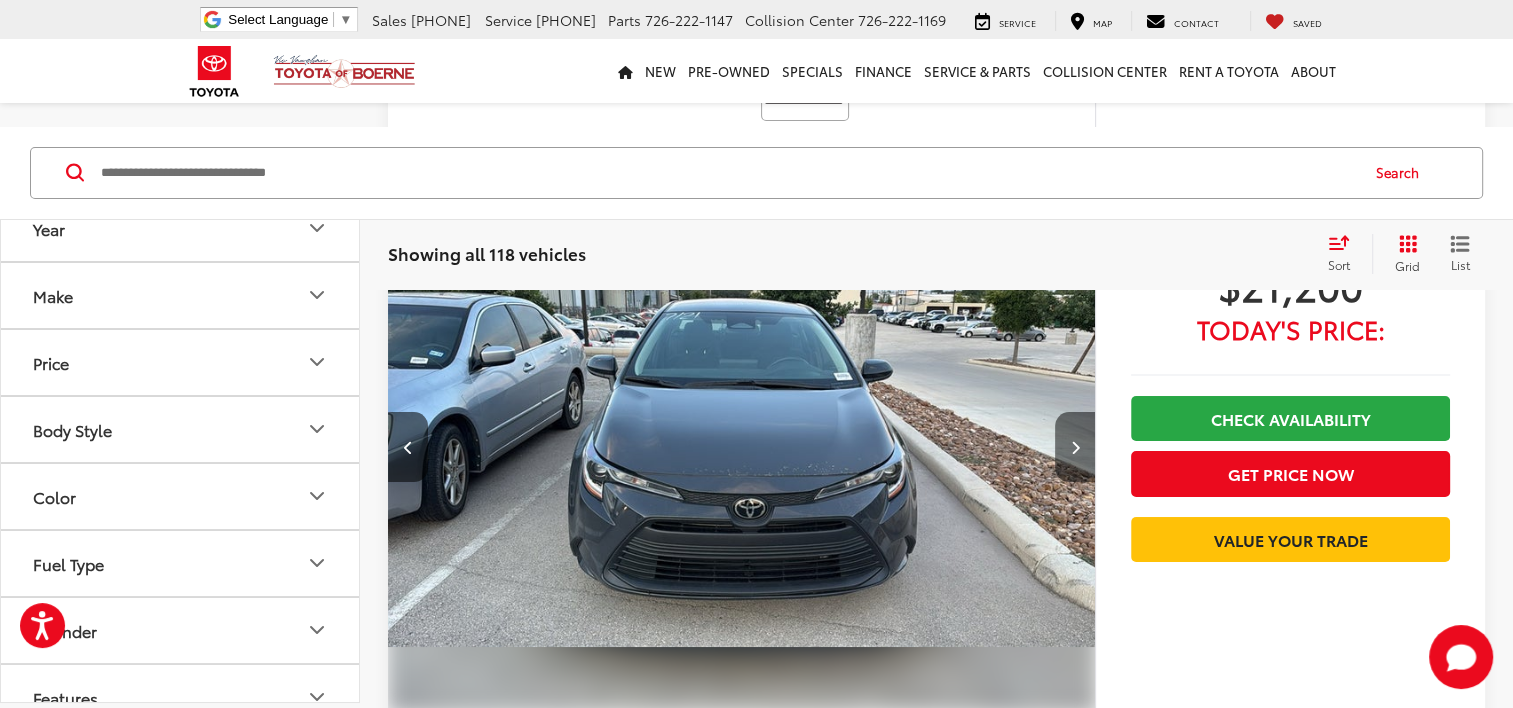 click at bounding box center [1075, 447] 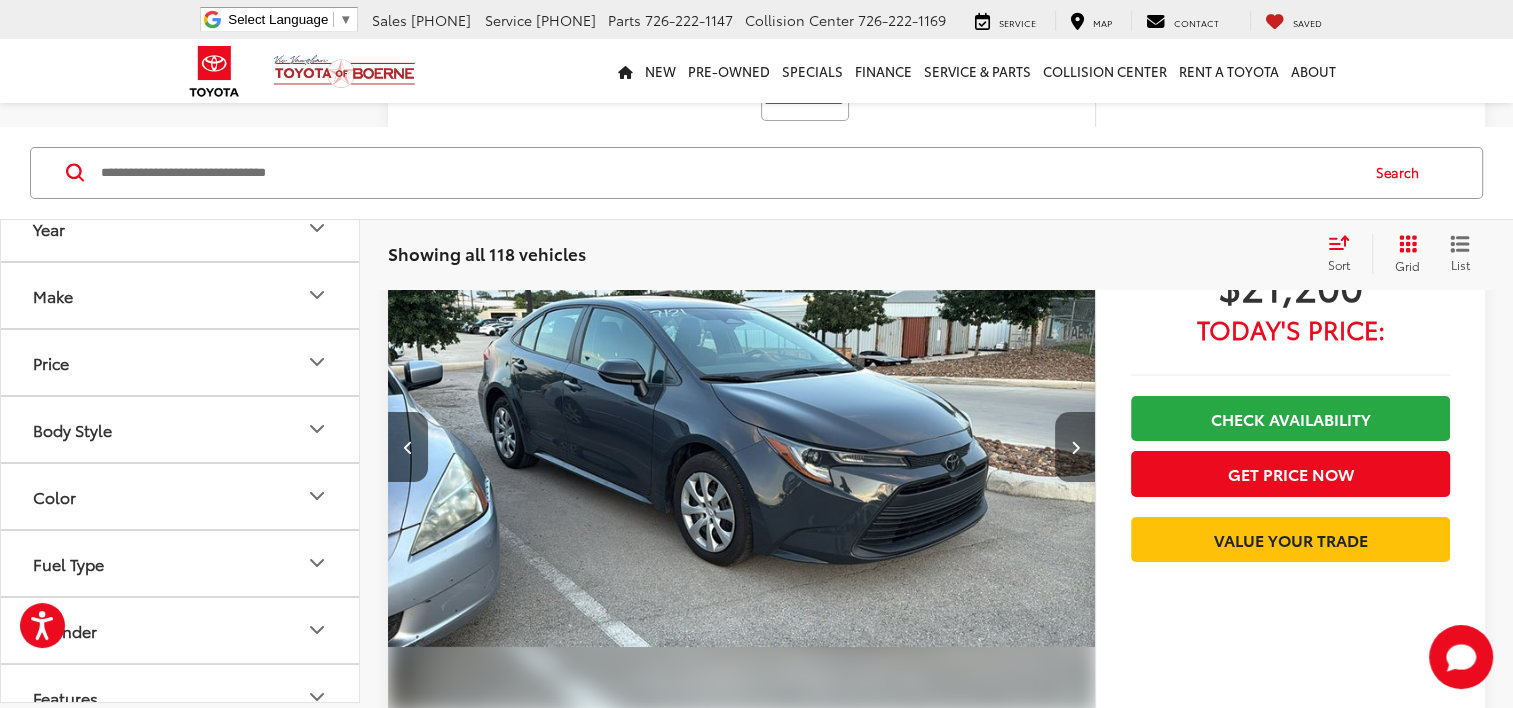 click at bounding box center [1075, 447] 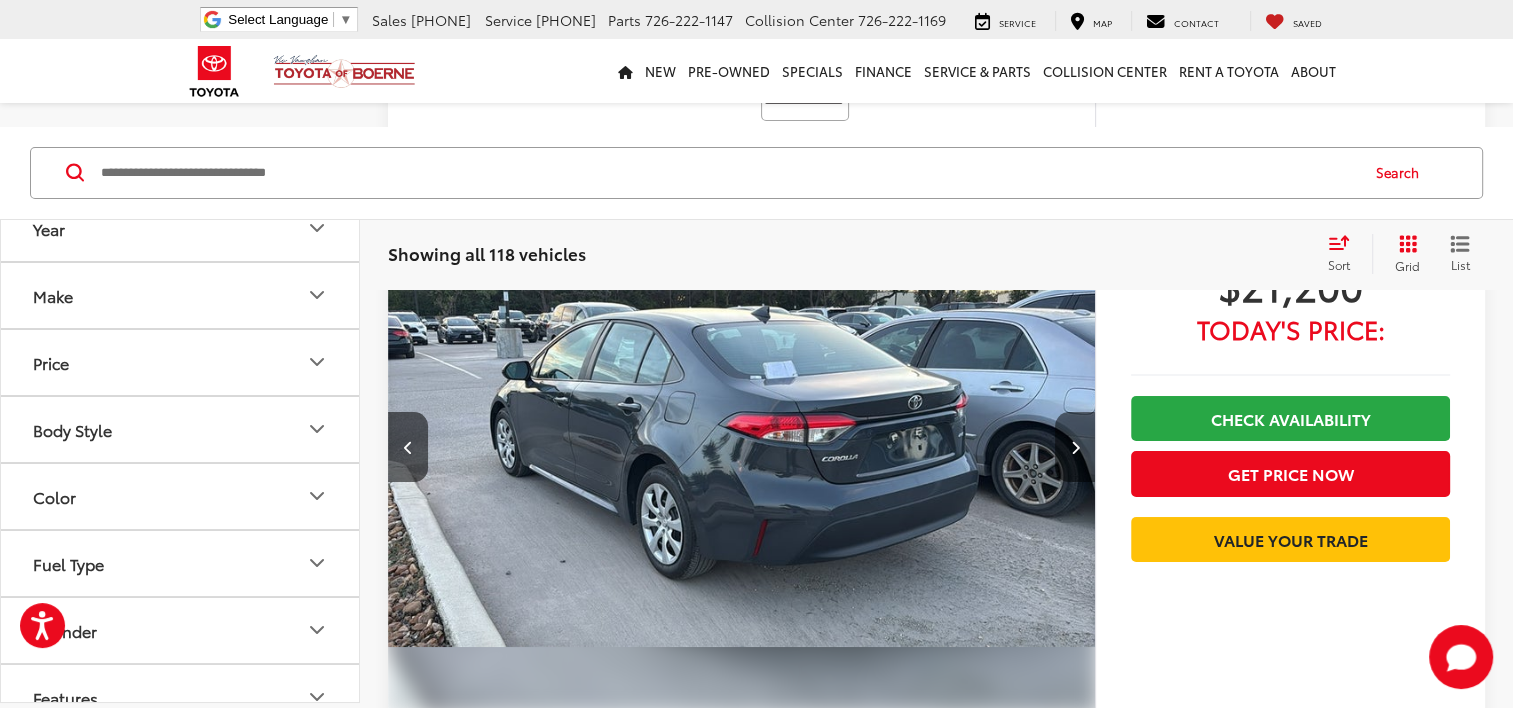 click at bounding box center [1075, 447] 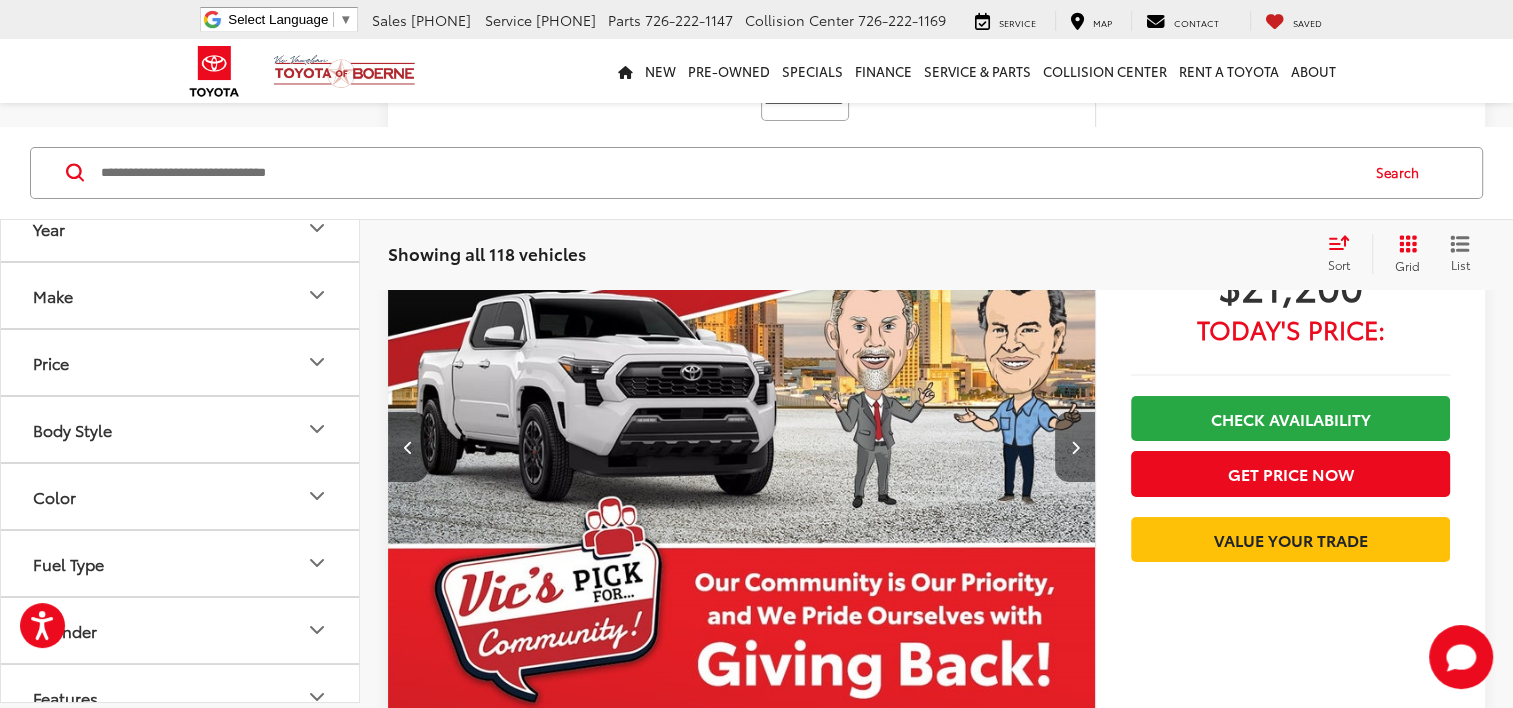 click at bounding box center [1075, 447] 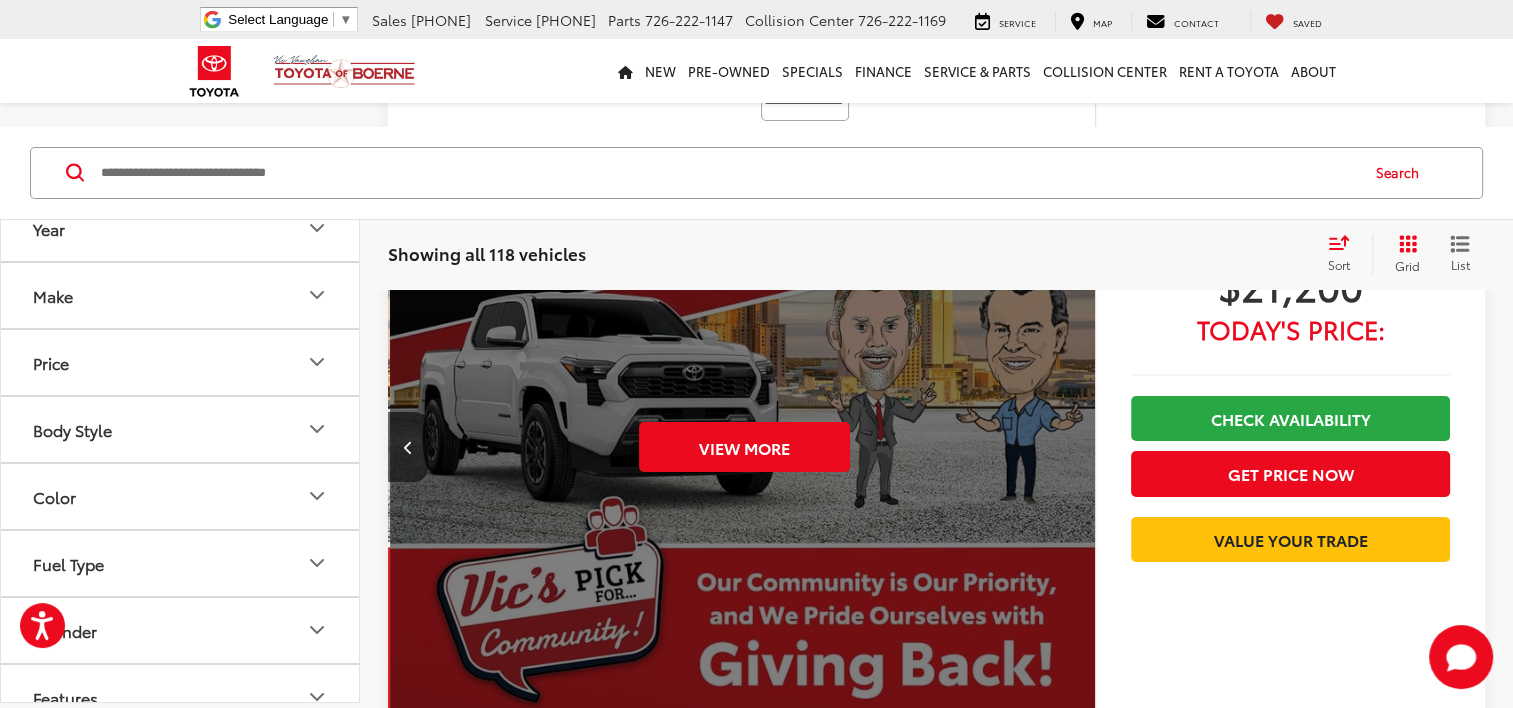 scroll, scrollTop: 0, scrollLeft: 3548, axis: horizontal 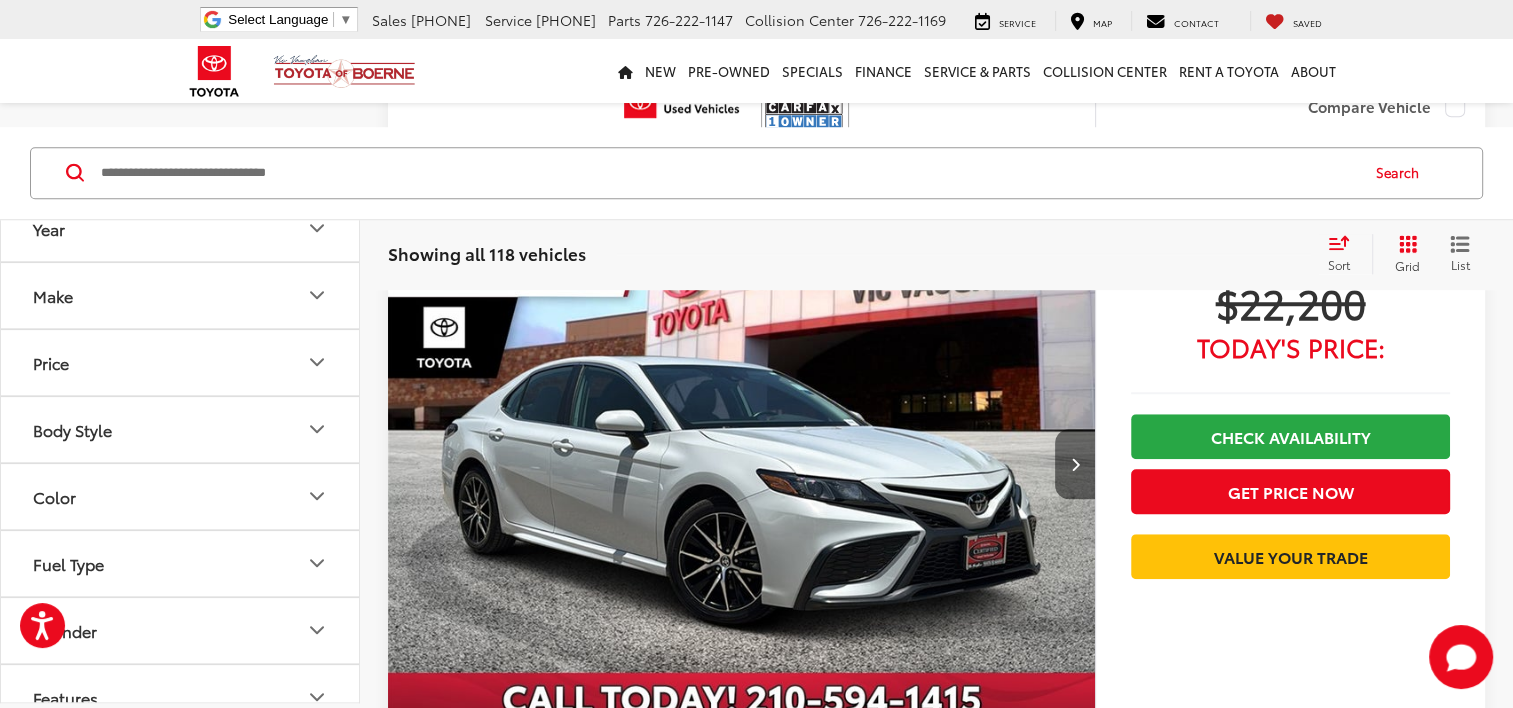 click at bounding box center [1075, 464] 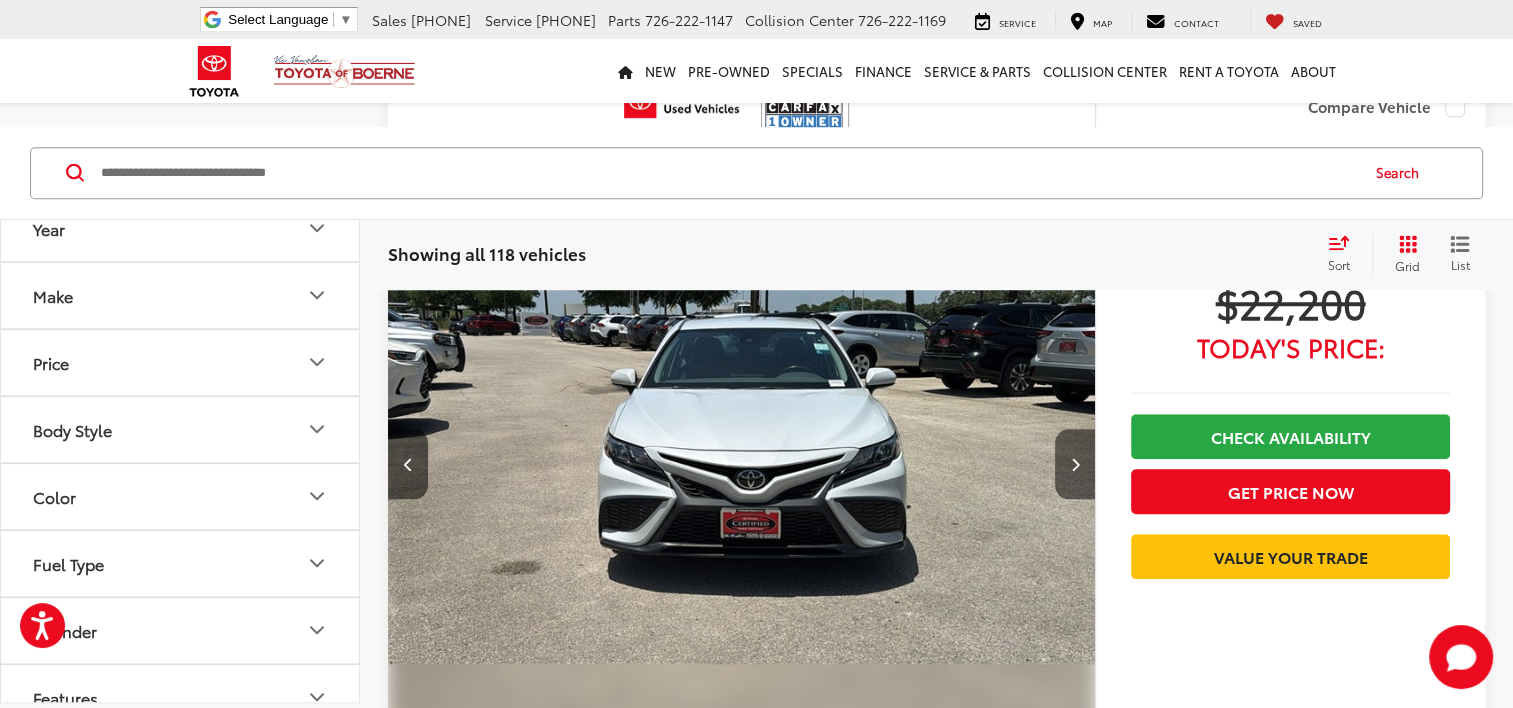 click at bounding box center (1075, 464) 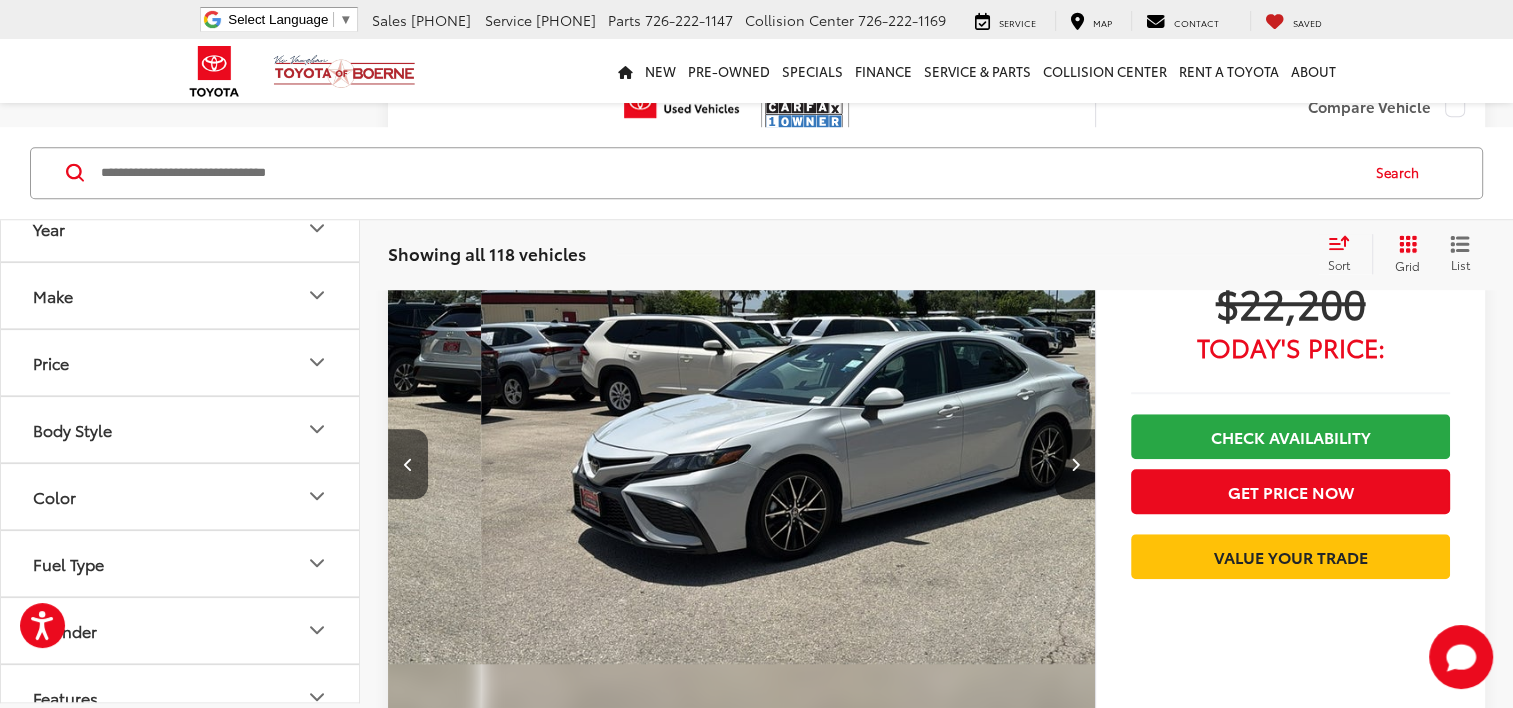 scroll, scrollTop: 0, scrollLeft: 1420, axis: horizontal 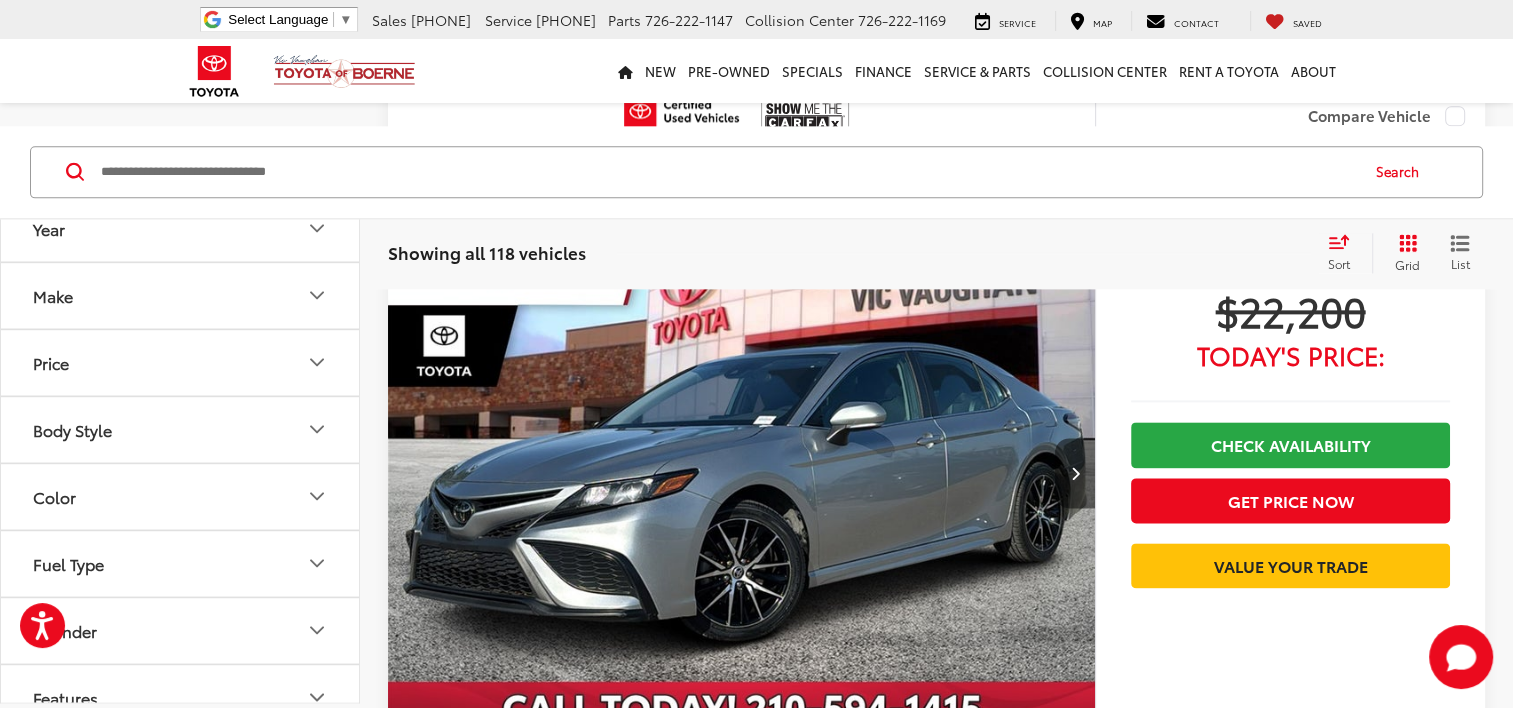click at bounding box center (1075, 473) 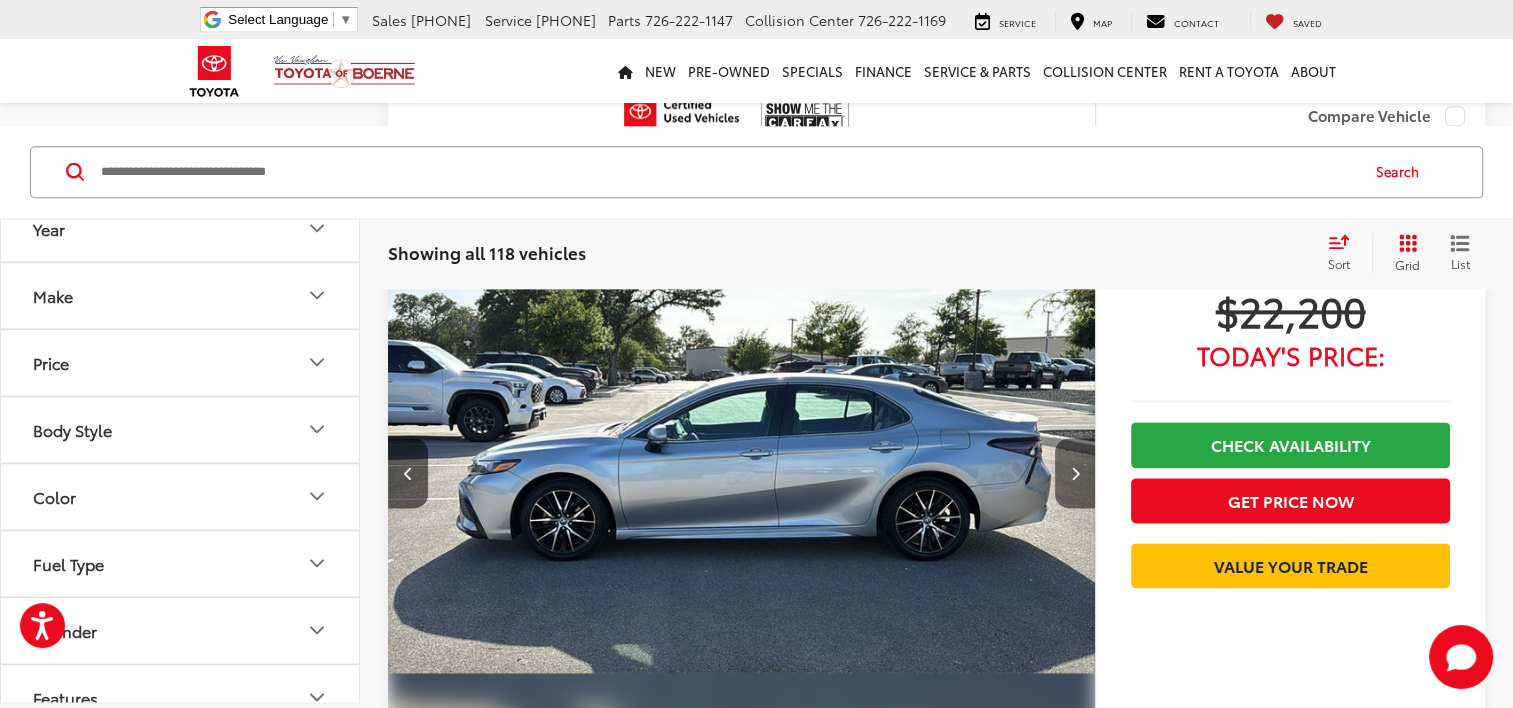 click at bounding box center [1074, 473] 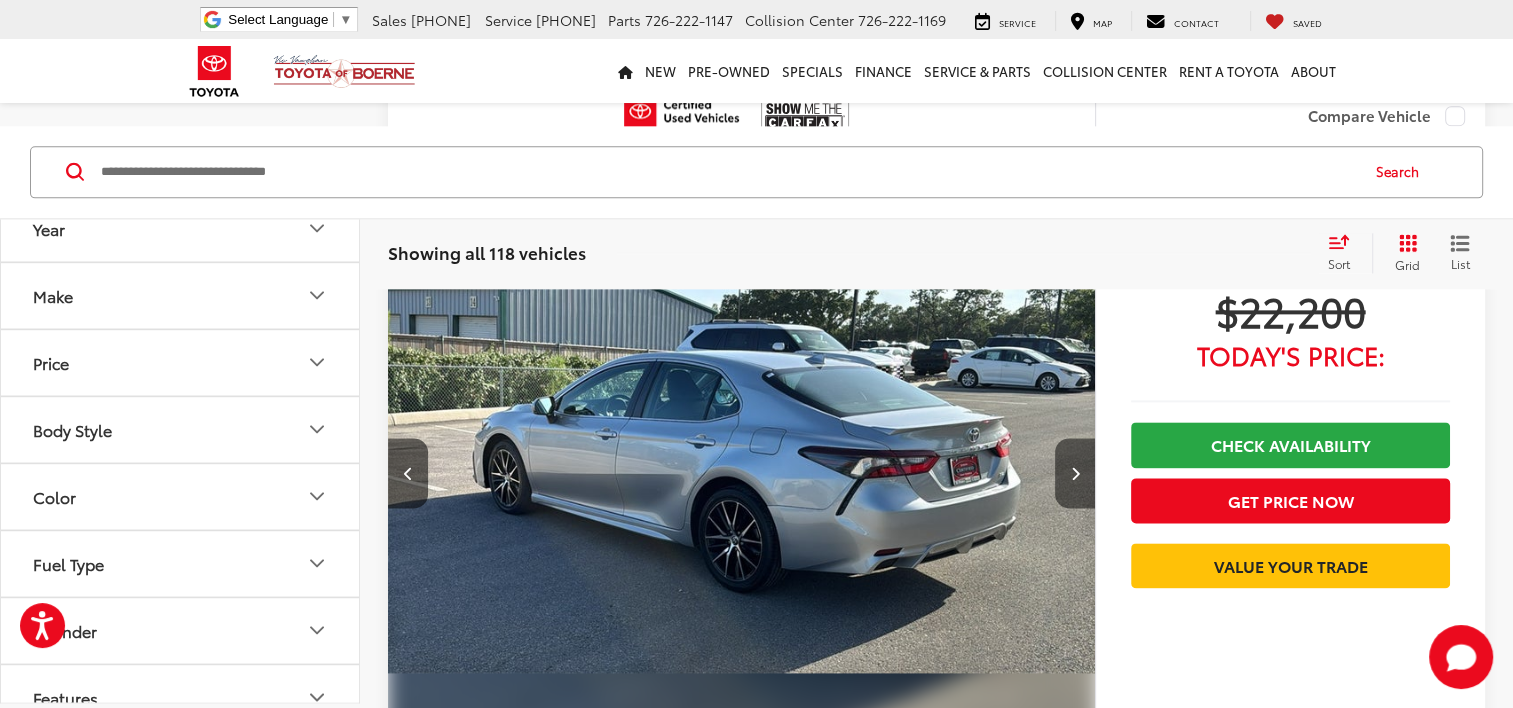 click at bounding box center [1074, 473] 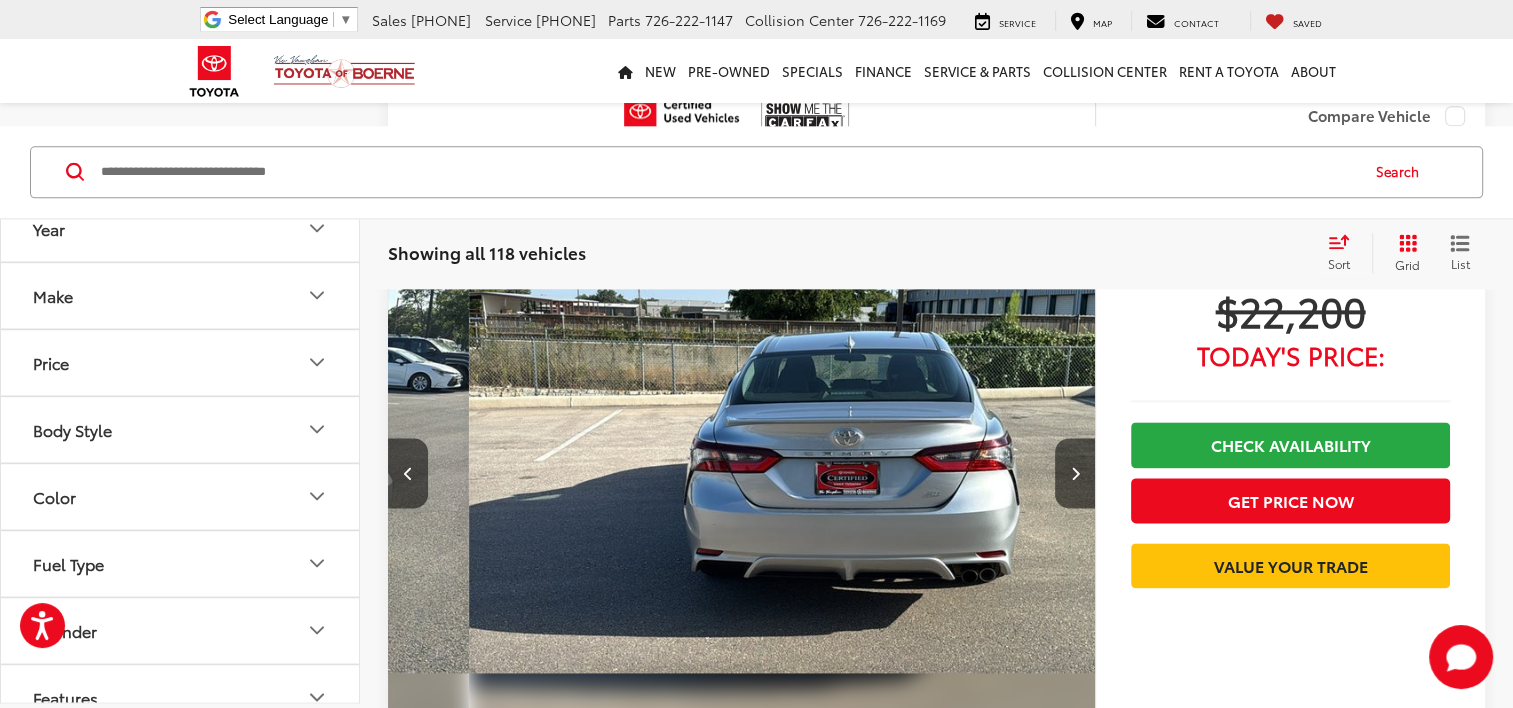 scroll, scrollTop: 0, scrollLeft: 2129, axis: horizontal 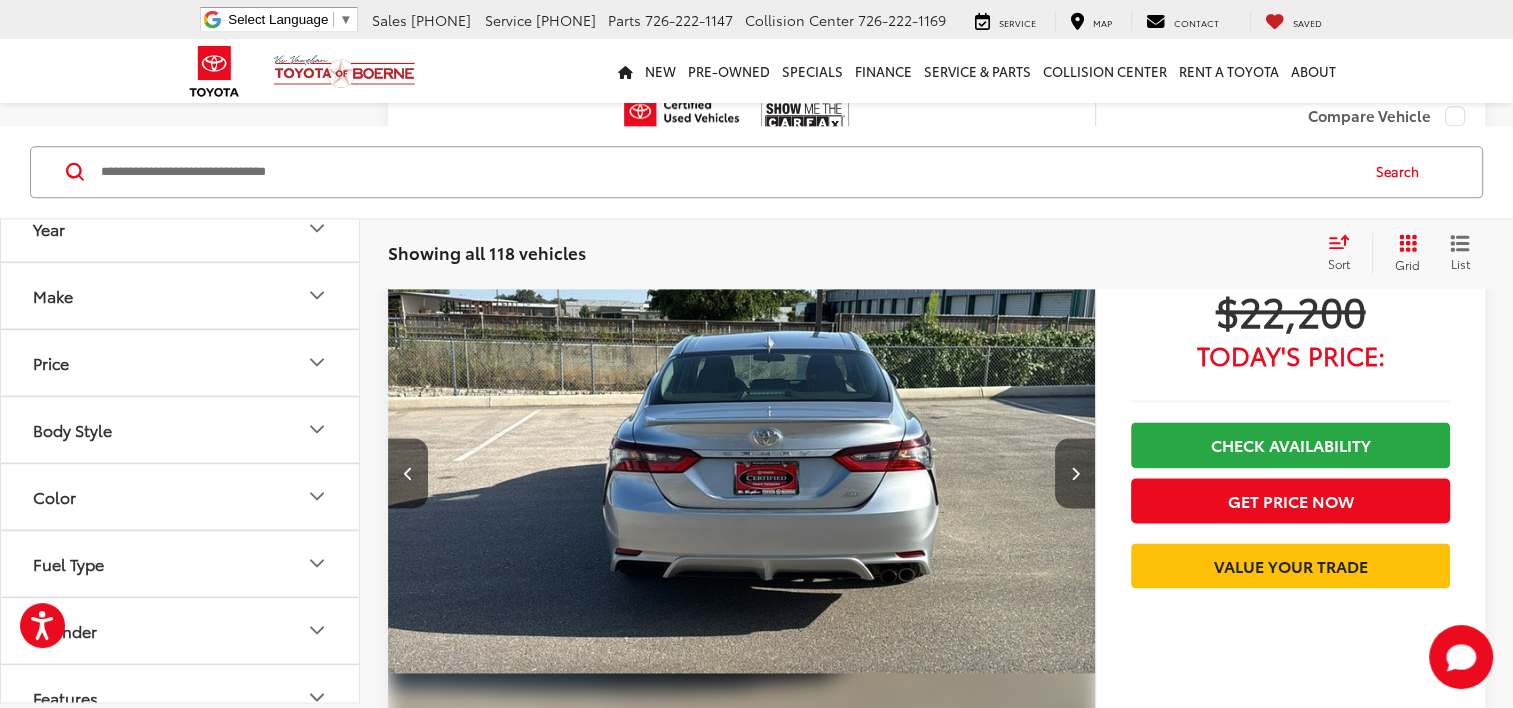 click at bounding box center (1075, 473) 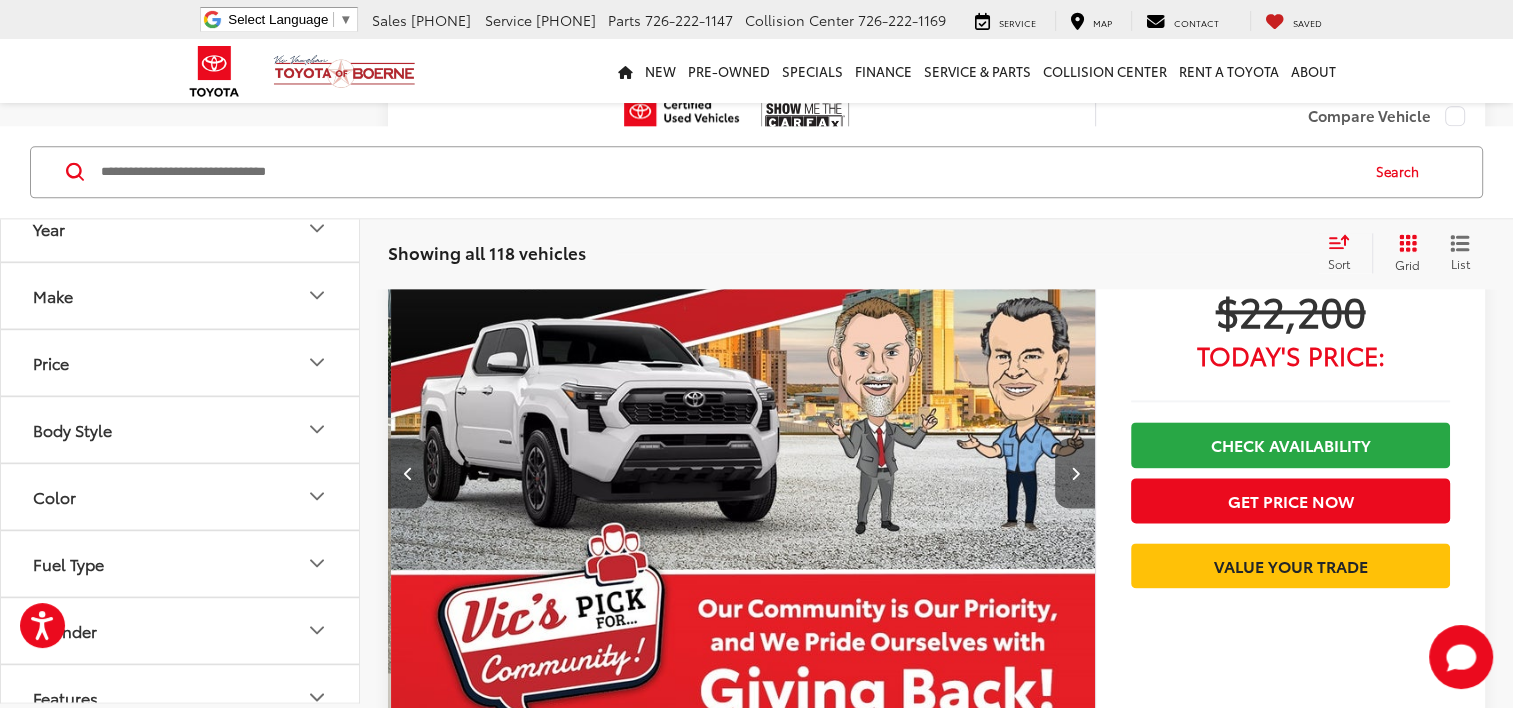 scroll, scrollTop: 0, scrollLeft: 2839, axis: horizontal 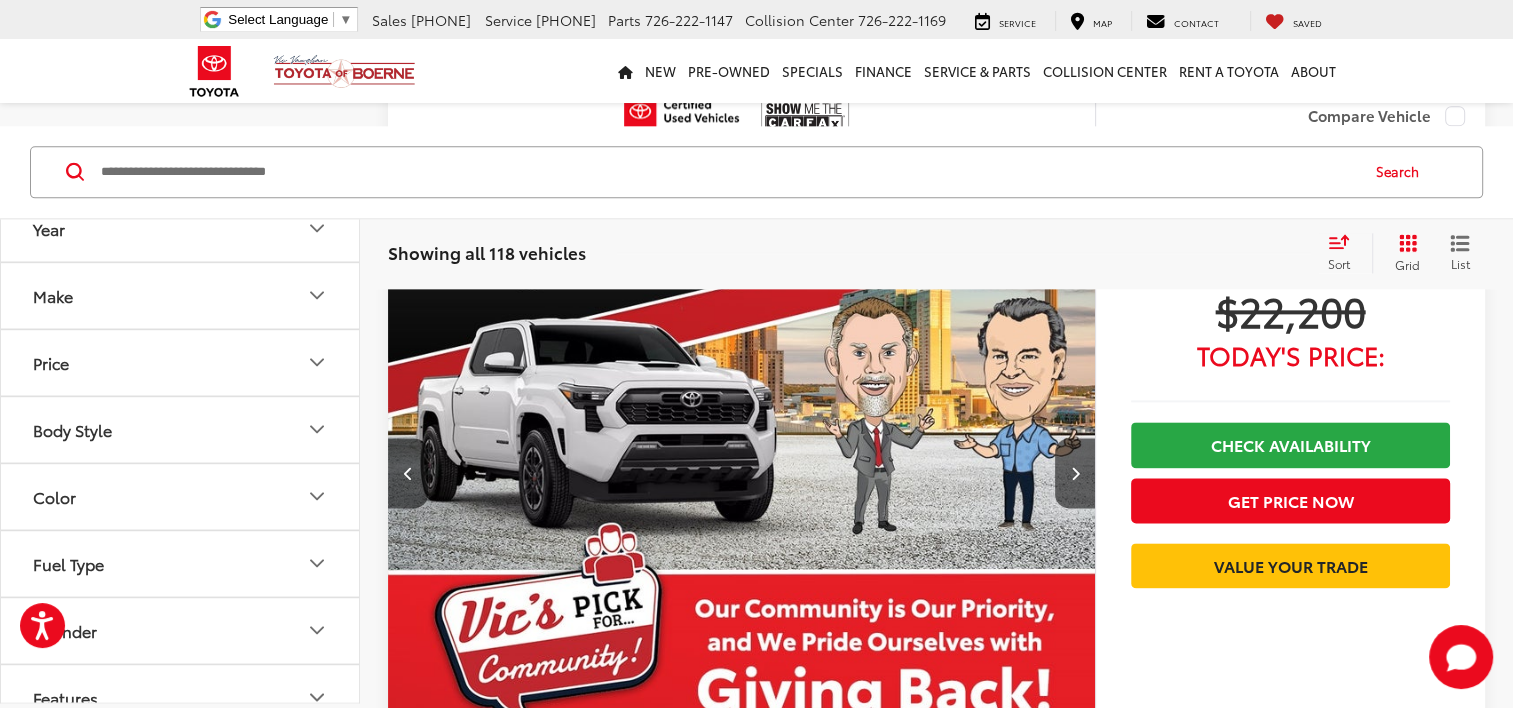 click at bounding box center [1075, 473] 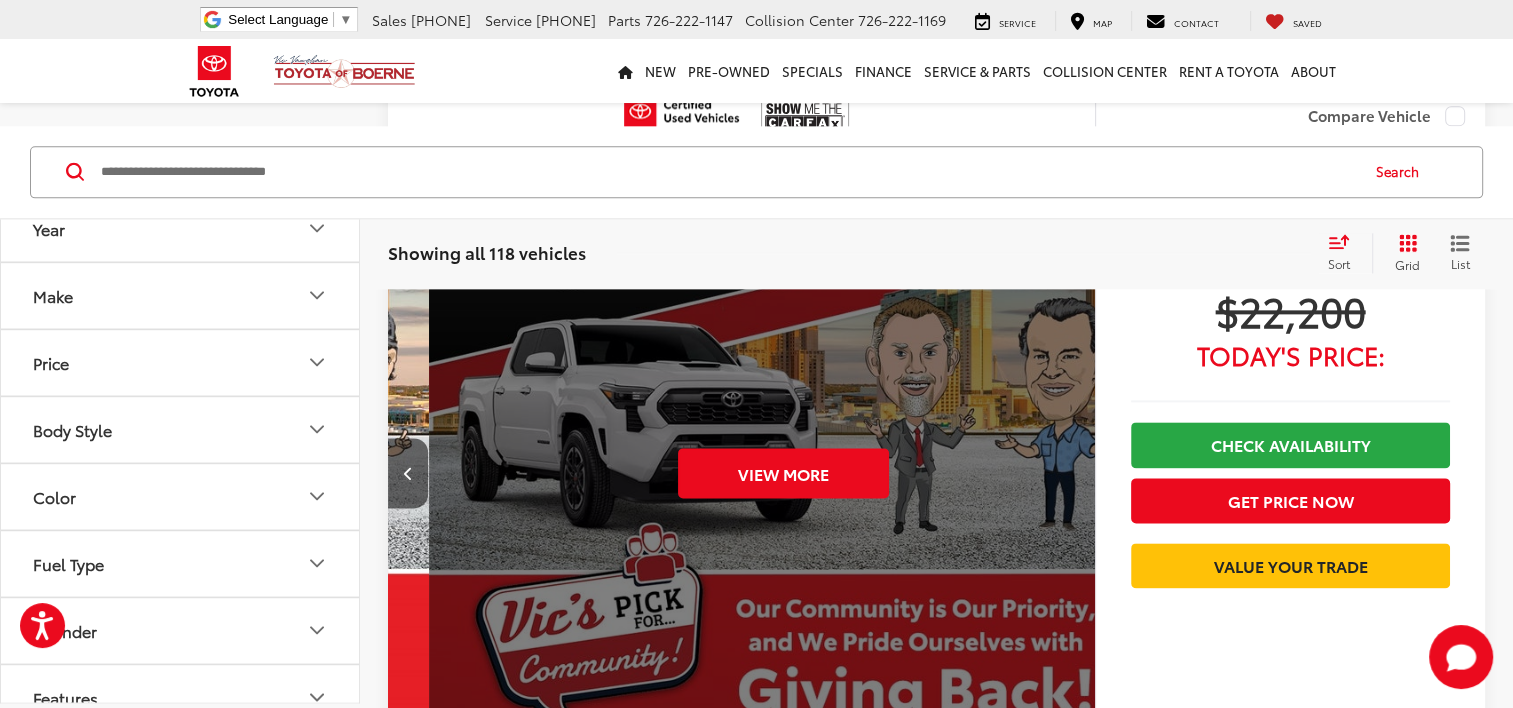 scroll, scrollTop: 0, scrollLeft: 3548, axis: horizontal 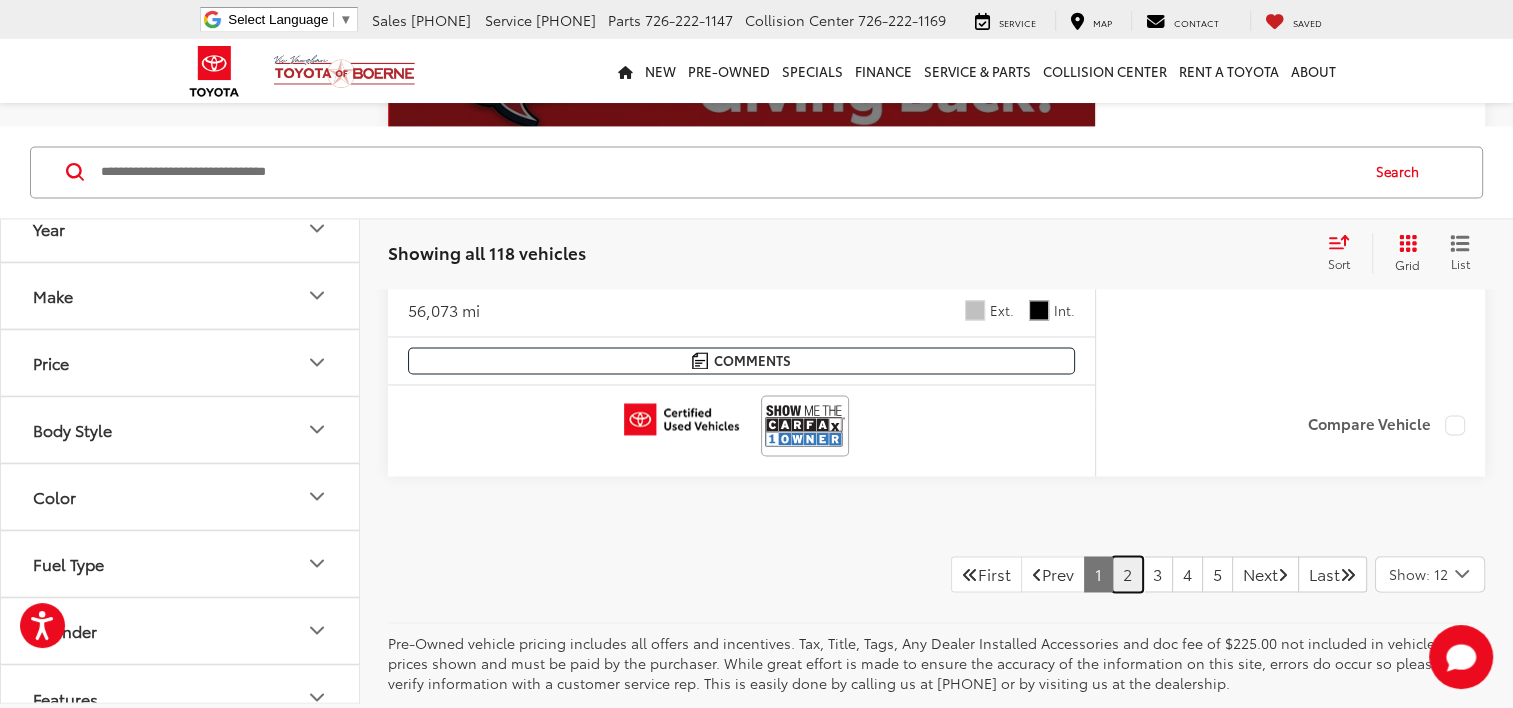 click on "2" at bounding box center [1127, 574] 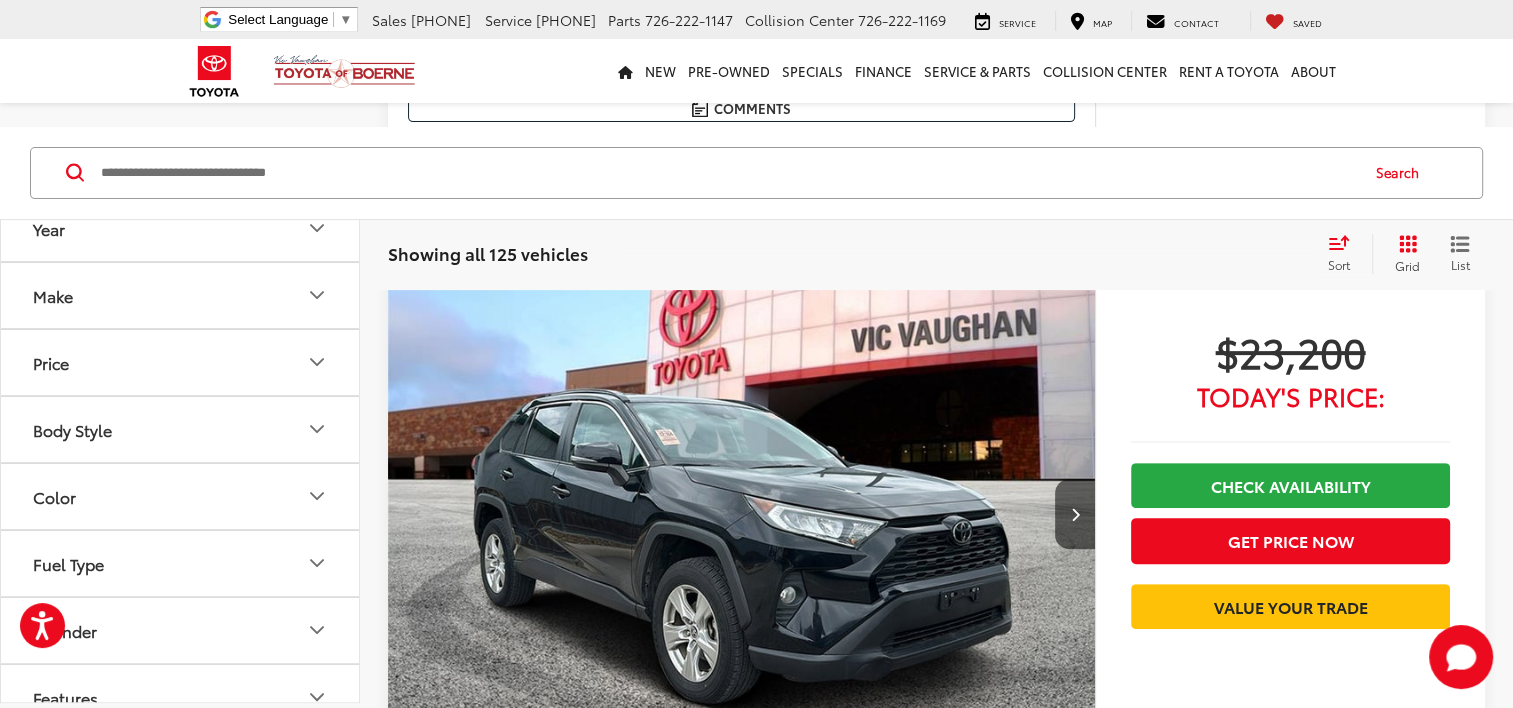 scroll, scrollTop: 8180, scrollLeft: 0, axis: vertical 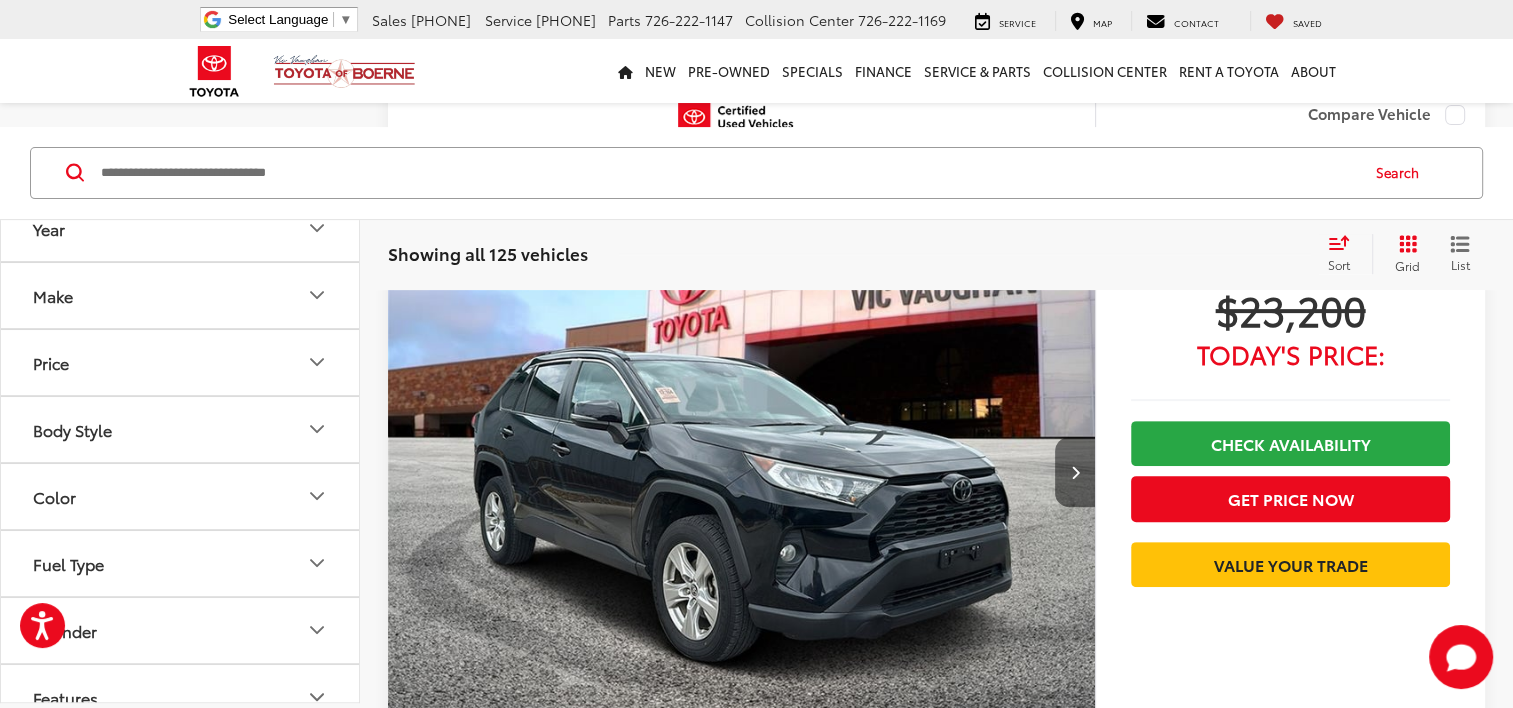 click at bounding box center (1075, 472) 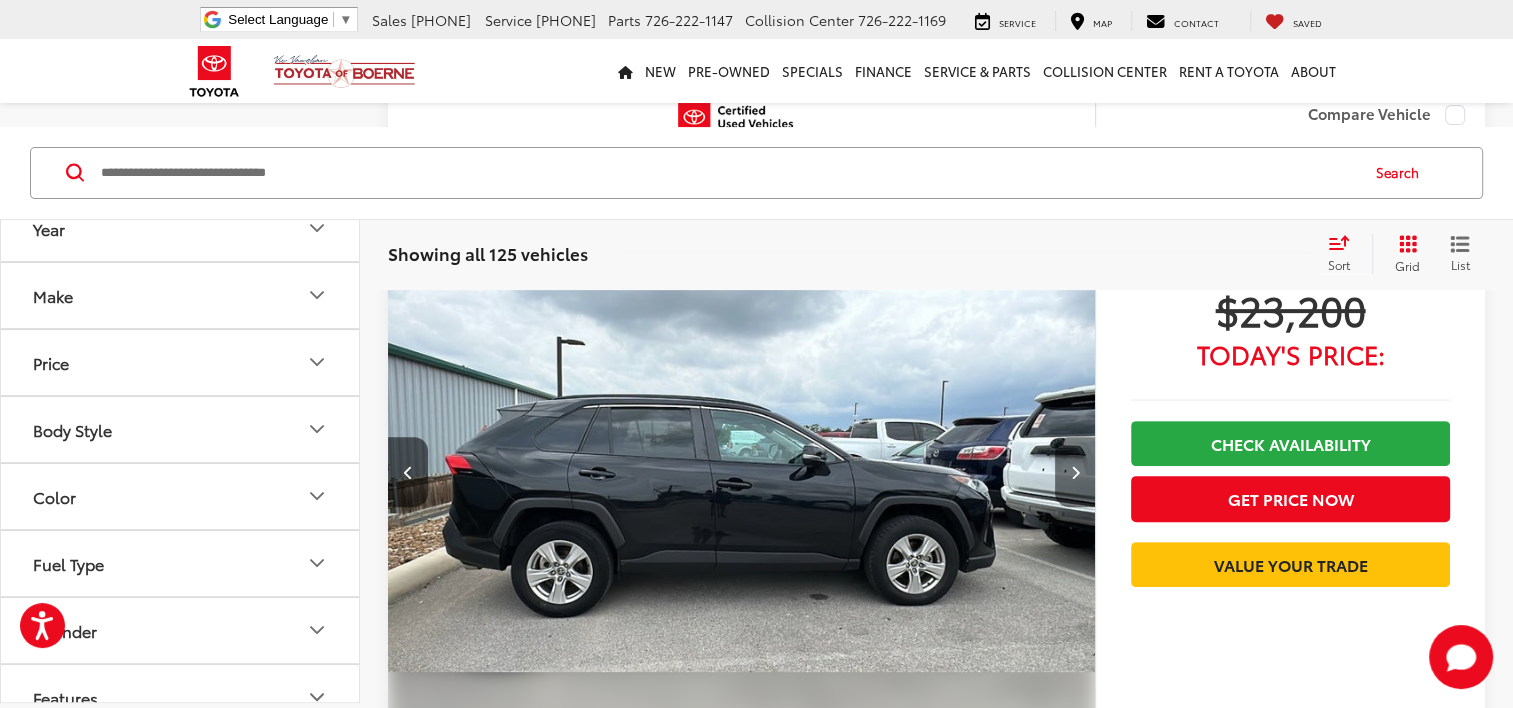 click at bounding box center [1075, 472] 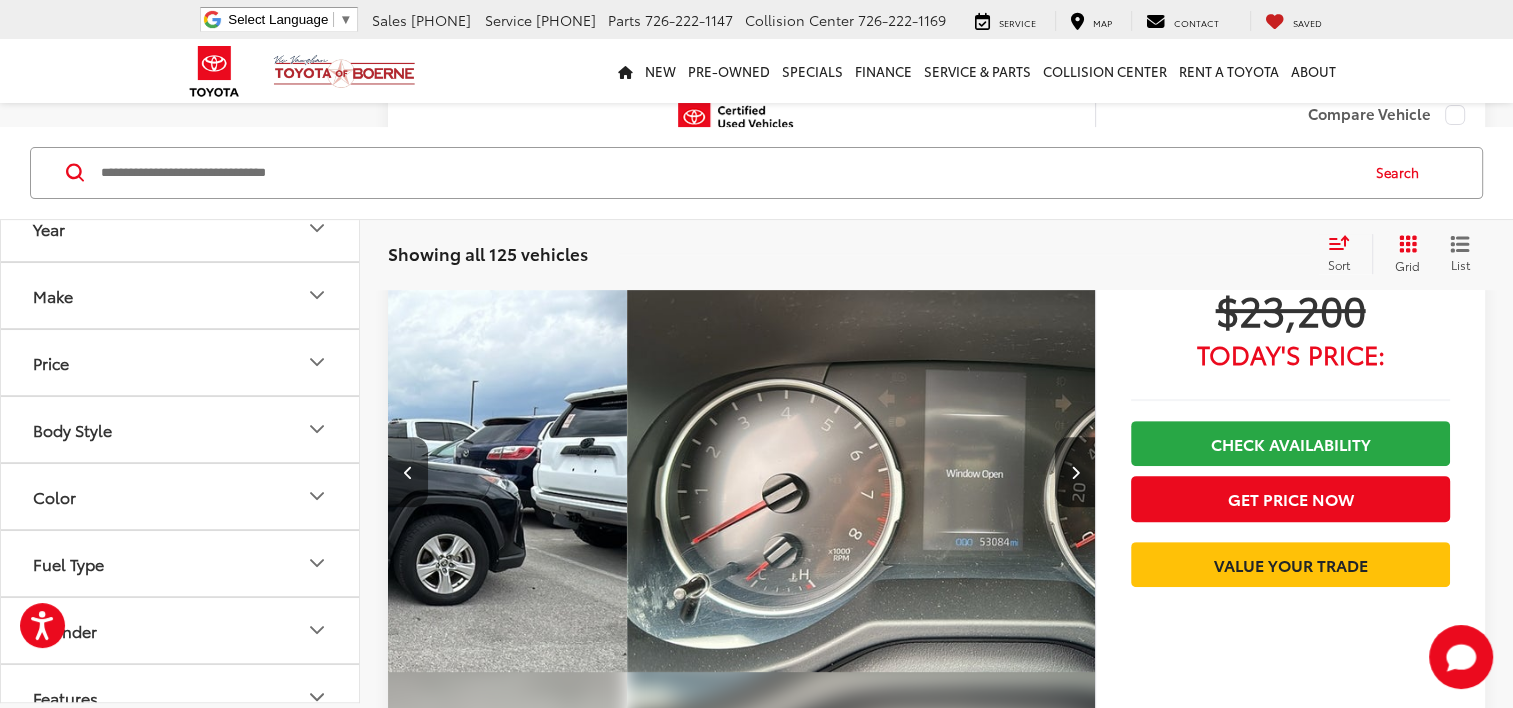 scroll, scrollTop: 0, scrollLeft: 1326, axis: horizontal 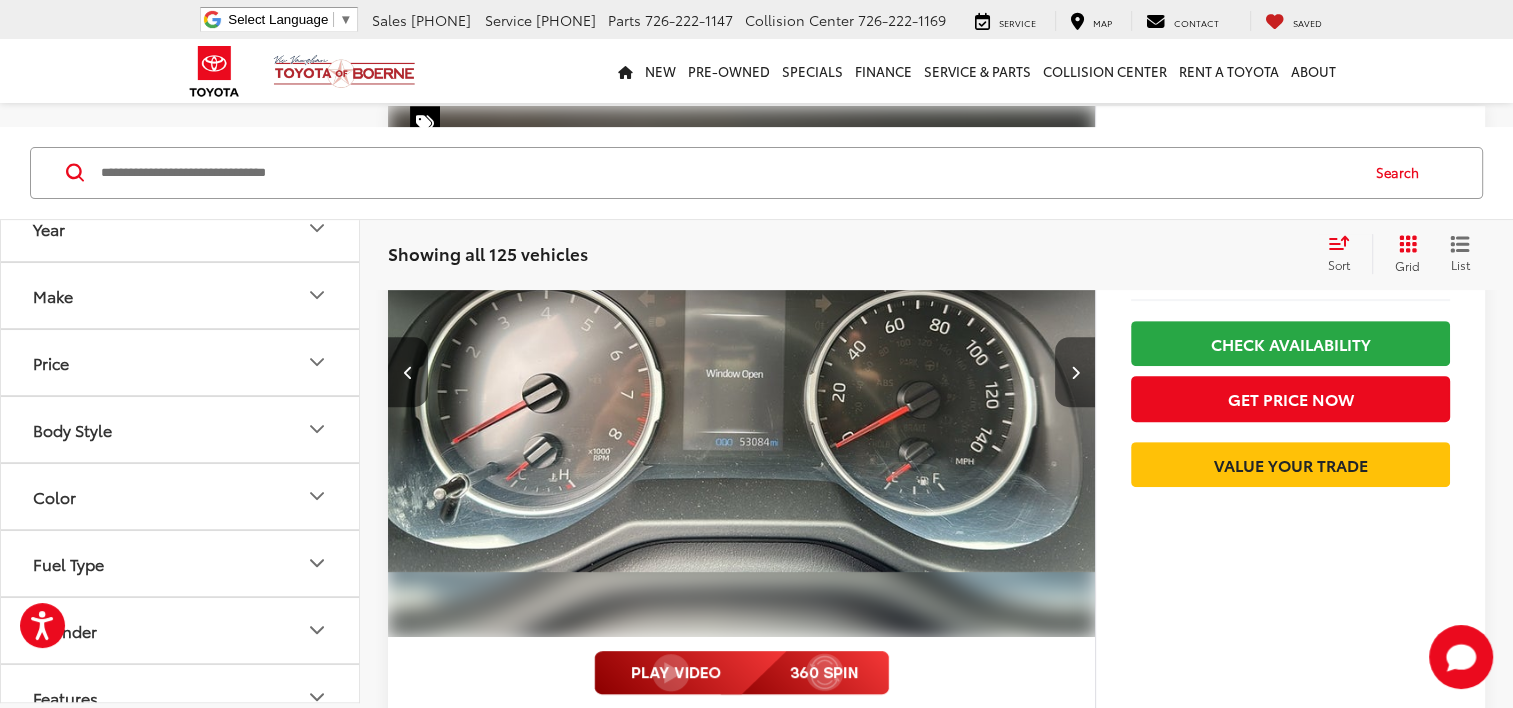 click at bounding box center (1075, 372) 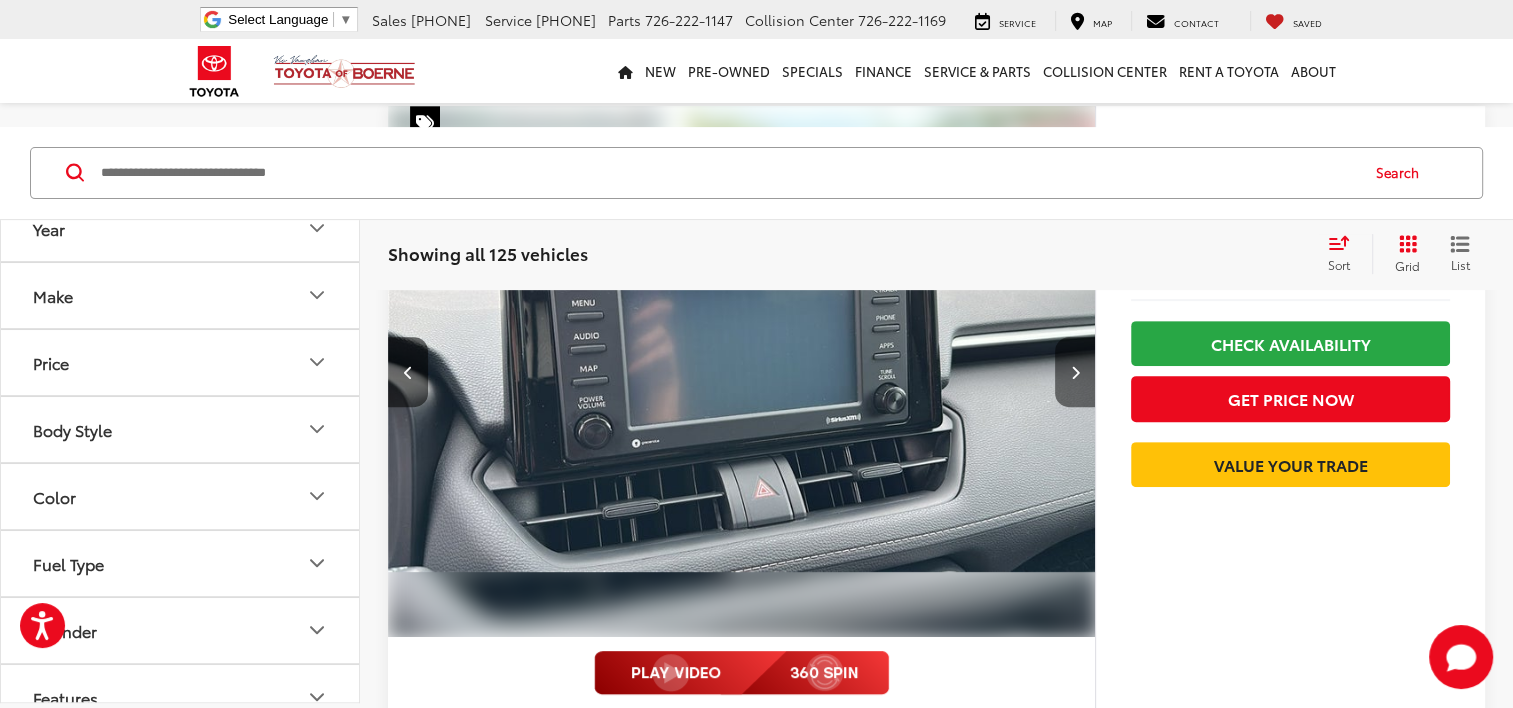 click at bounding box center [1075, 372] 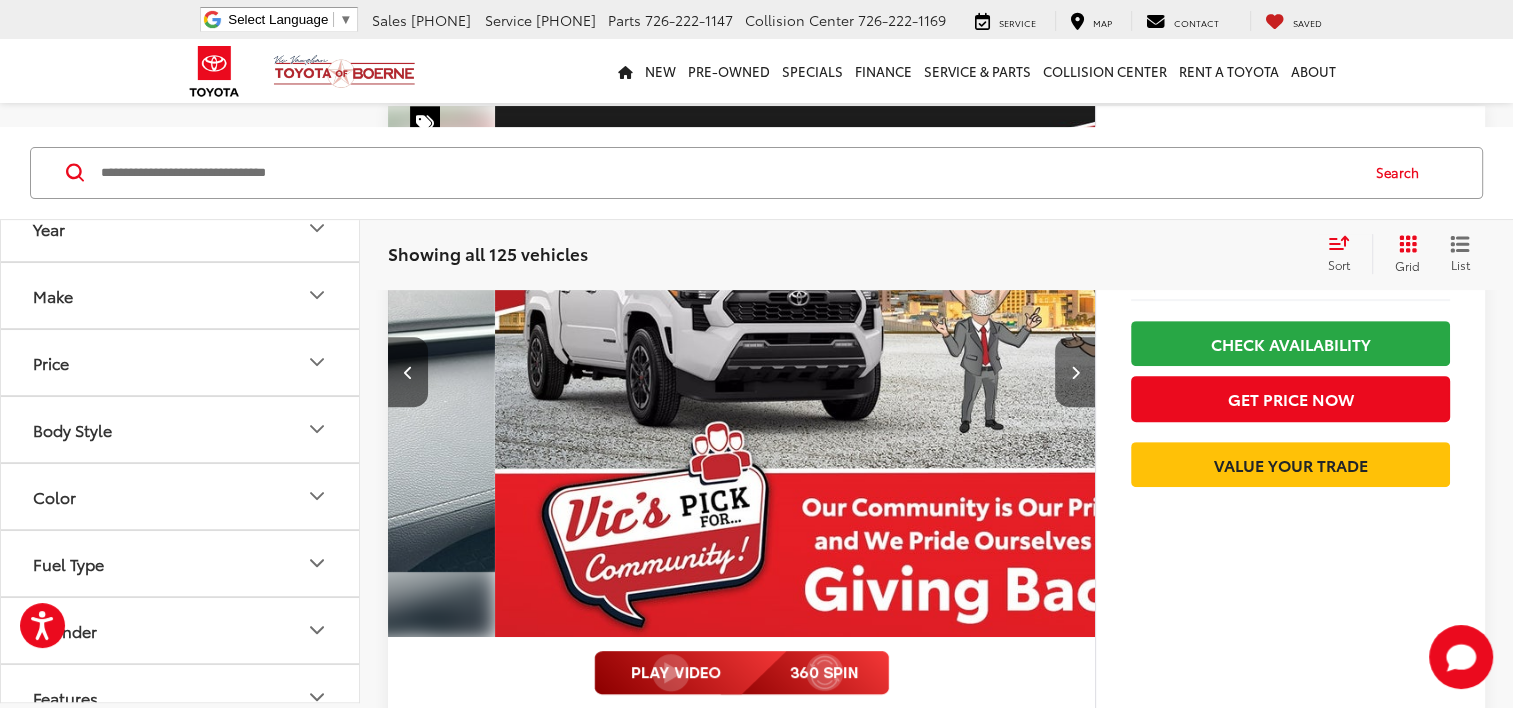 scroll, scrollTop: 0, scrollLeft: 2839, axis: horizontal 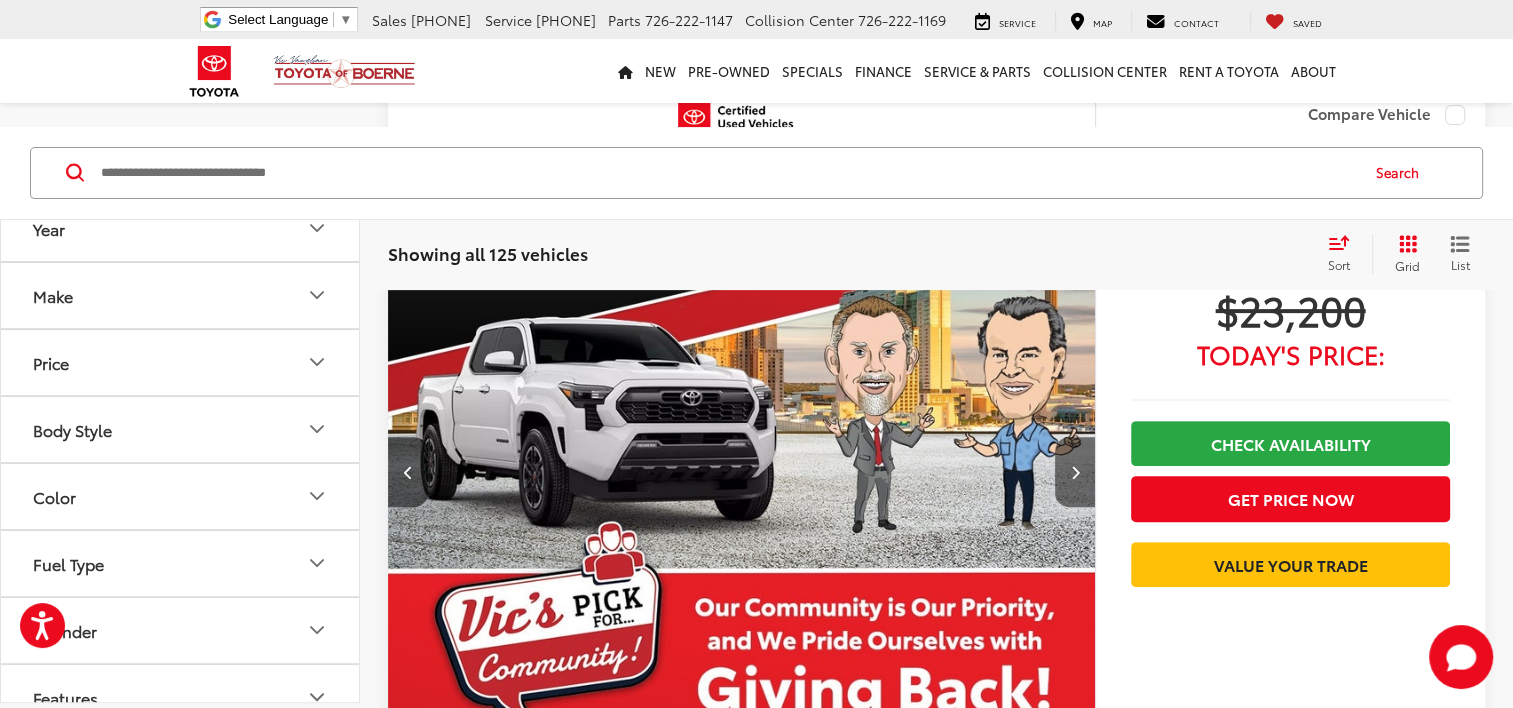 click at bounding box center (1075, 472) 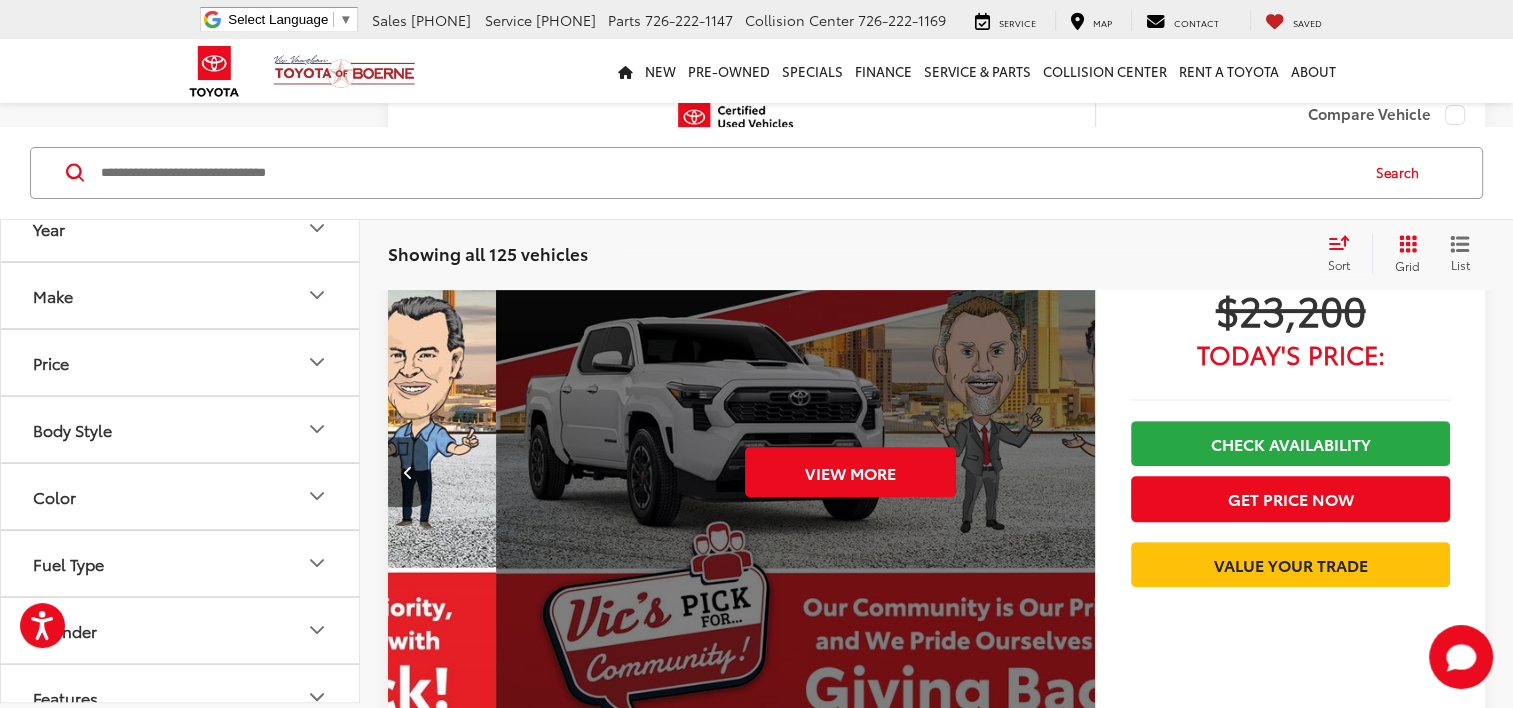 scroll, scrollTop: 0, scrollLeft: 3548, axis: horizontal 